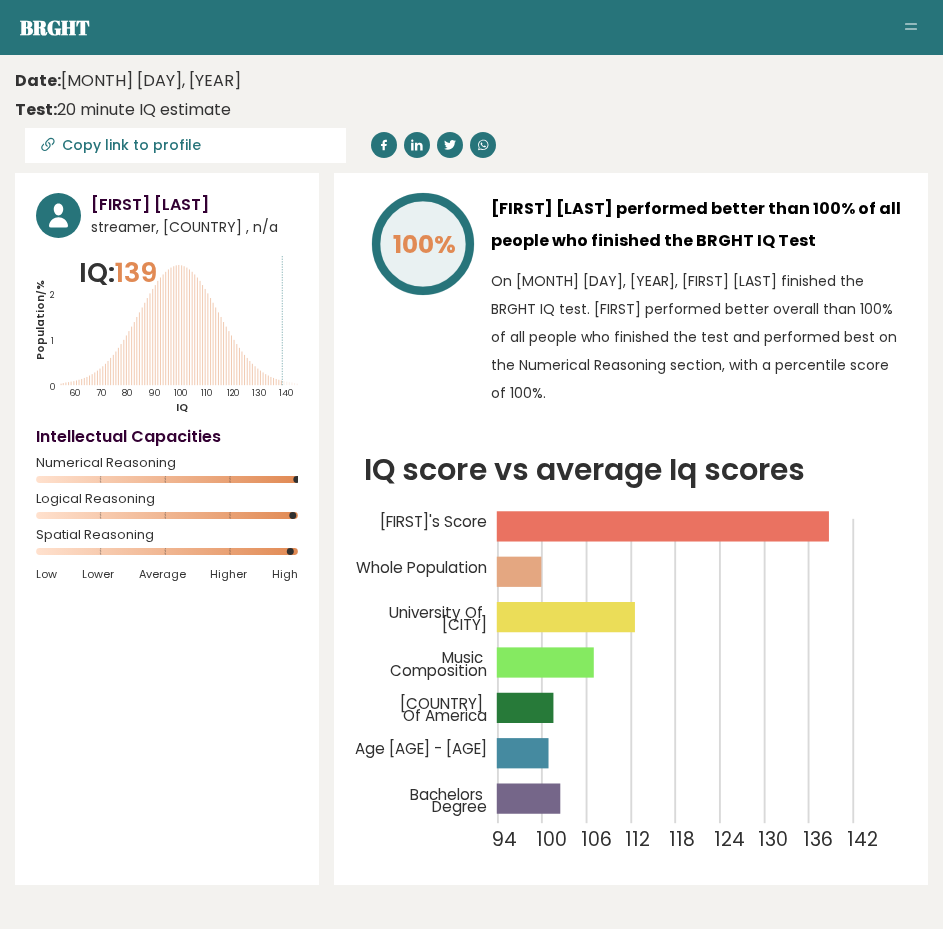 scroll, scrollTop: 0, scrollLeft: 0, axis: both 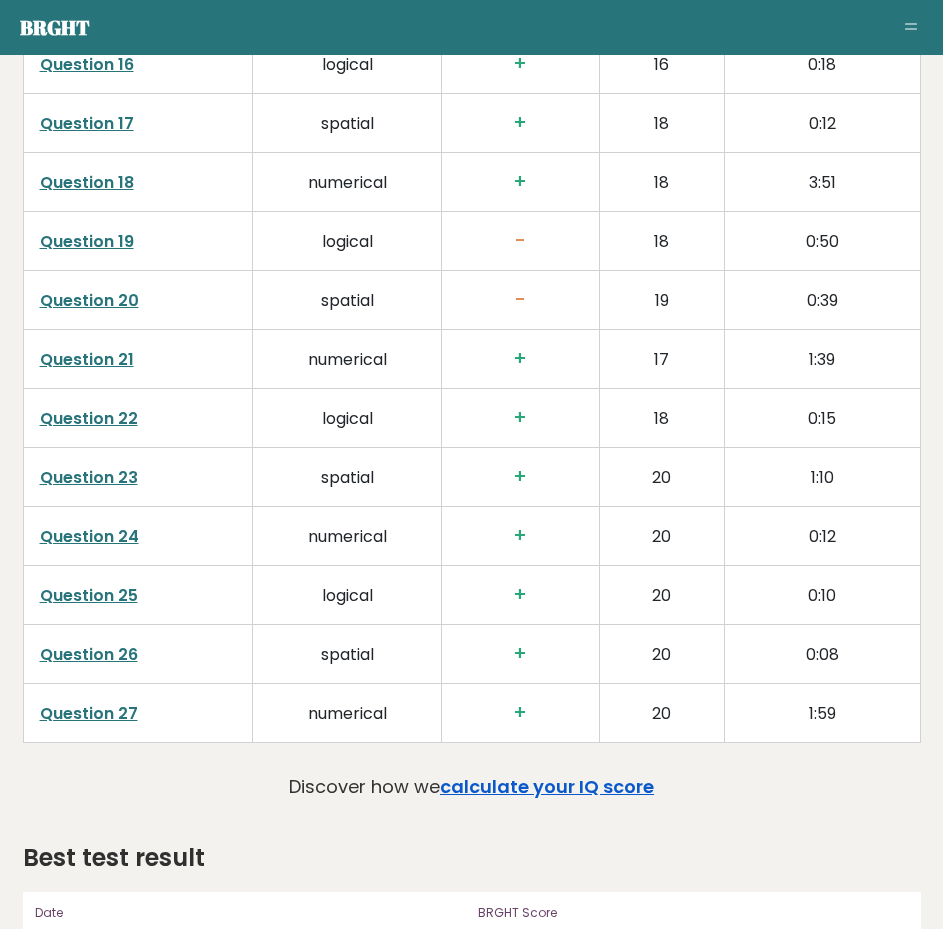 click on "calculate your IQ score" at bounding box center [547, 786] 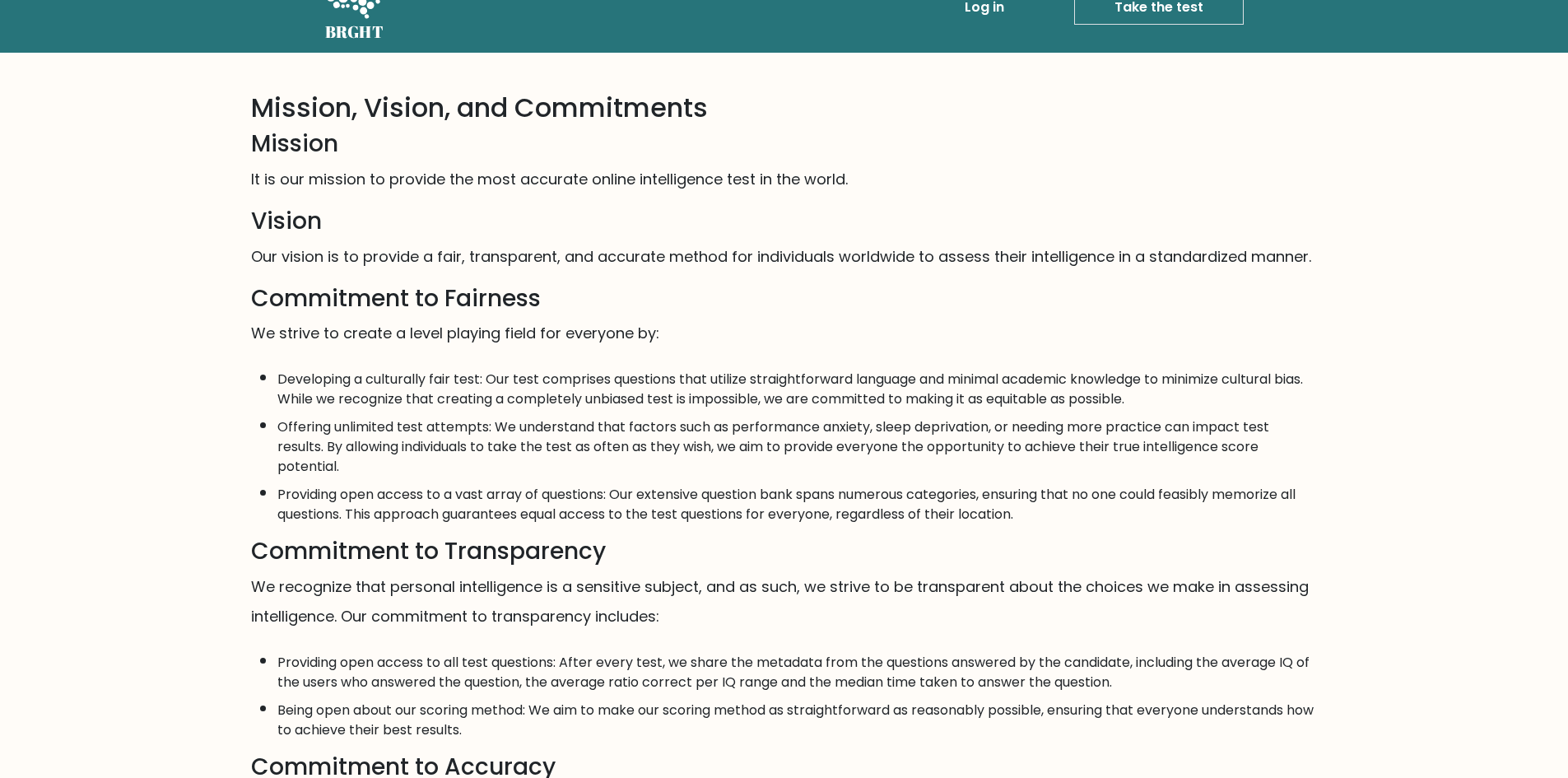 scroll, scrollTop: 0, scrollLeft: 0, axis: both 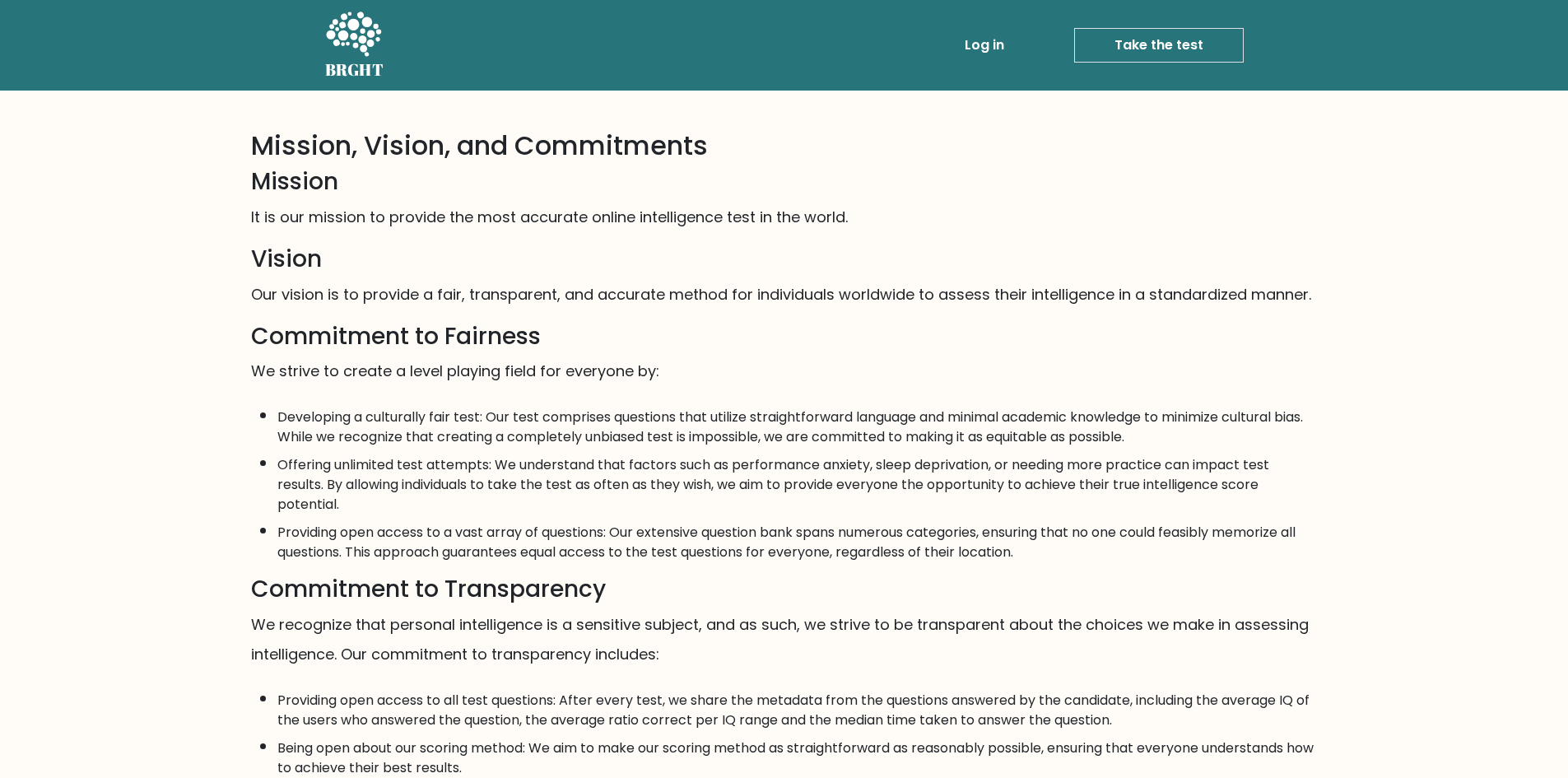 click on "Take the test" at bounding box center [1159, 45] 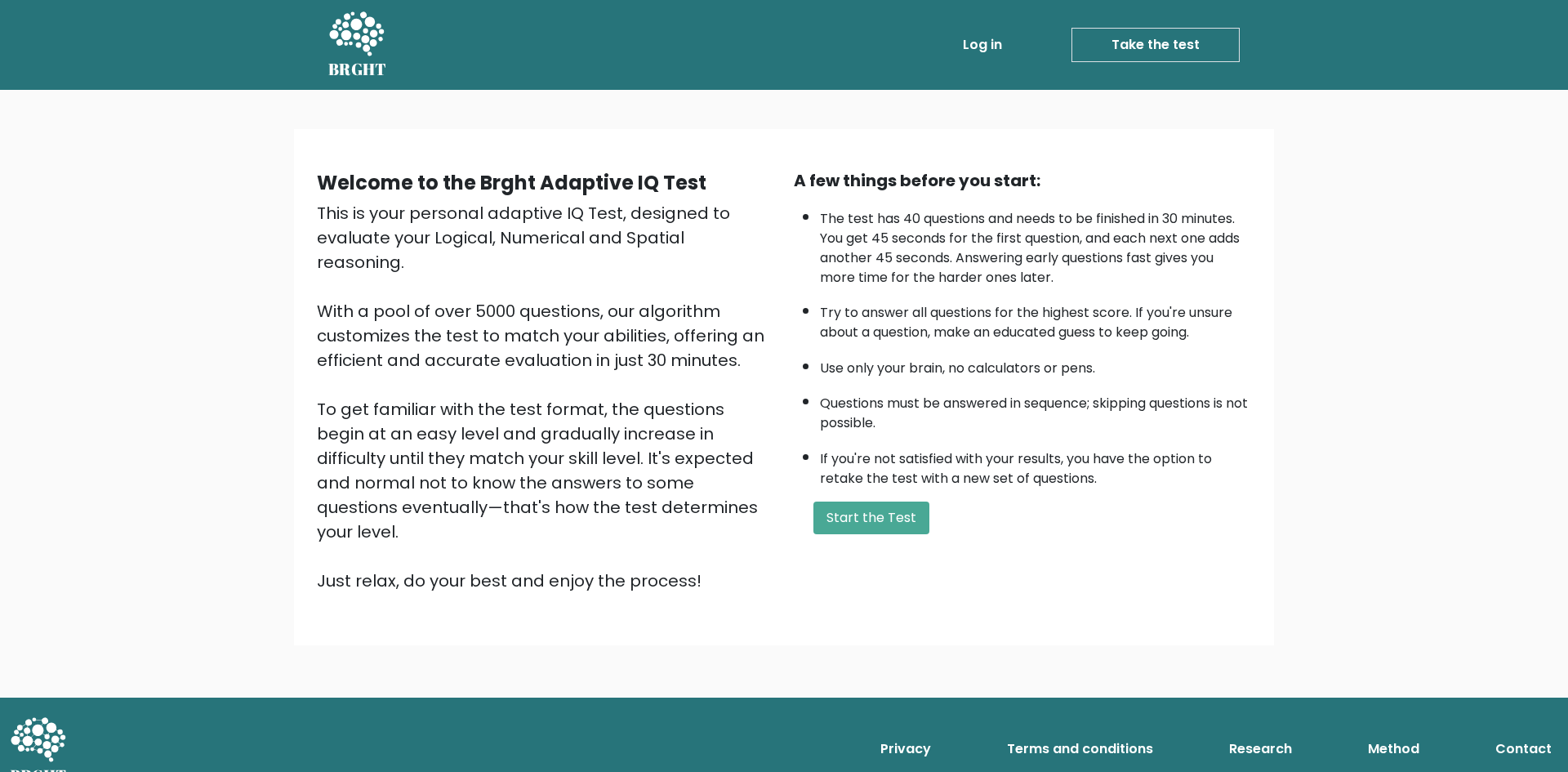 scroll, scrollTop: 0, scrollLeft: 0, axis: both 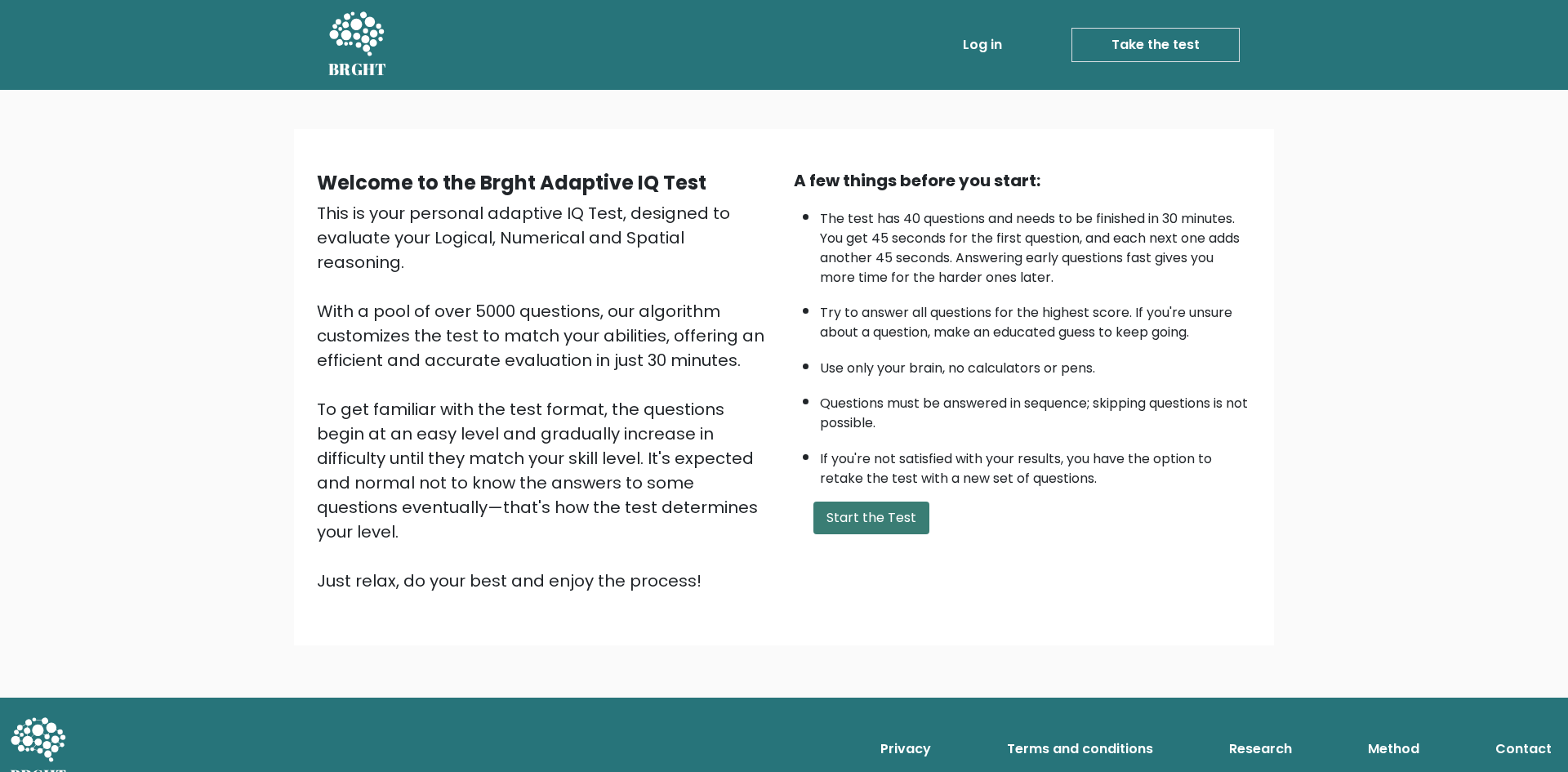 click on "Start the Test" at bounding box center [871, 518] 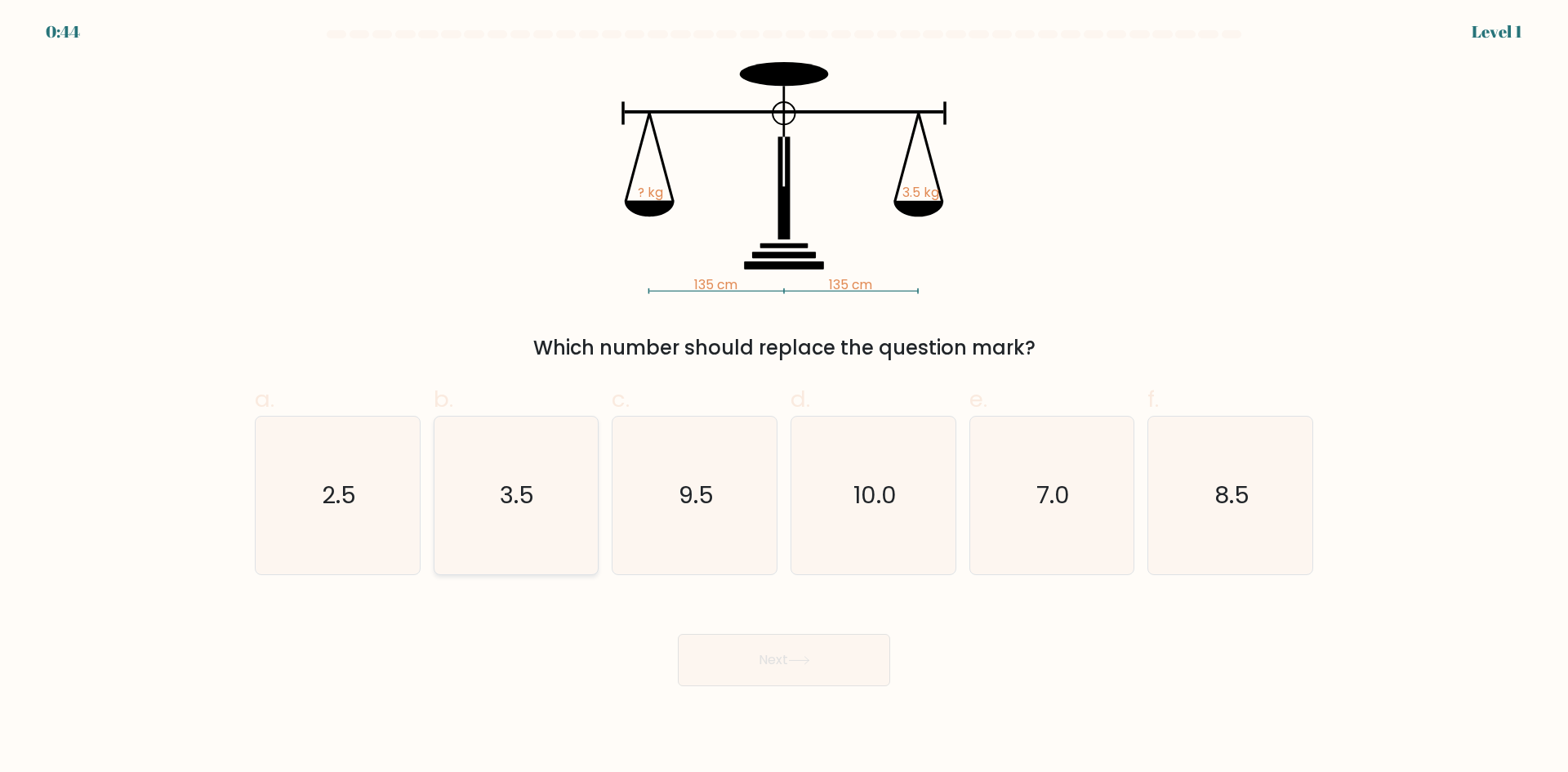 scroll, scrollTop: 0, scrollLeft: 0, axis: both 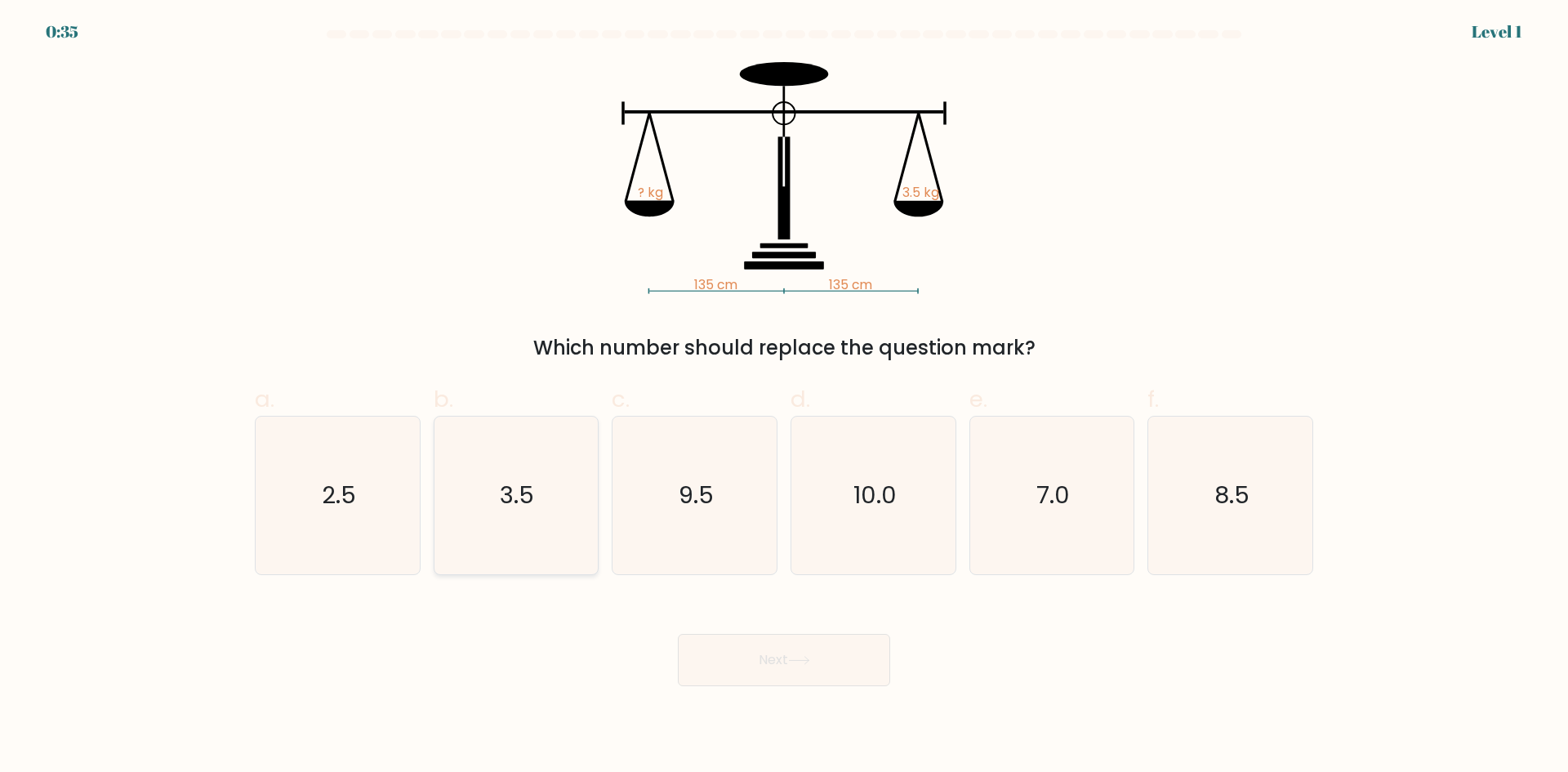 click on "3.5" 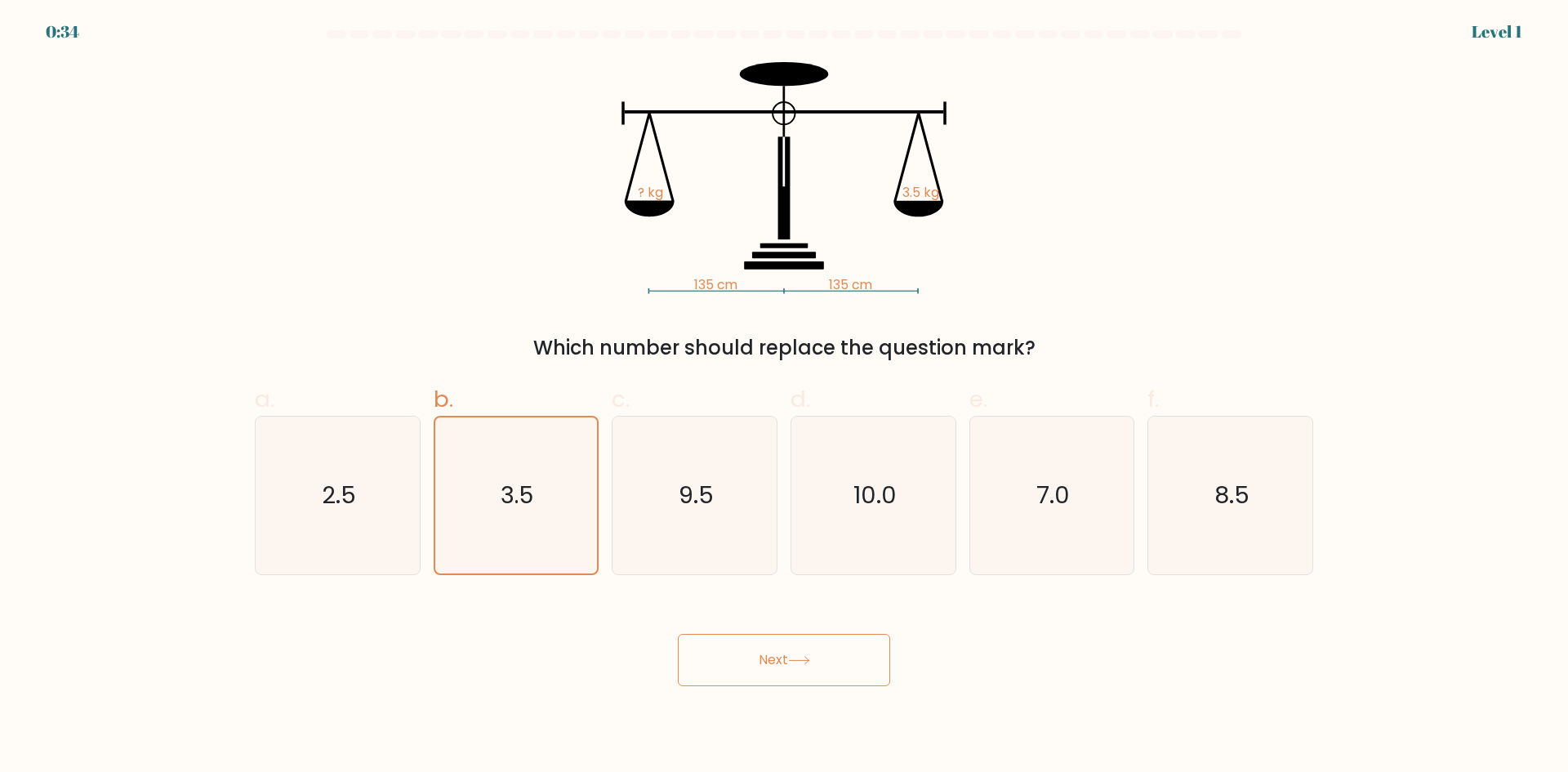 click on "Next" at bounding box center [784, 660] 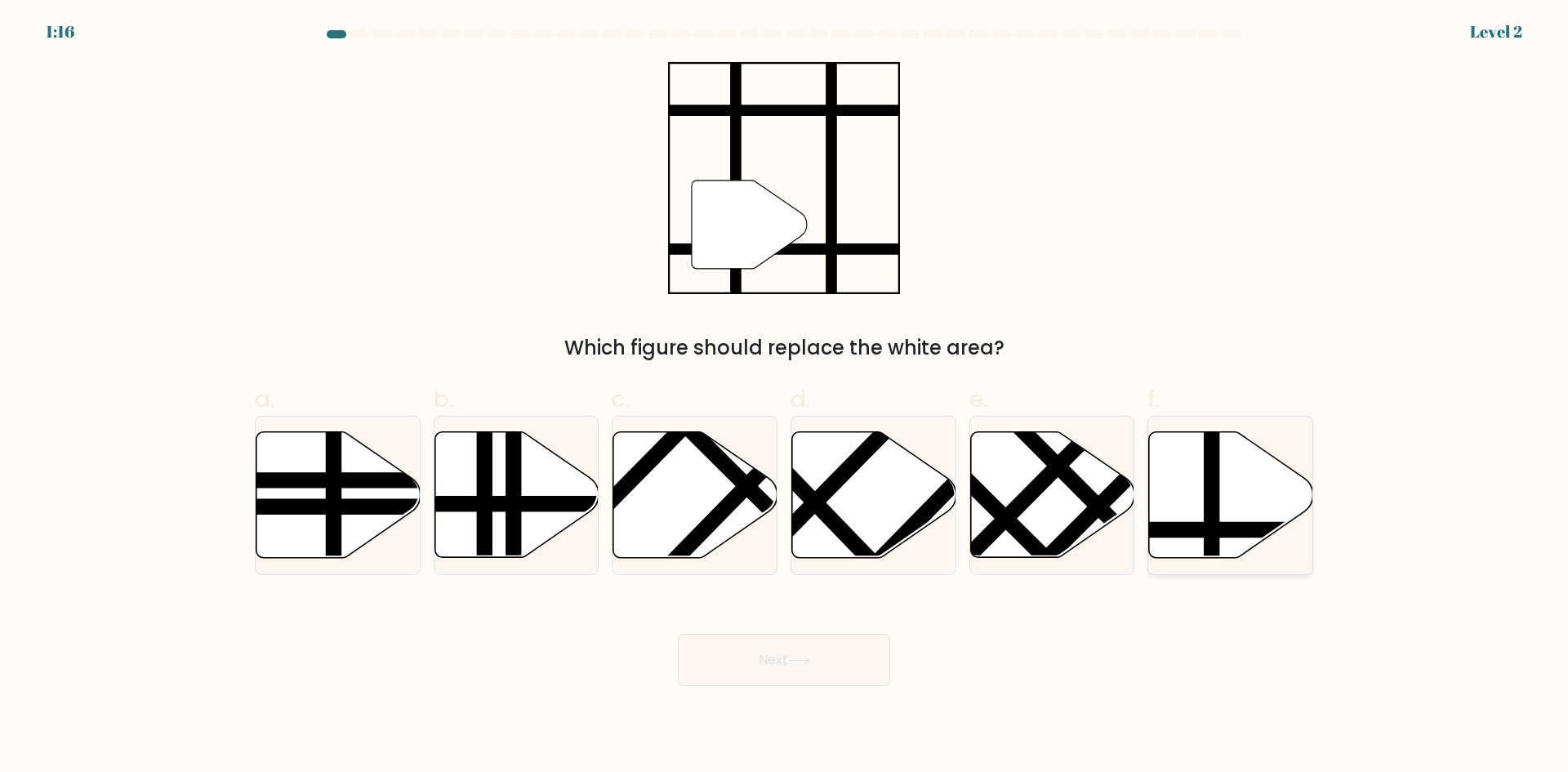 click 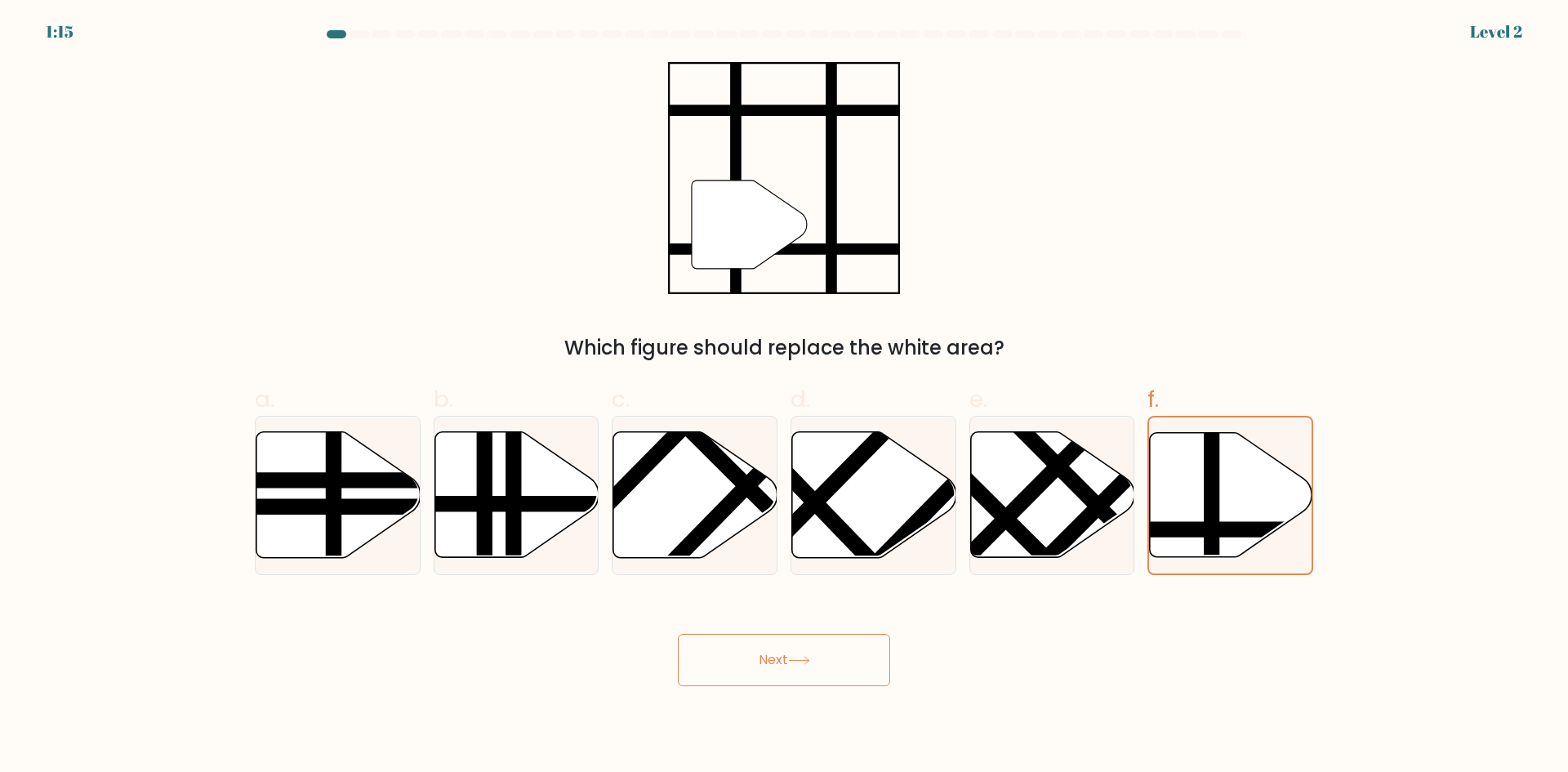 click on "Next" at bounding box center (784, 660) 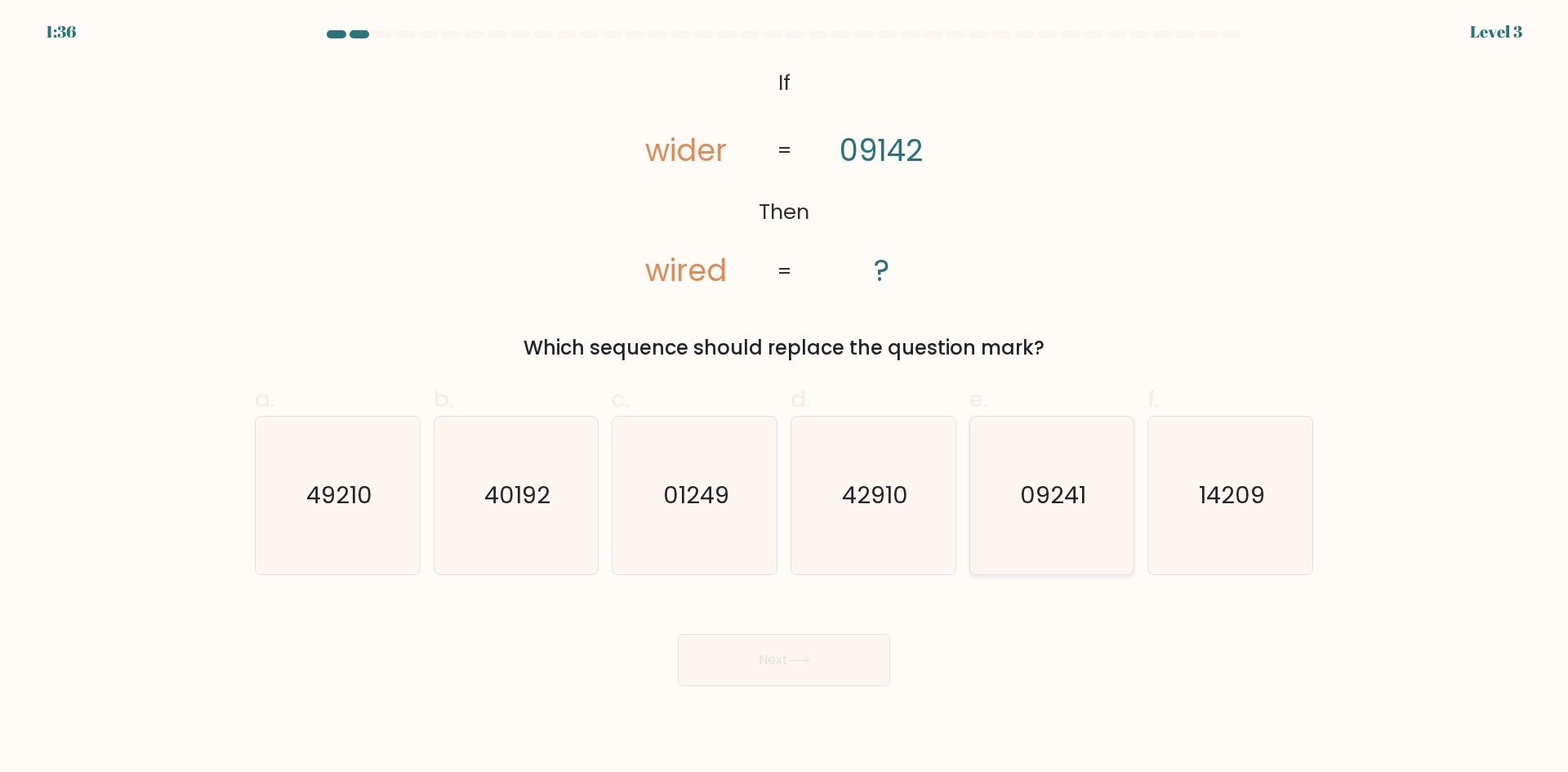click on "09241" 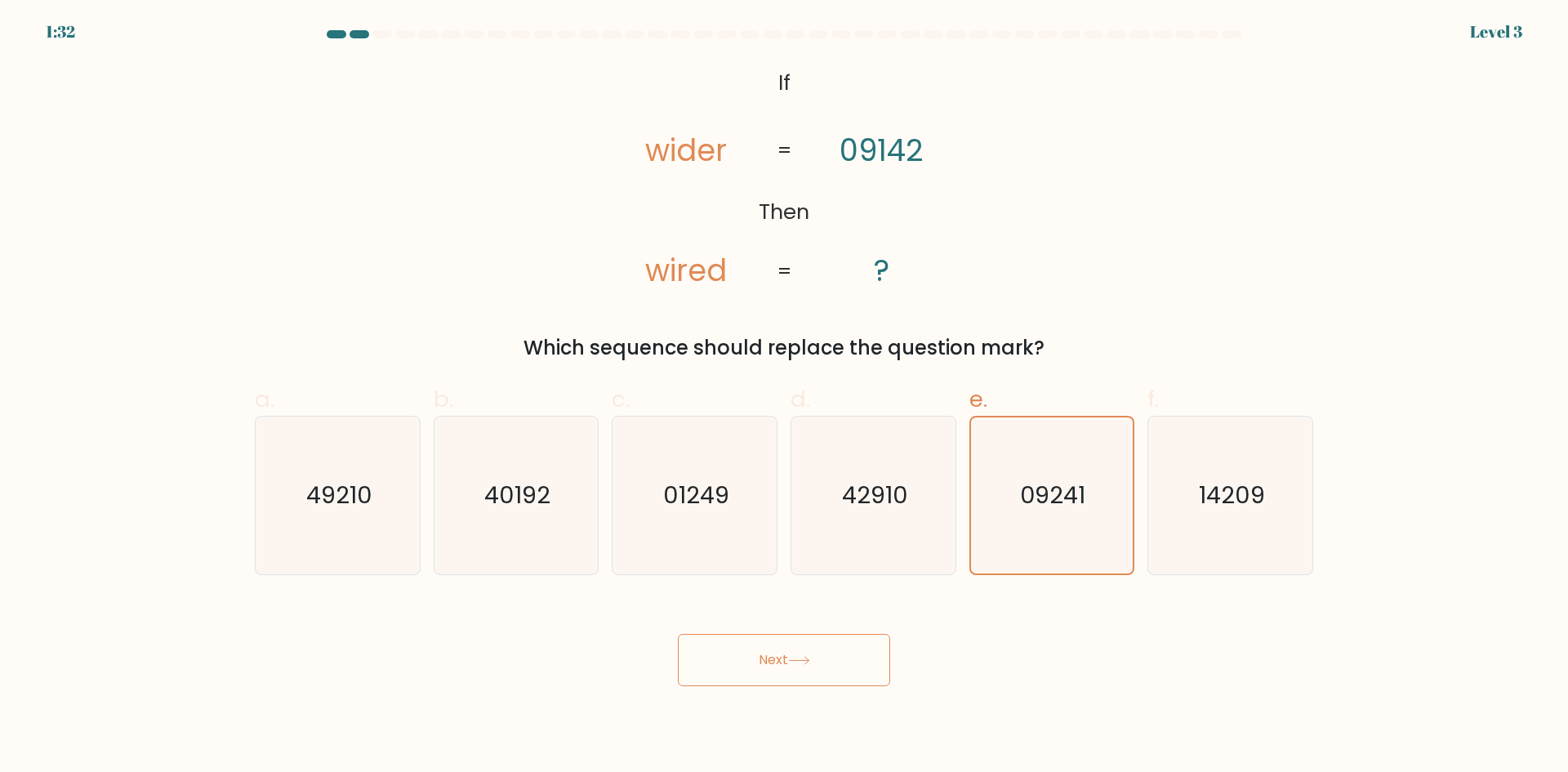 click 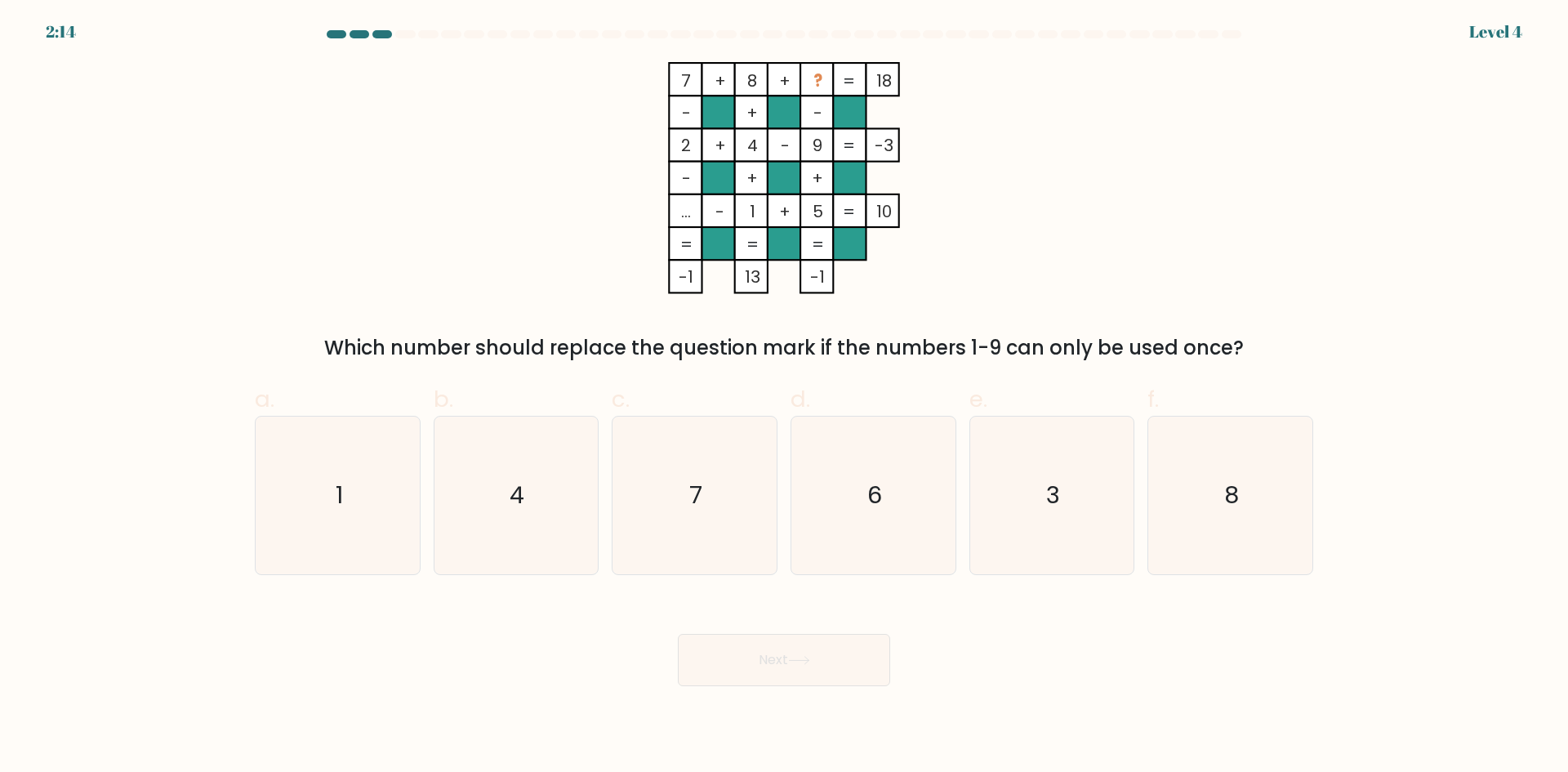 click on "Which number should replace the question mark if the numbers 1-9 can only be used once?" at bounding box center (784, 348) 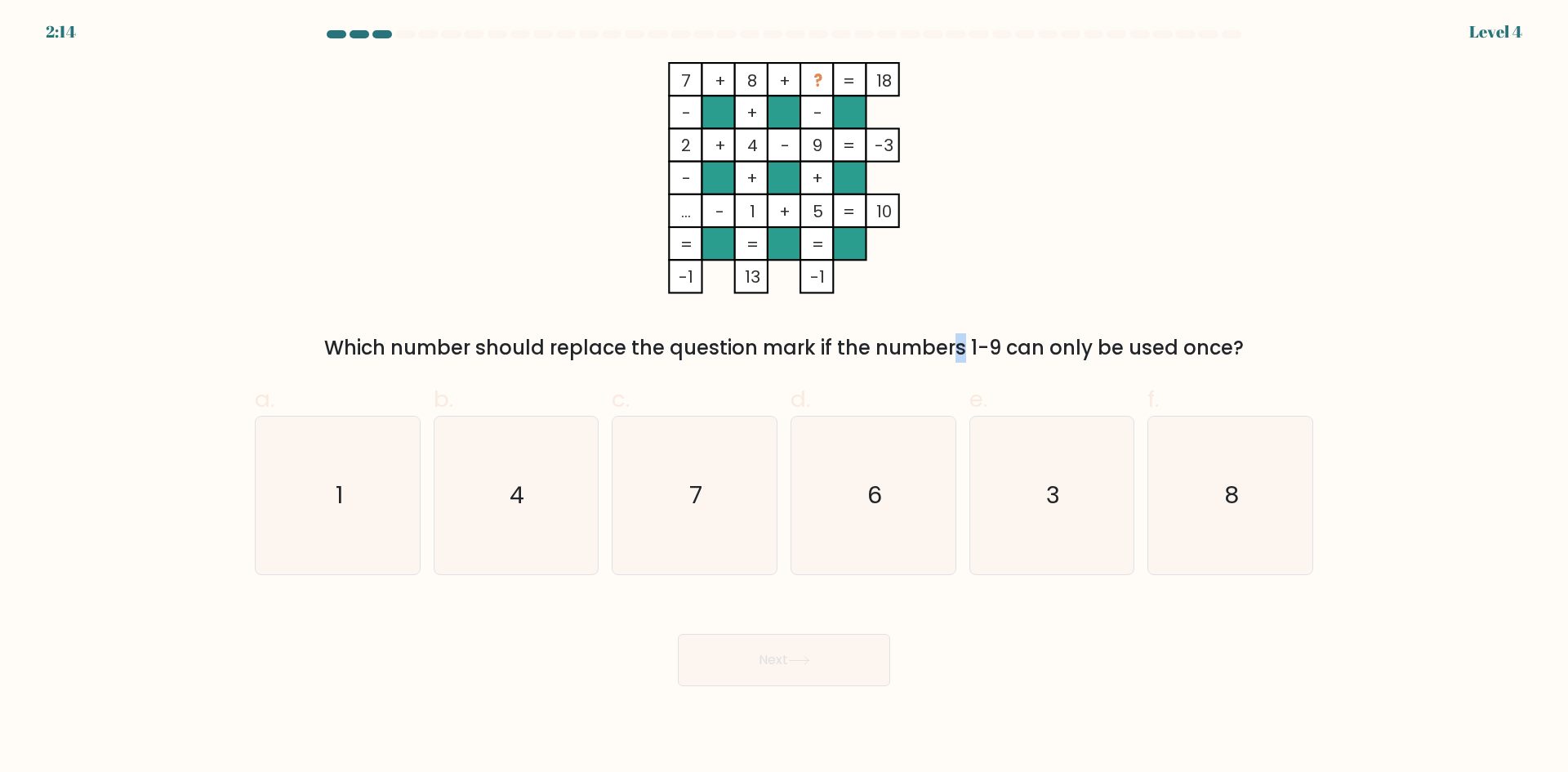 click on "Which number should replace the question mark if the numbers 1-9 can only be used once?" at bounding box center (784, 348) 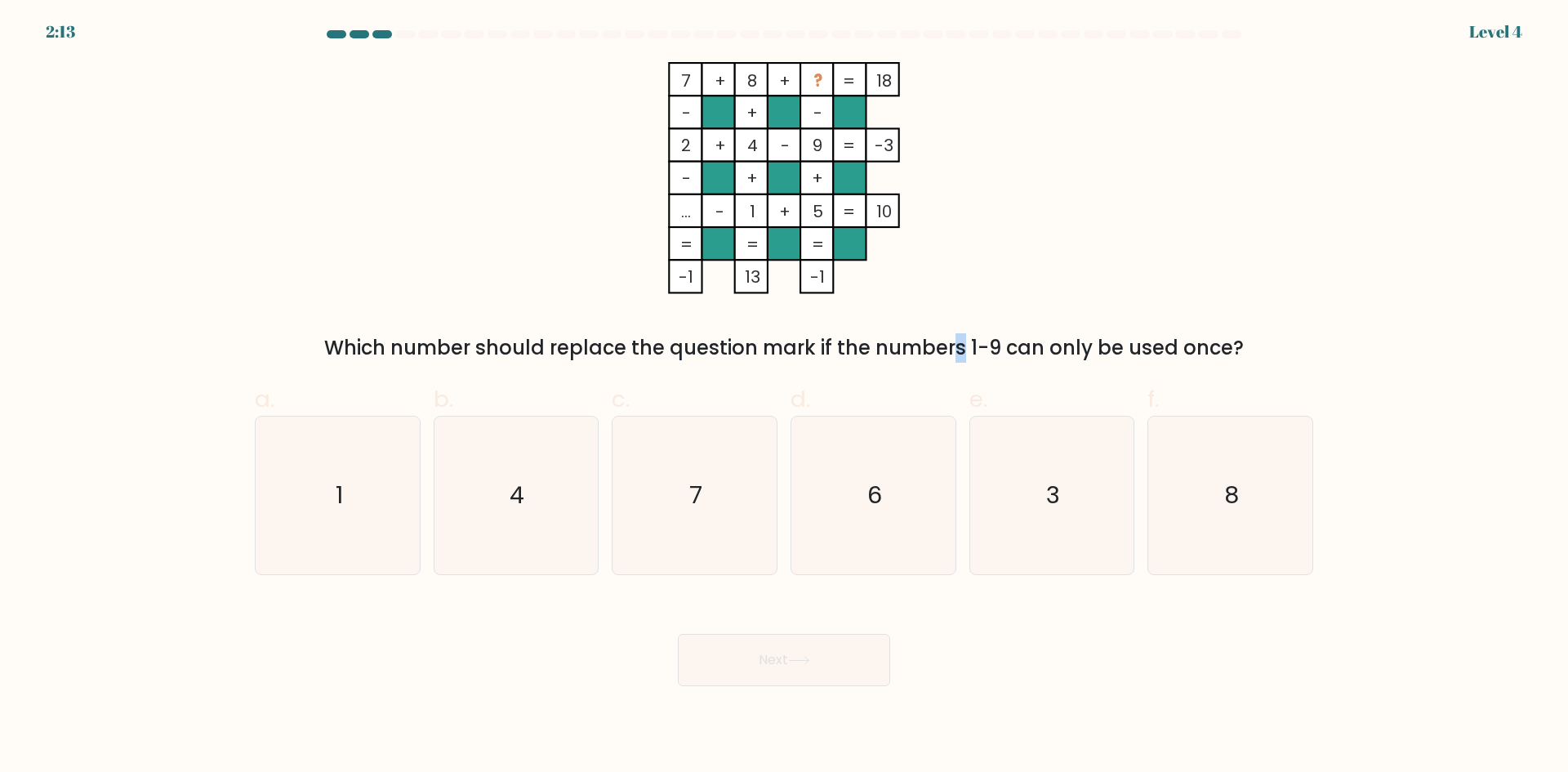 click on "Which number should replace the question mark if the numbers 1-9 can only be used once?" at bounding box center [784, 348] 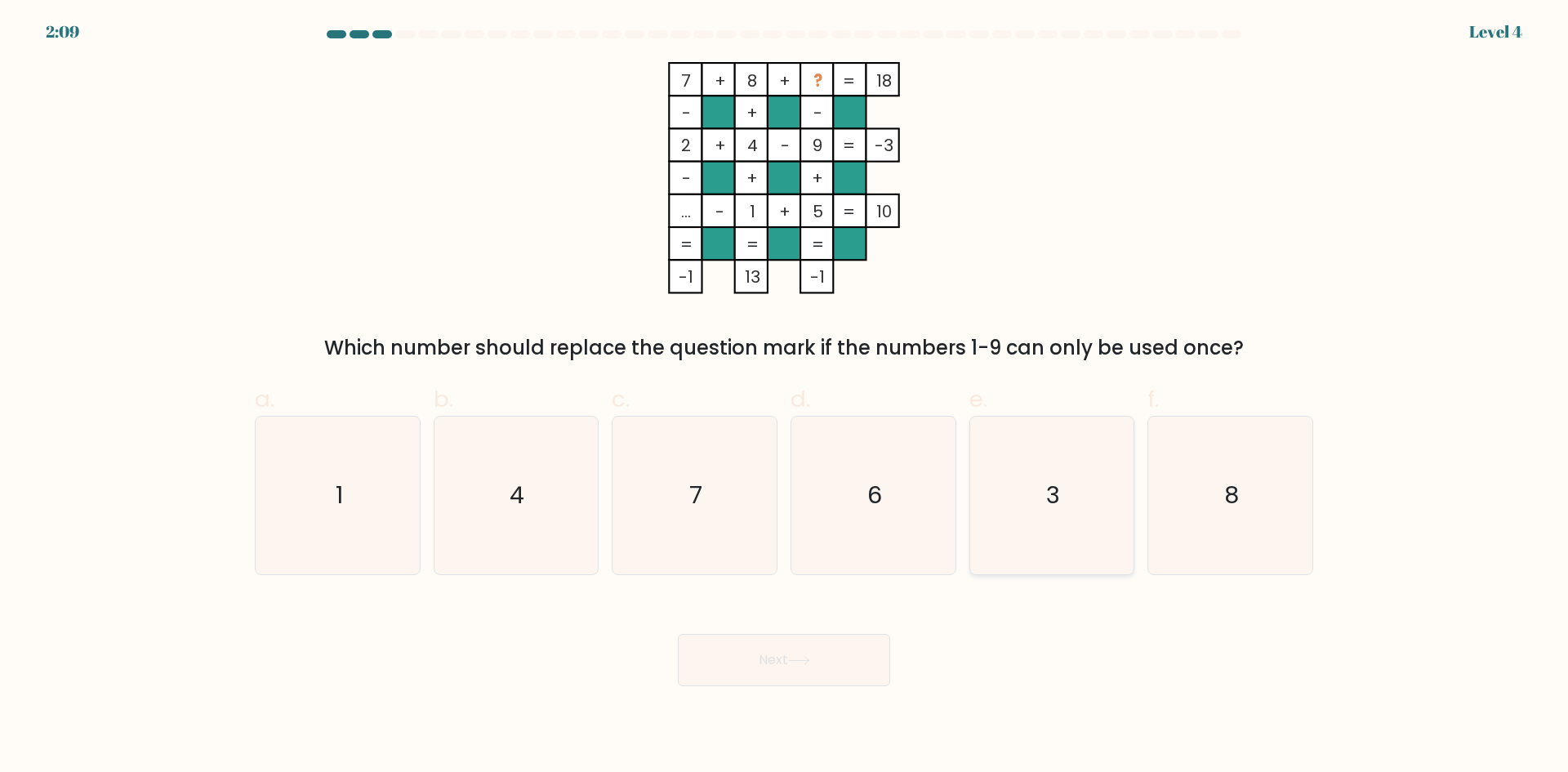 click on "3" 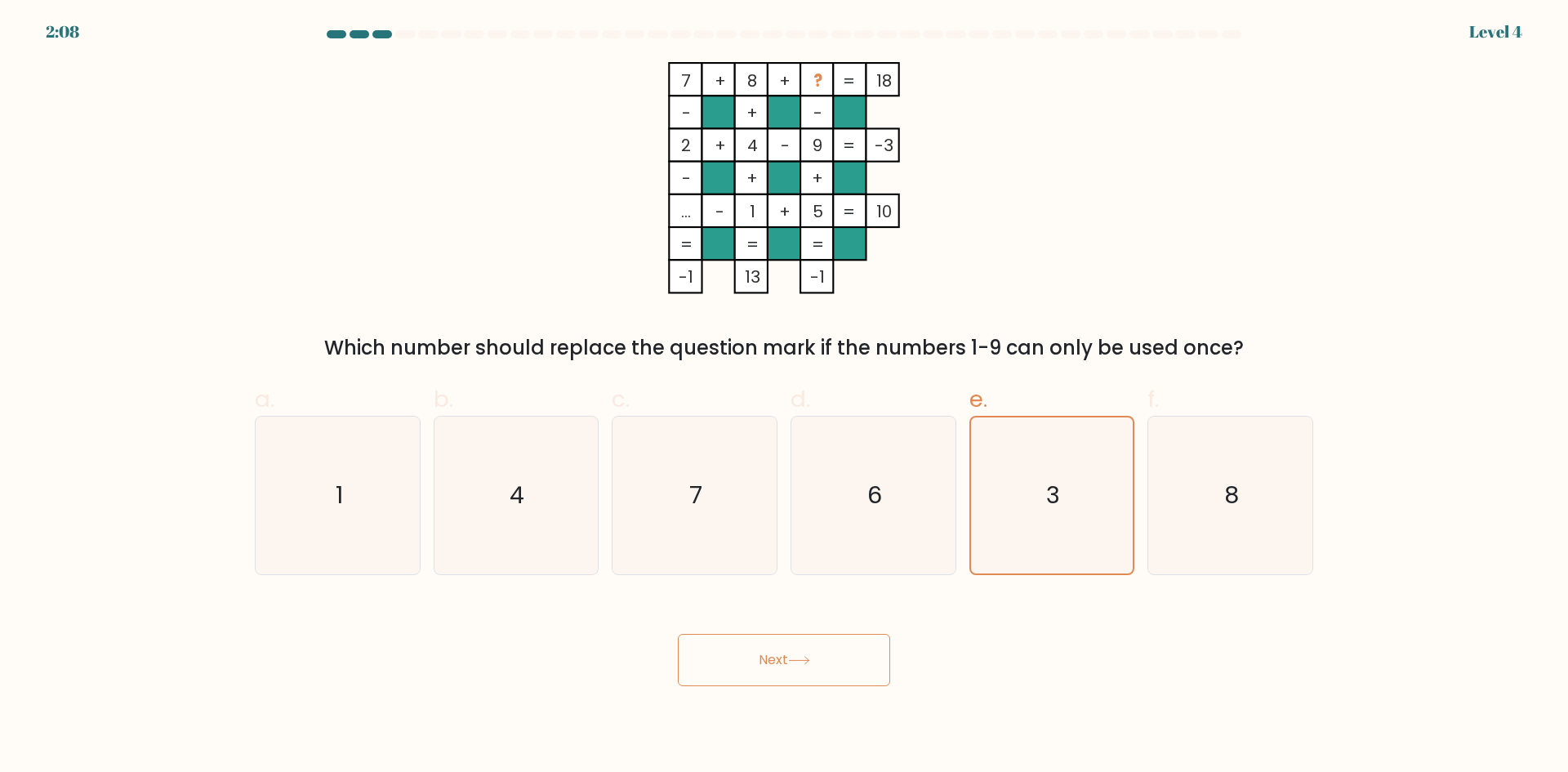 click on "Next" at bounding box center [784, 660] 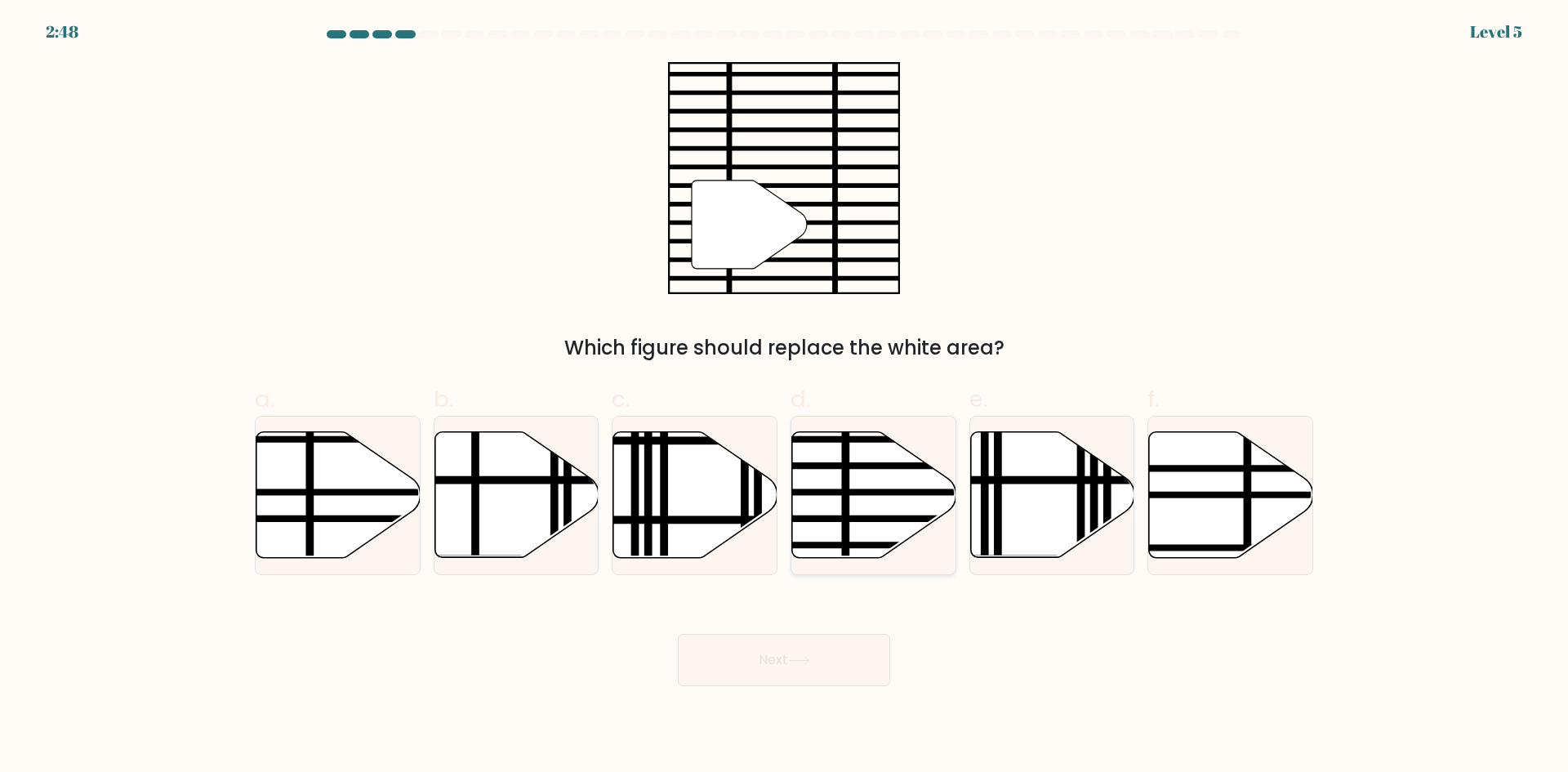 click 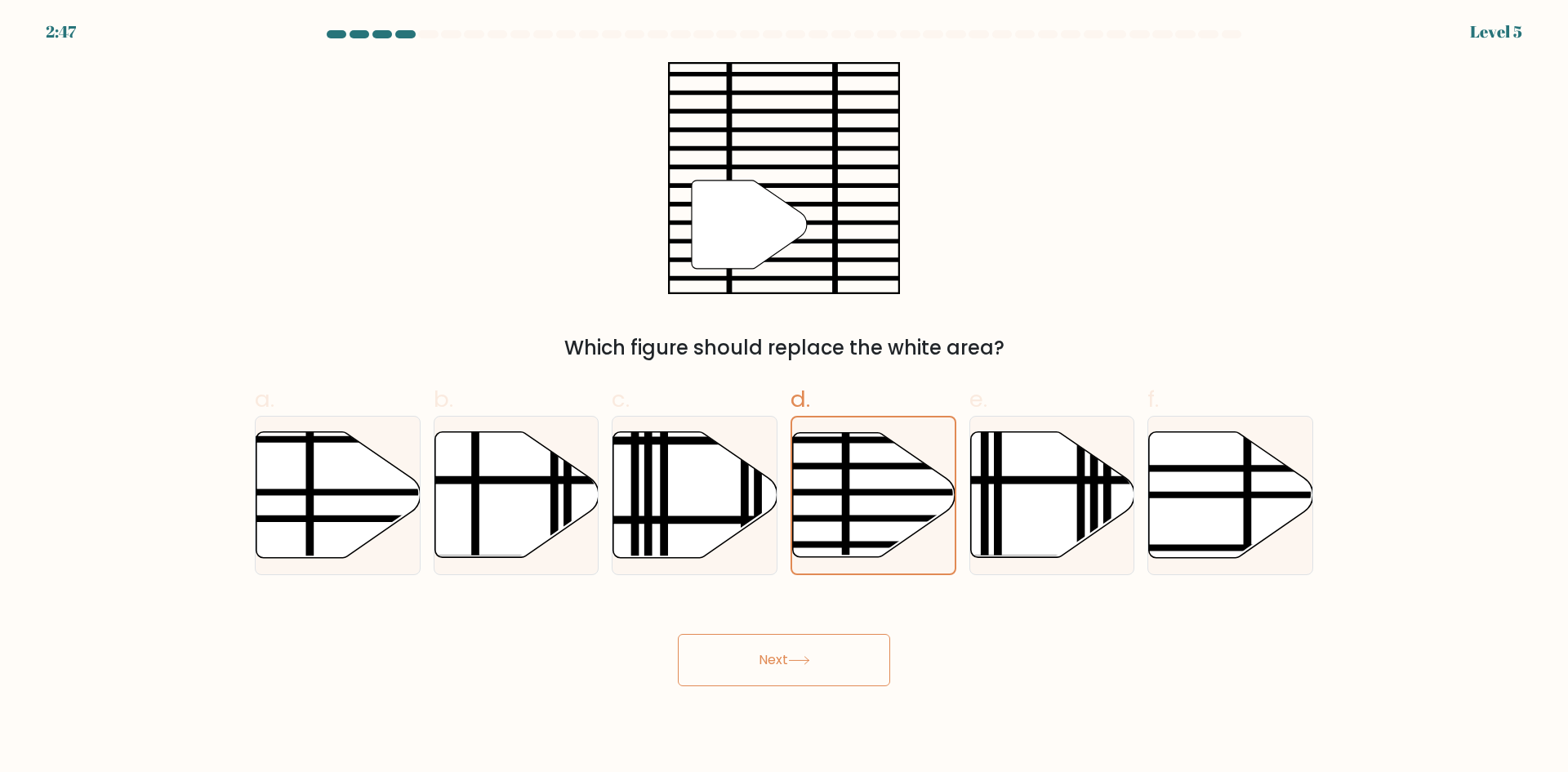 click on "Next" at bounding box center (784, 660) 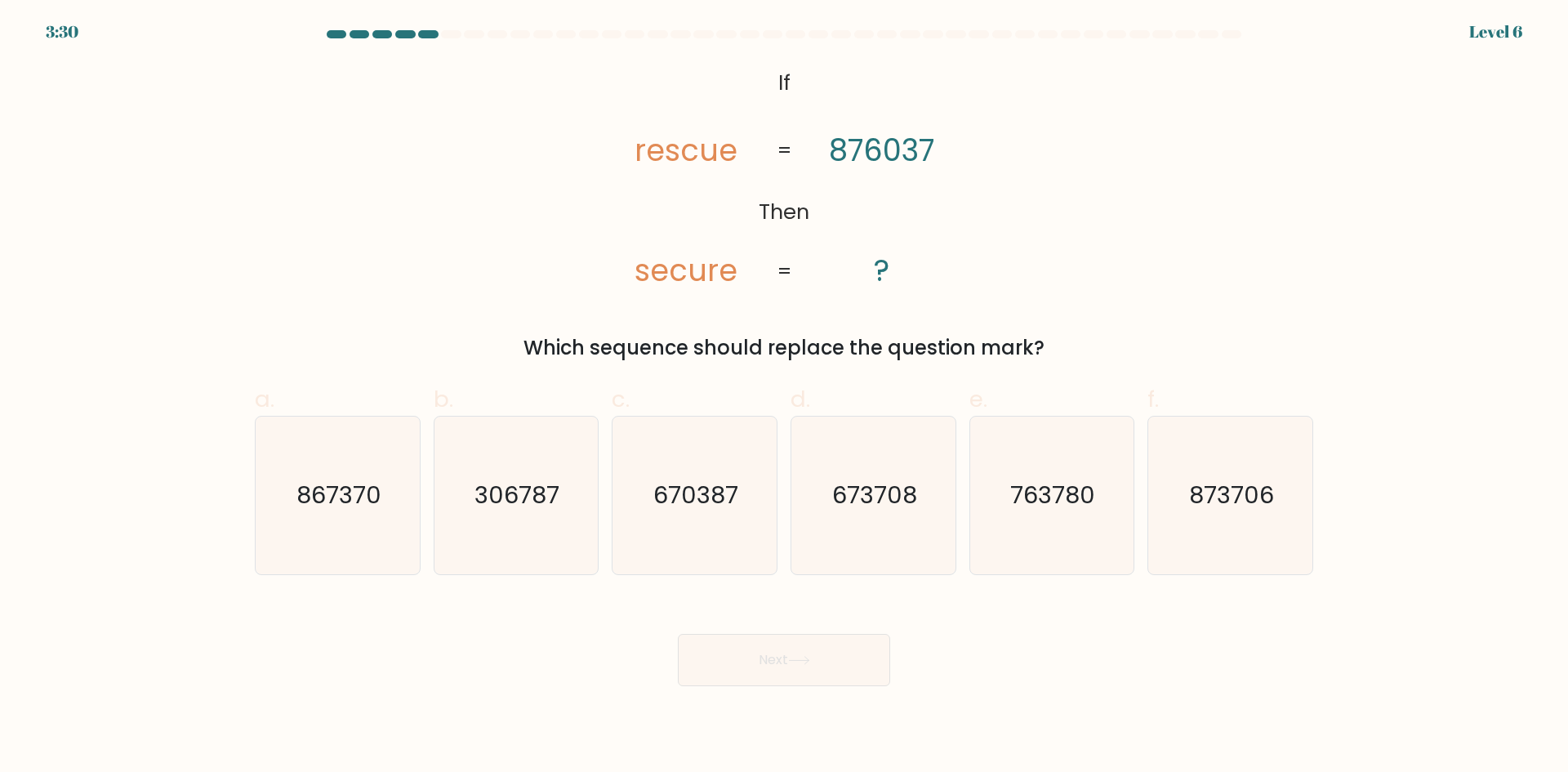 click on "Then" 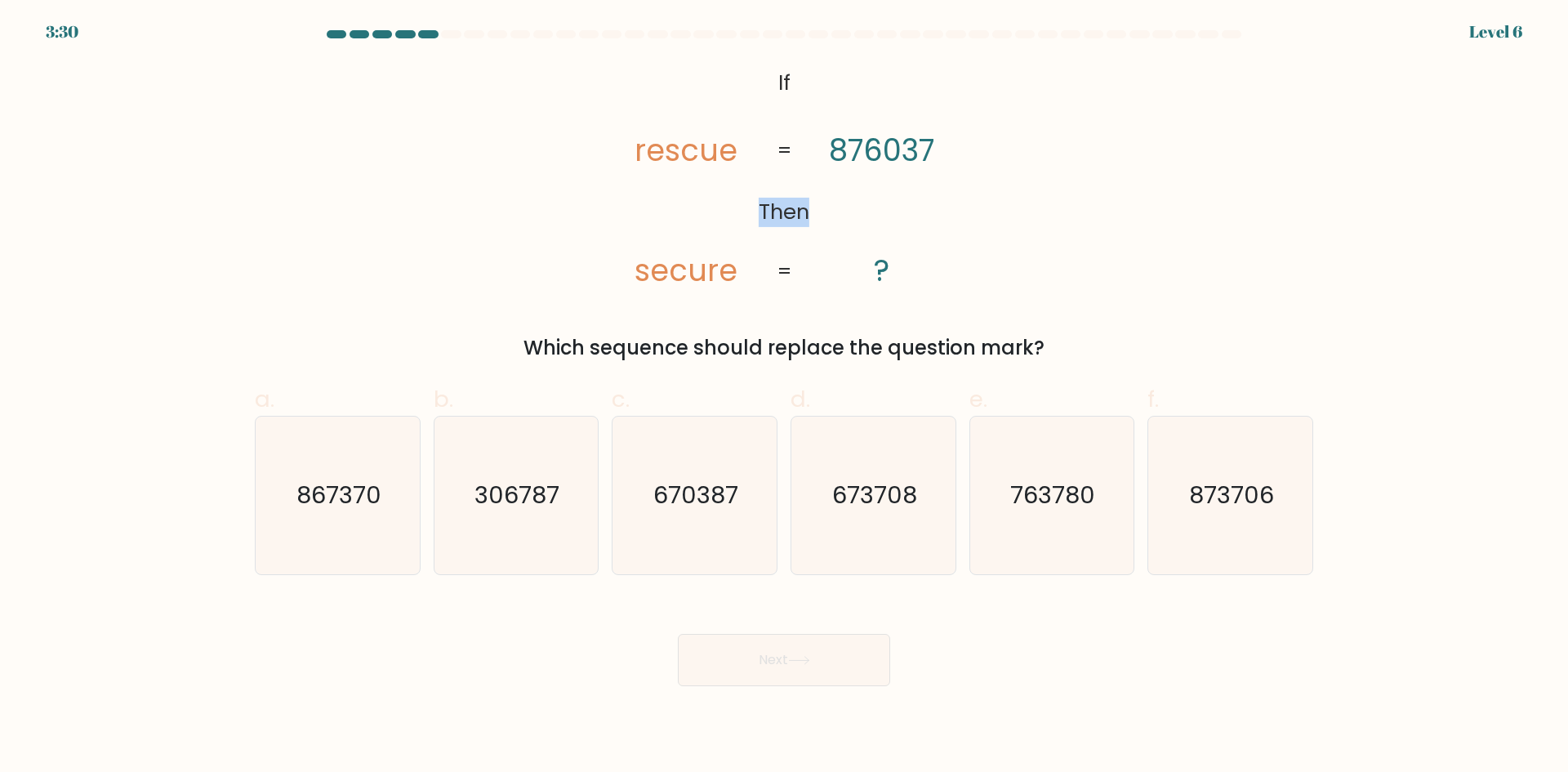 click on "Then" 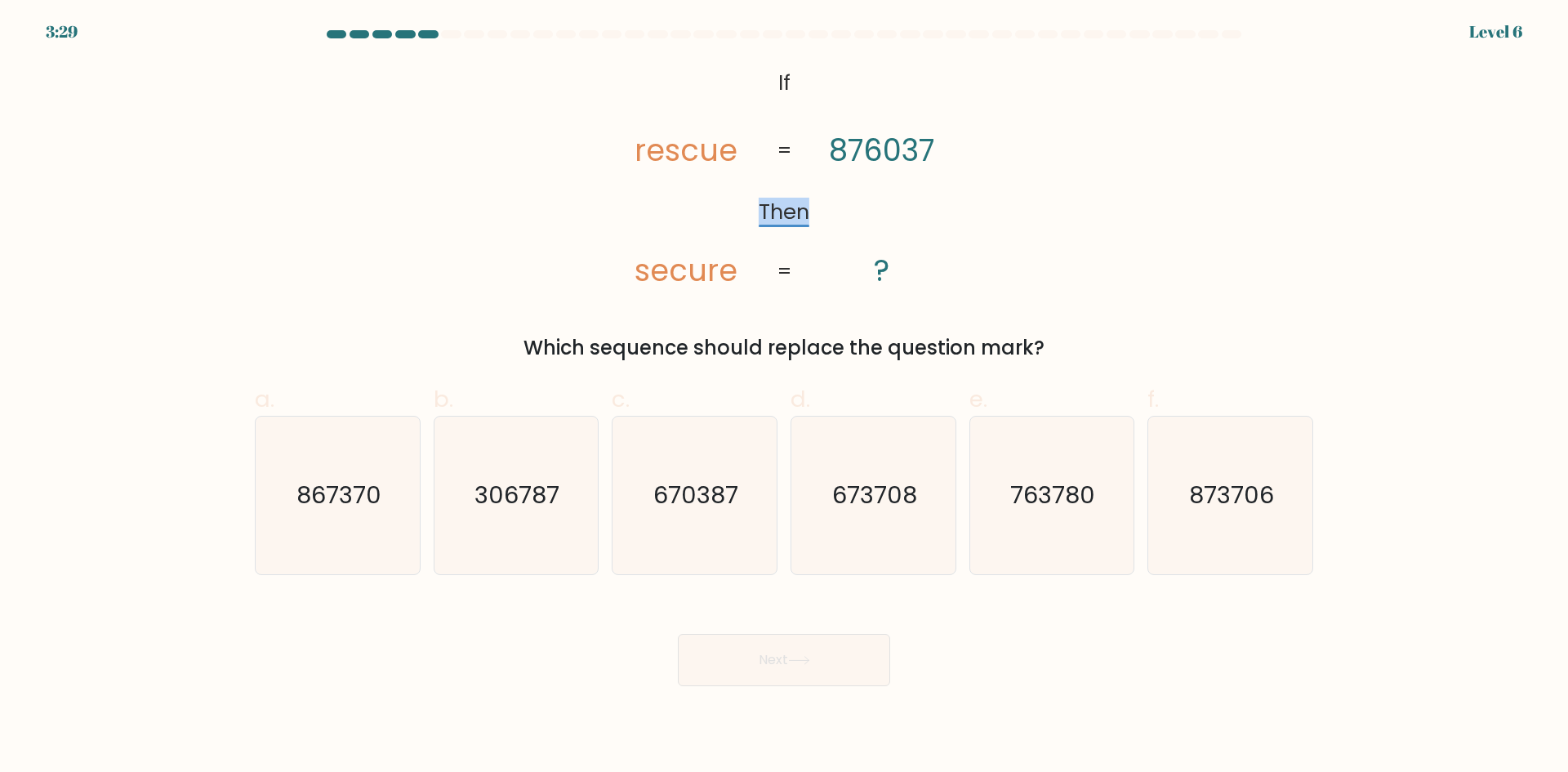 click on "Then" 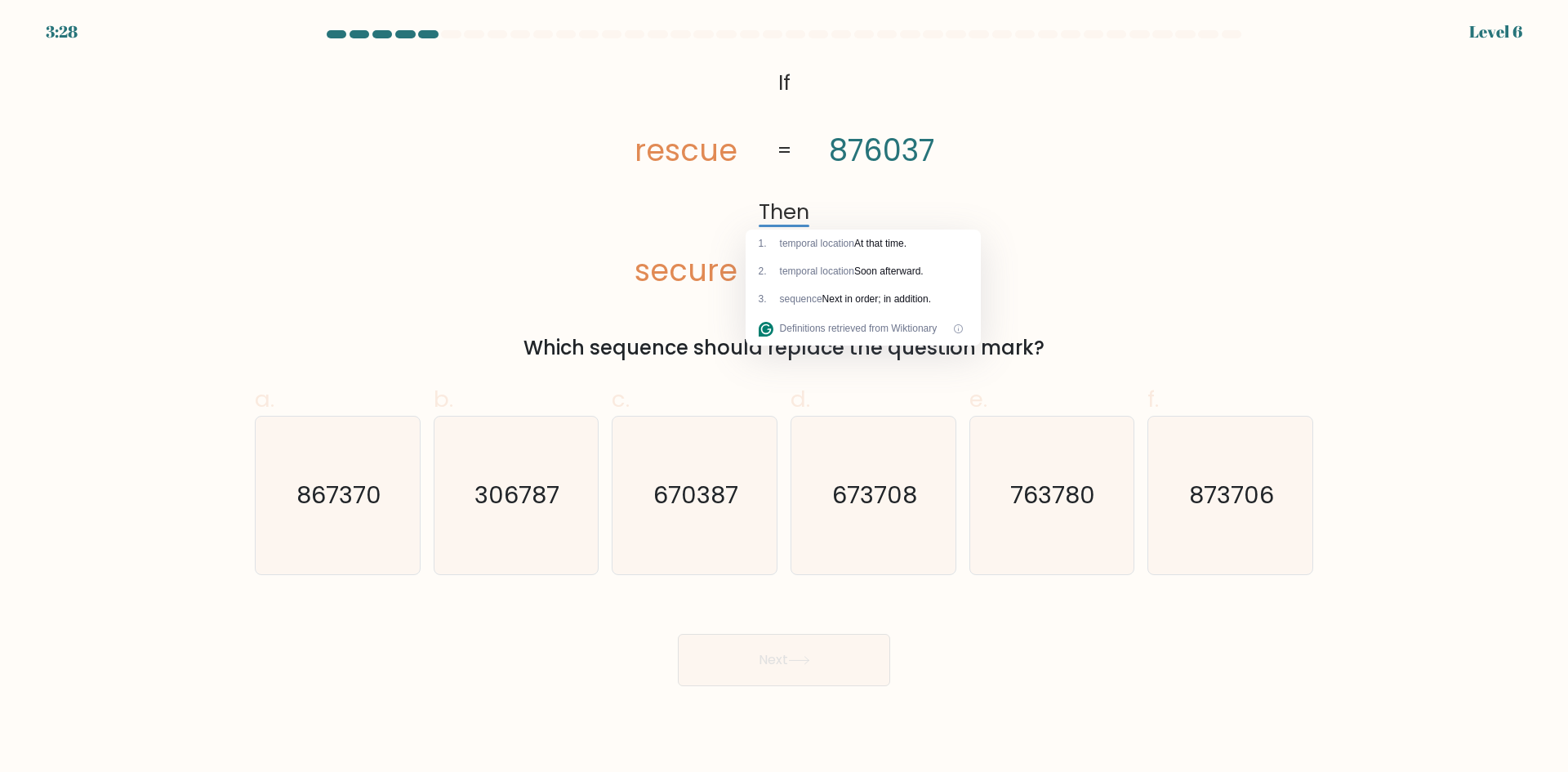 click on "Then" 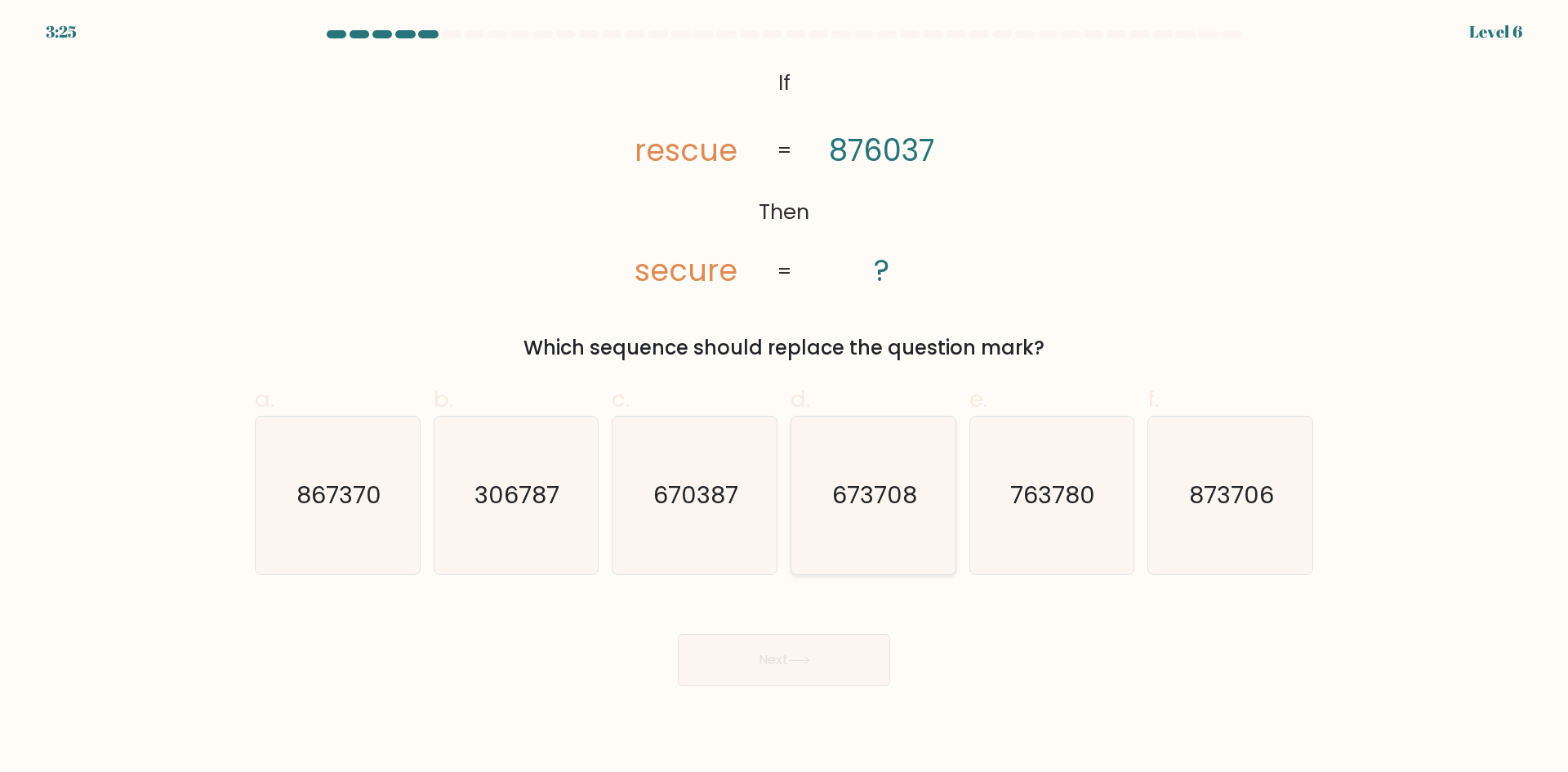 click on "673708" 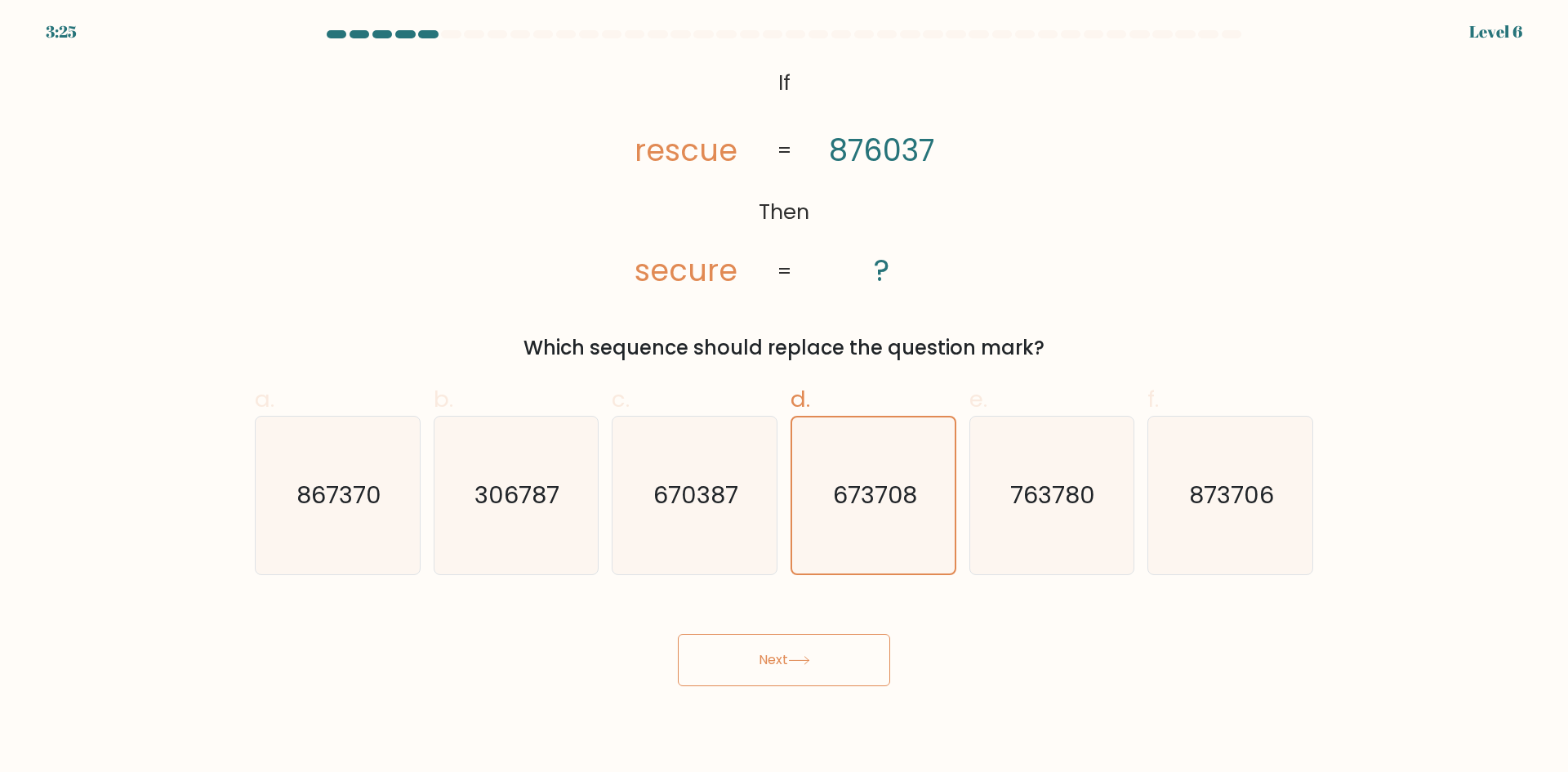 click on "Next" at bounding box center [784, 660] 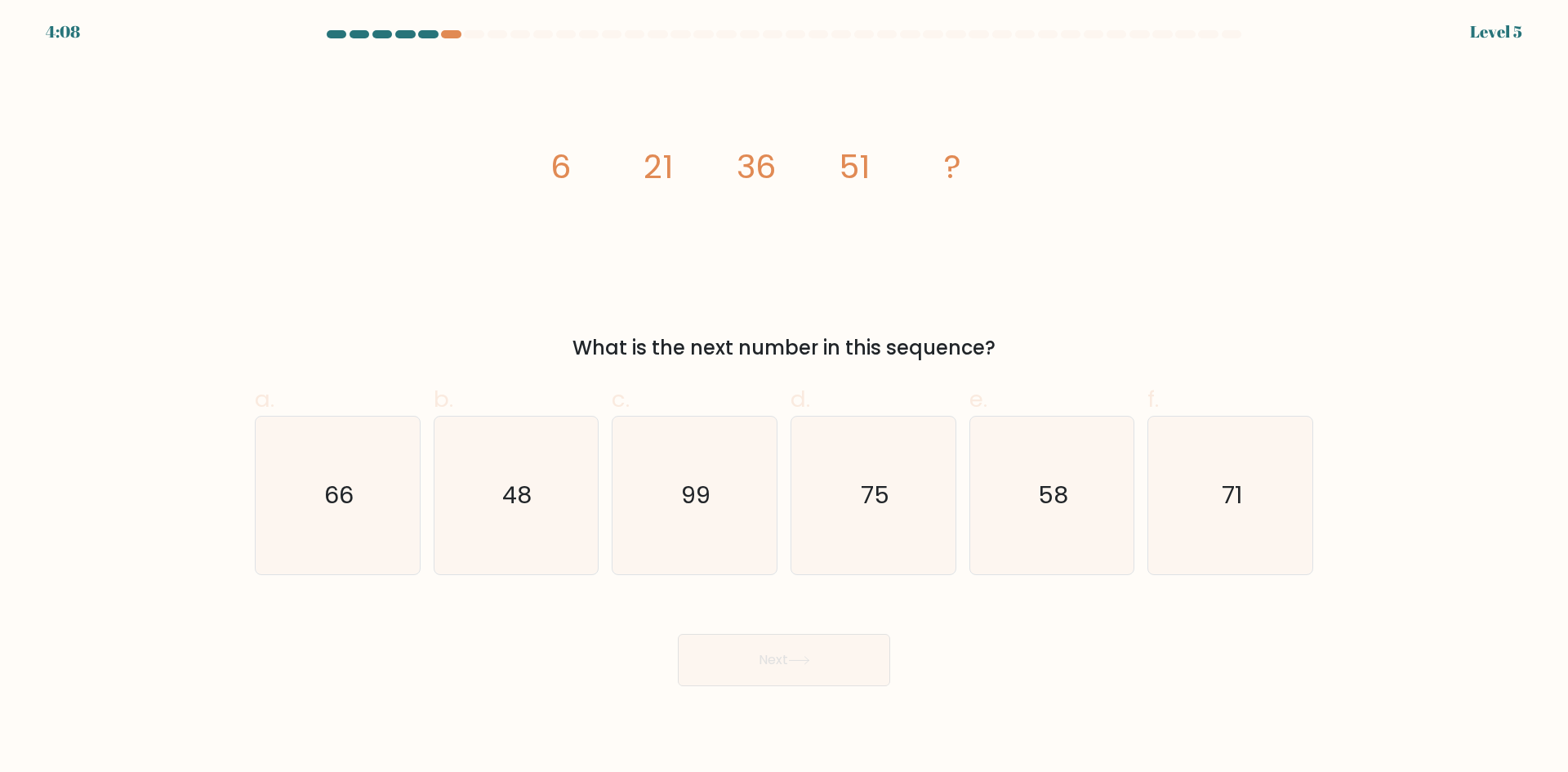 drag, startPoint x: 845, startPoint y: 591, endPoint x: 827, endPoint y: 645, distance: 56.921 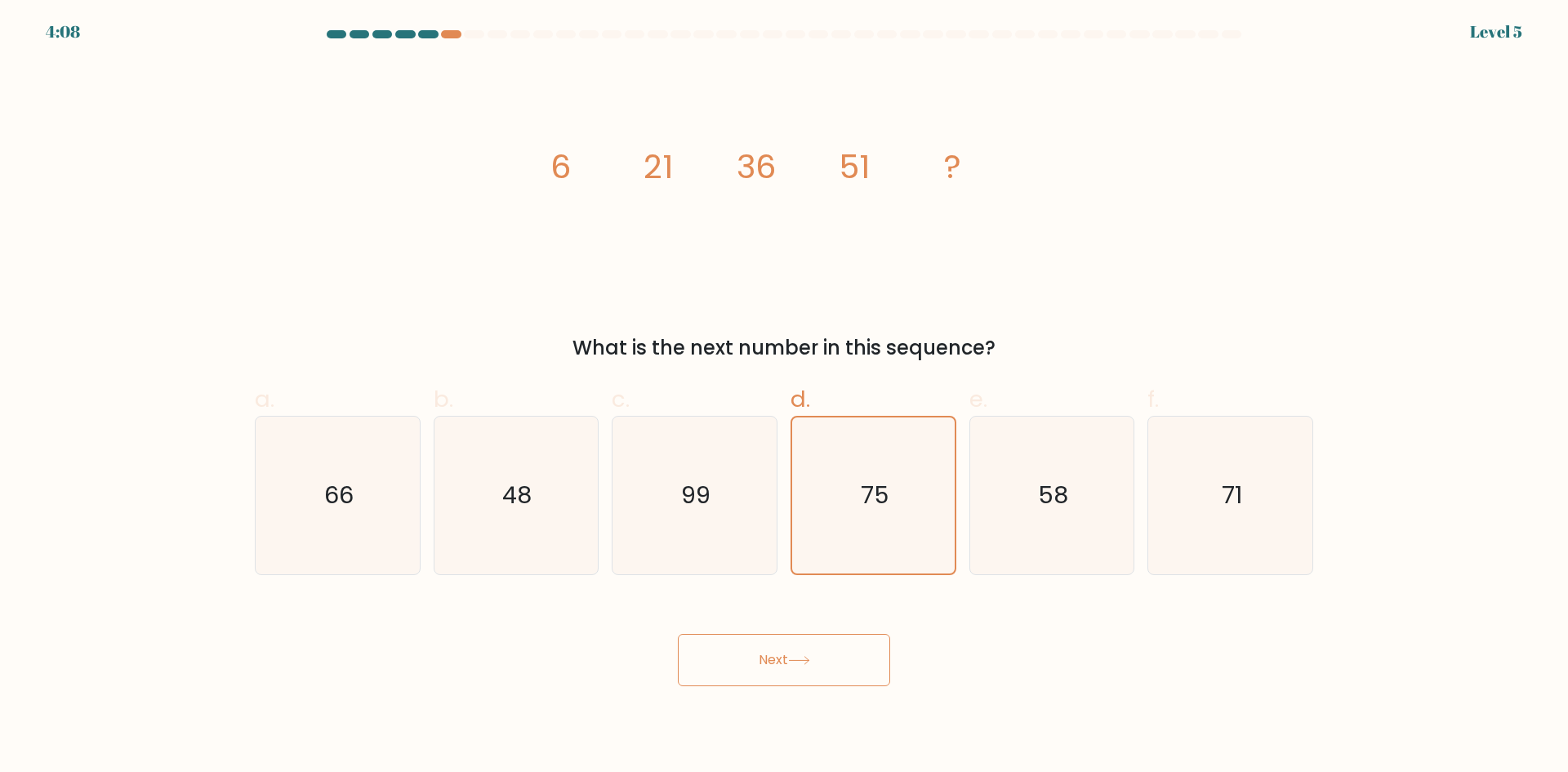 click on "Next" at bounding box center (784, 660) 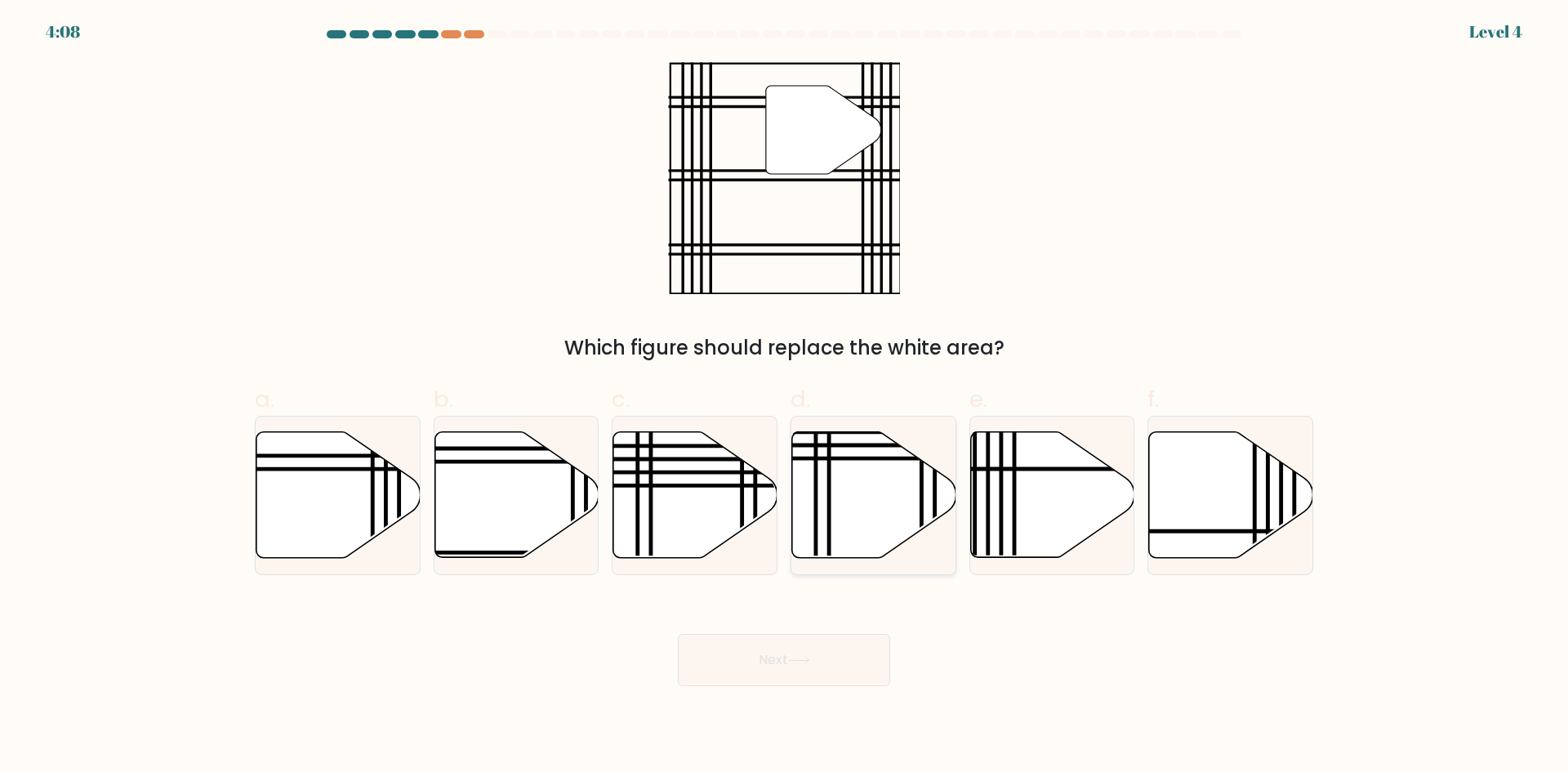 click 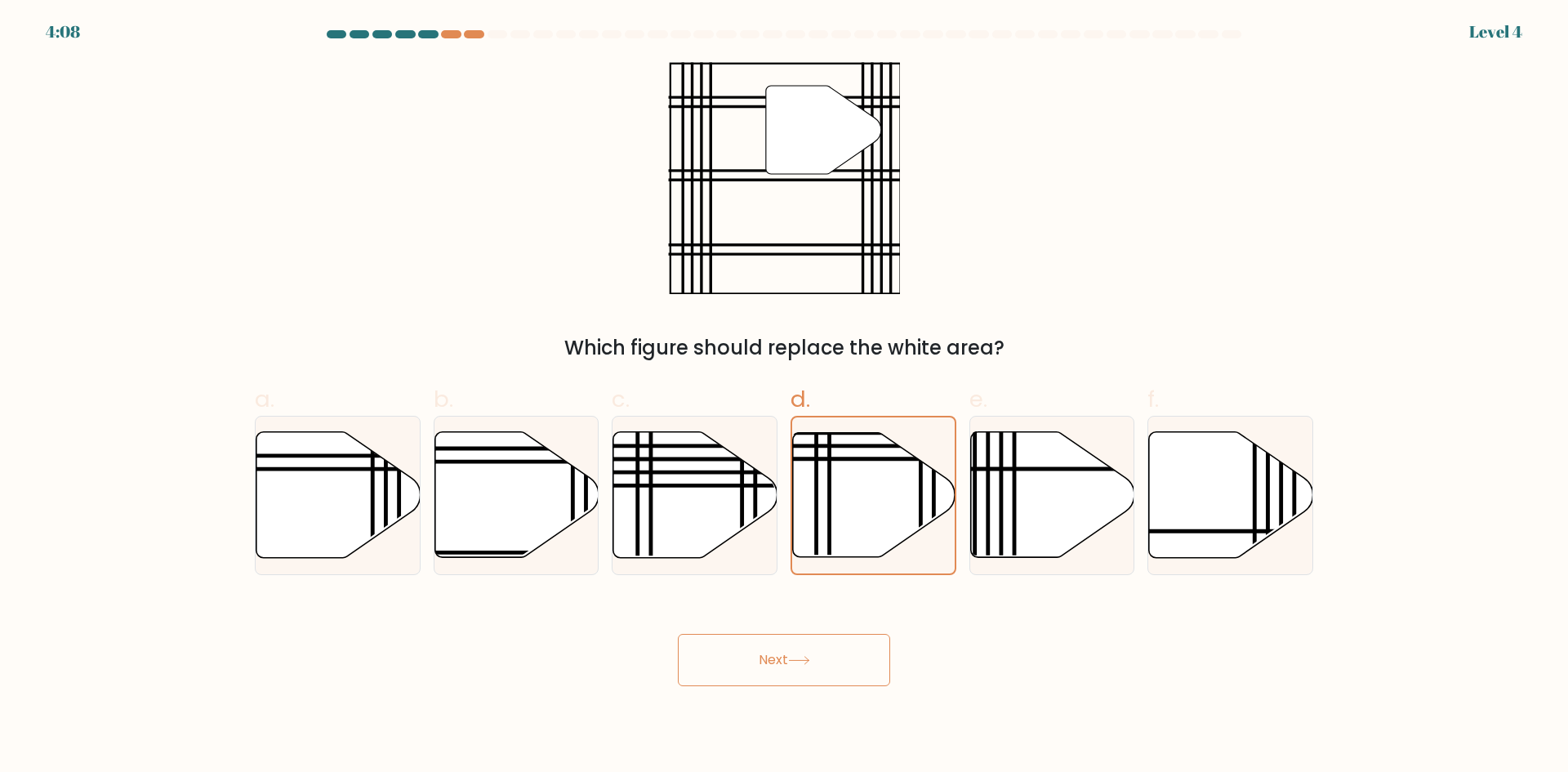 click on "Next" at bounding box center [784, 660] 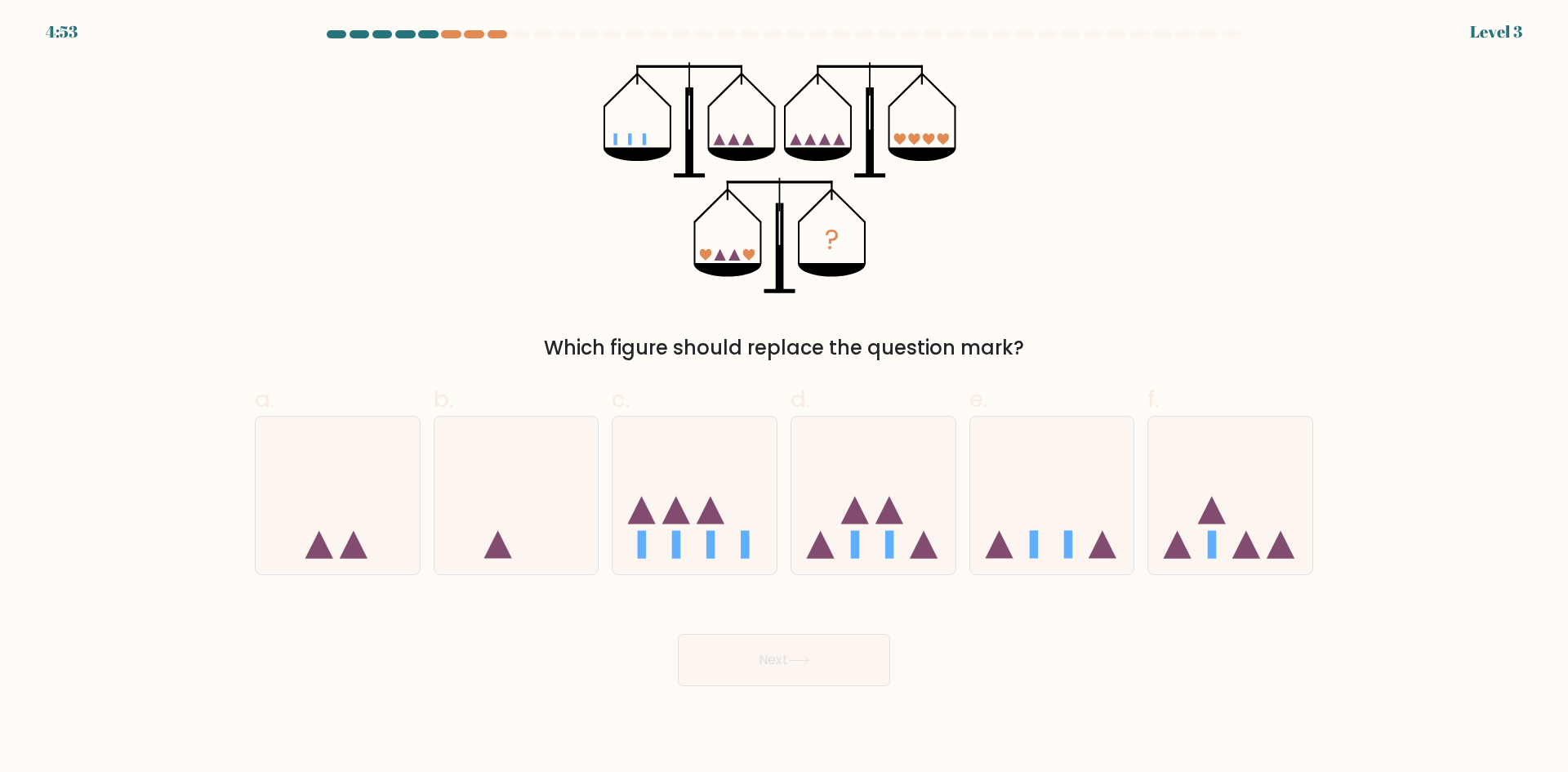 click 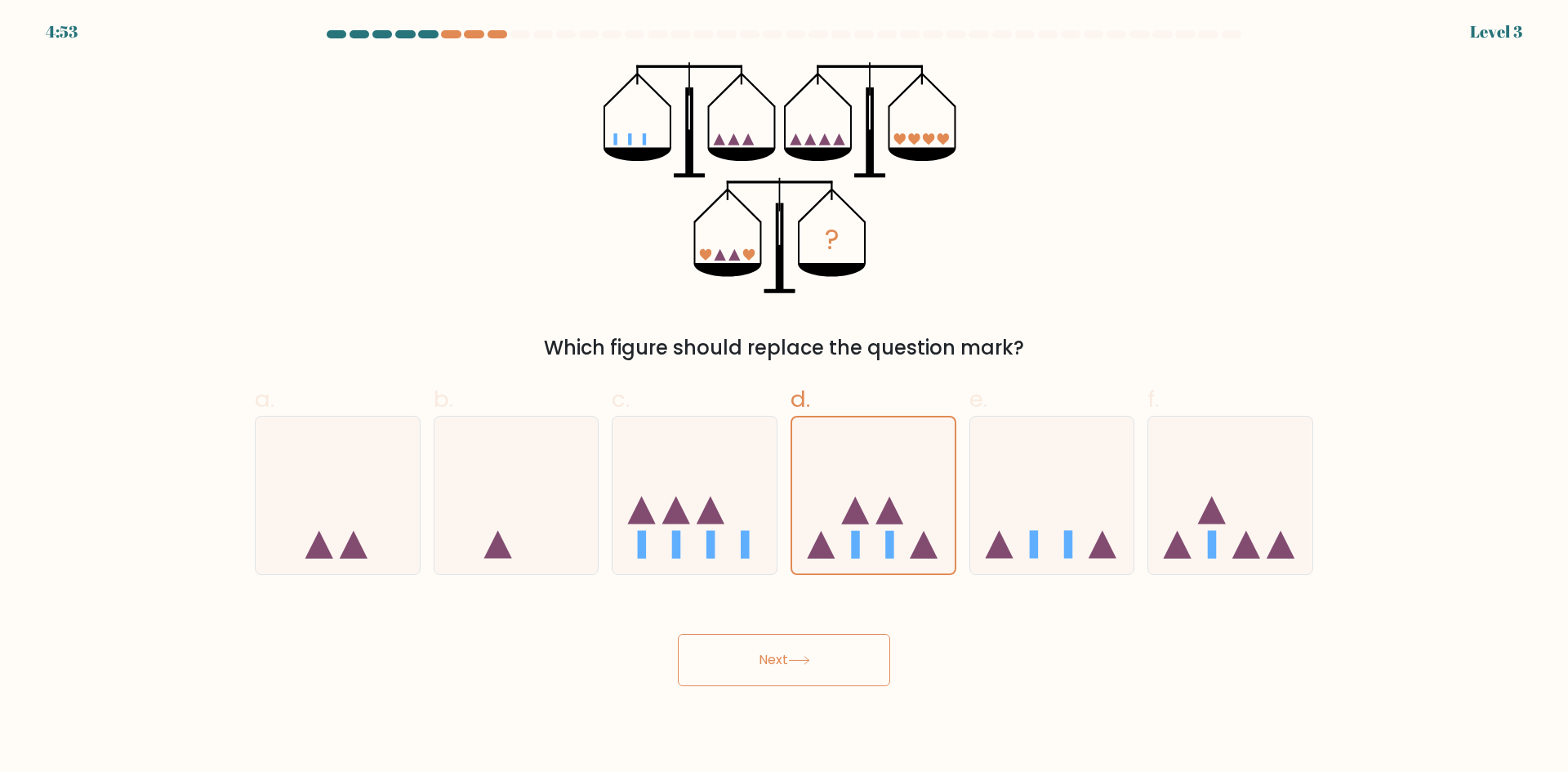 drag, startPoint x: 825, startPoint y: 673, endPoint x: 844, endPoint y: 578, distance: 96.881371 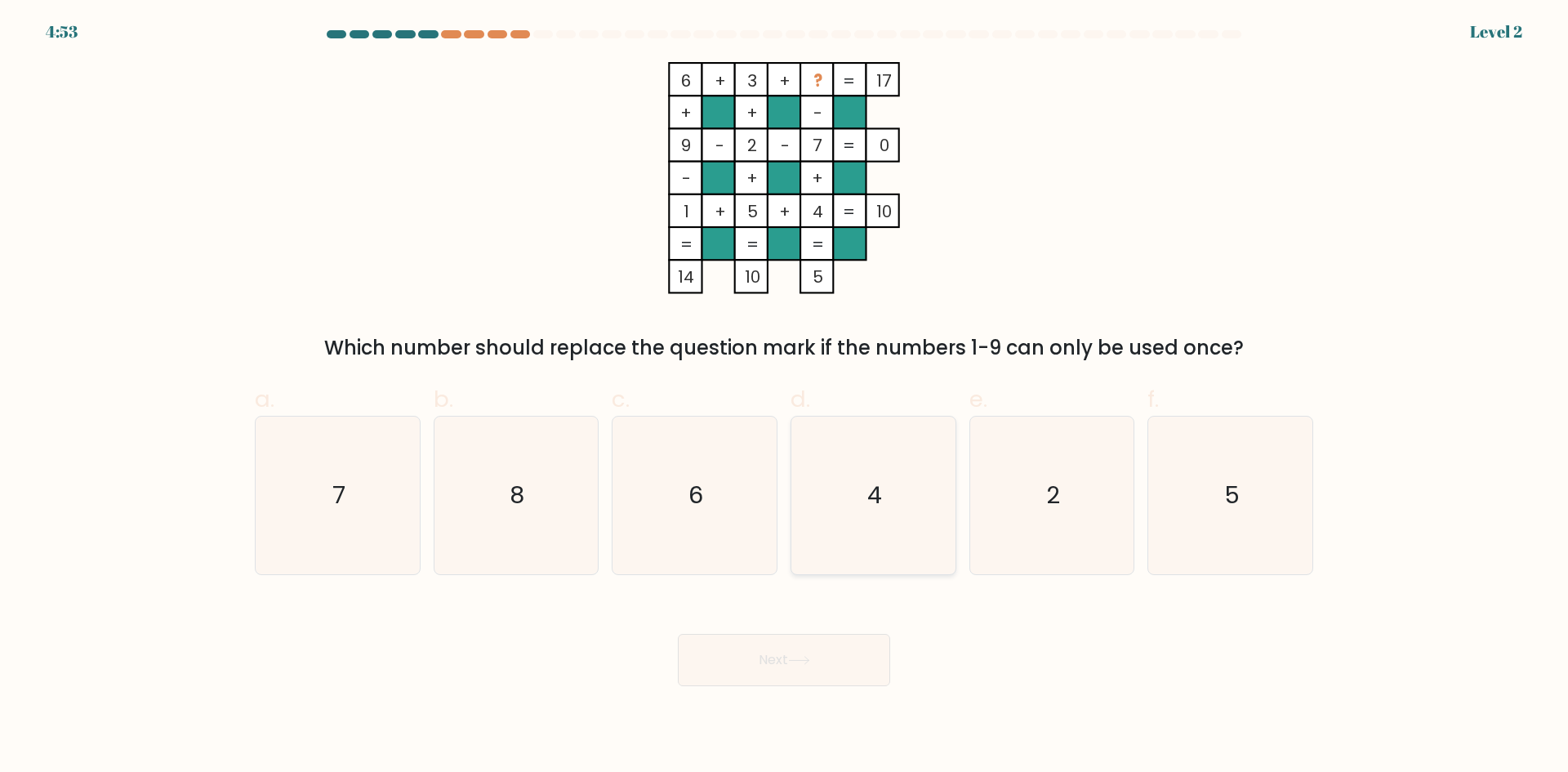 click on "4" 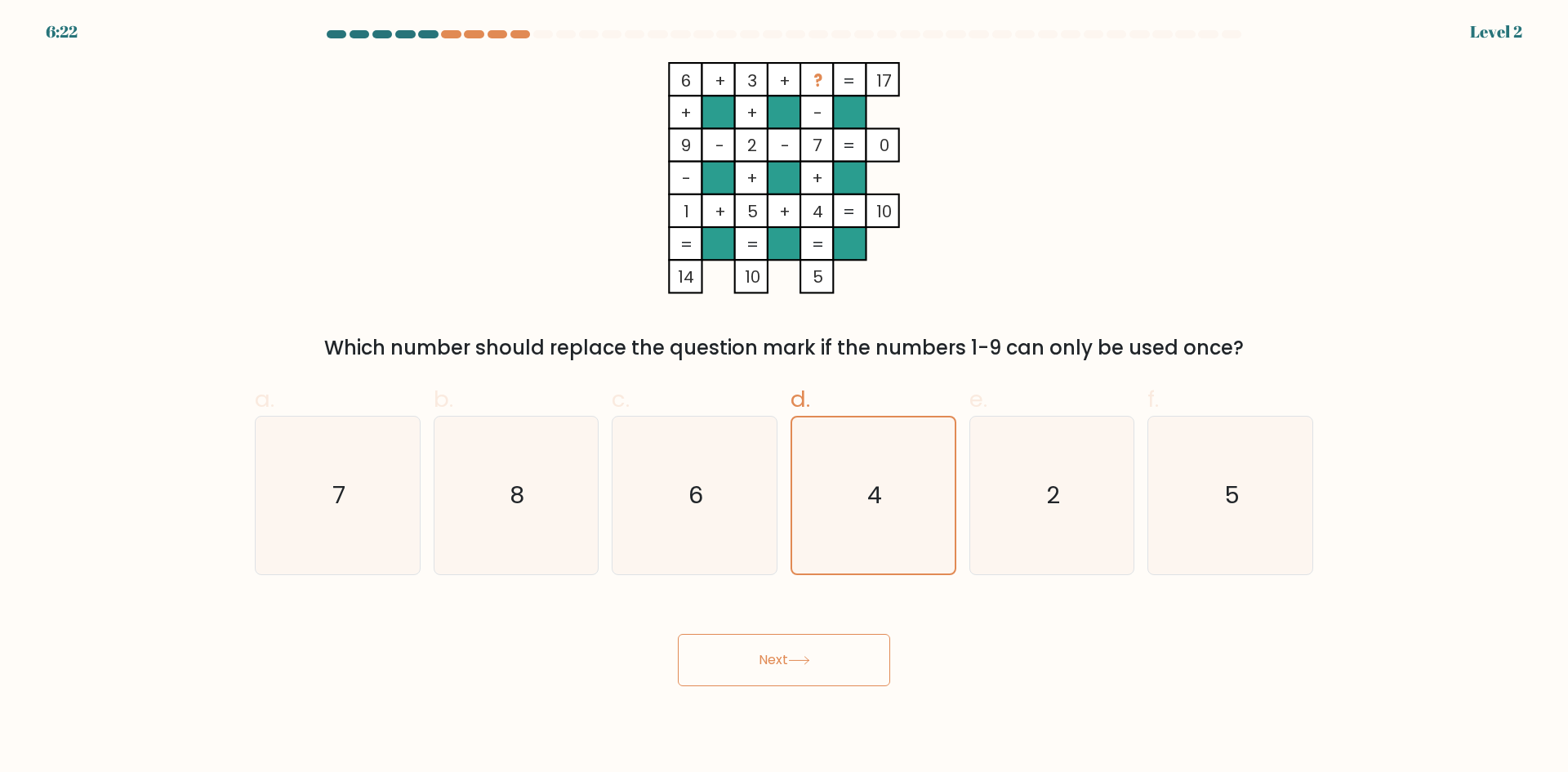click on "Next" at bounding box center [784, 640] 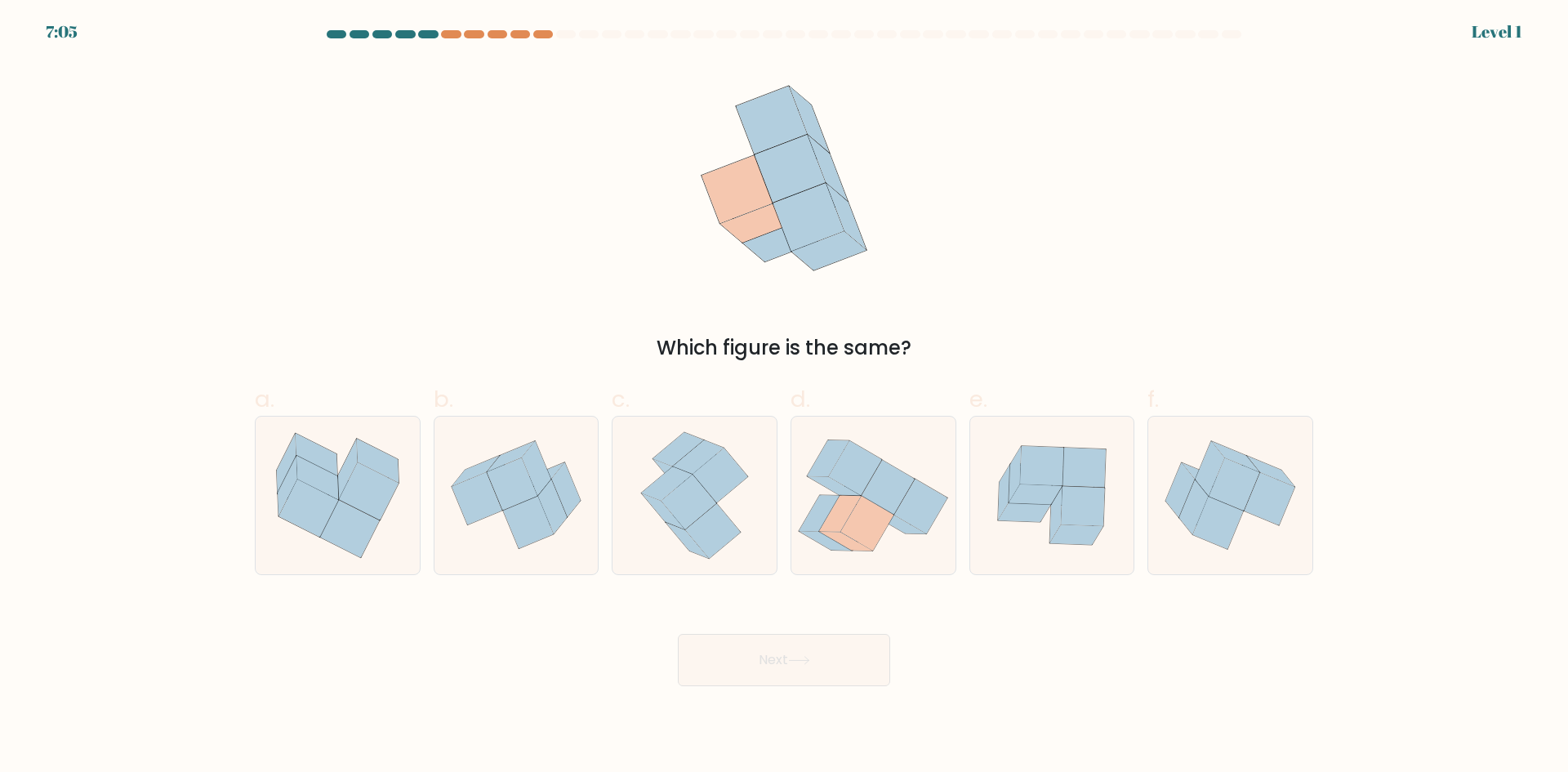 click 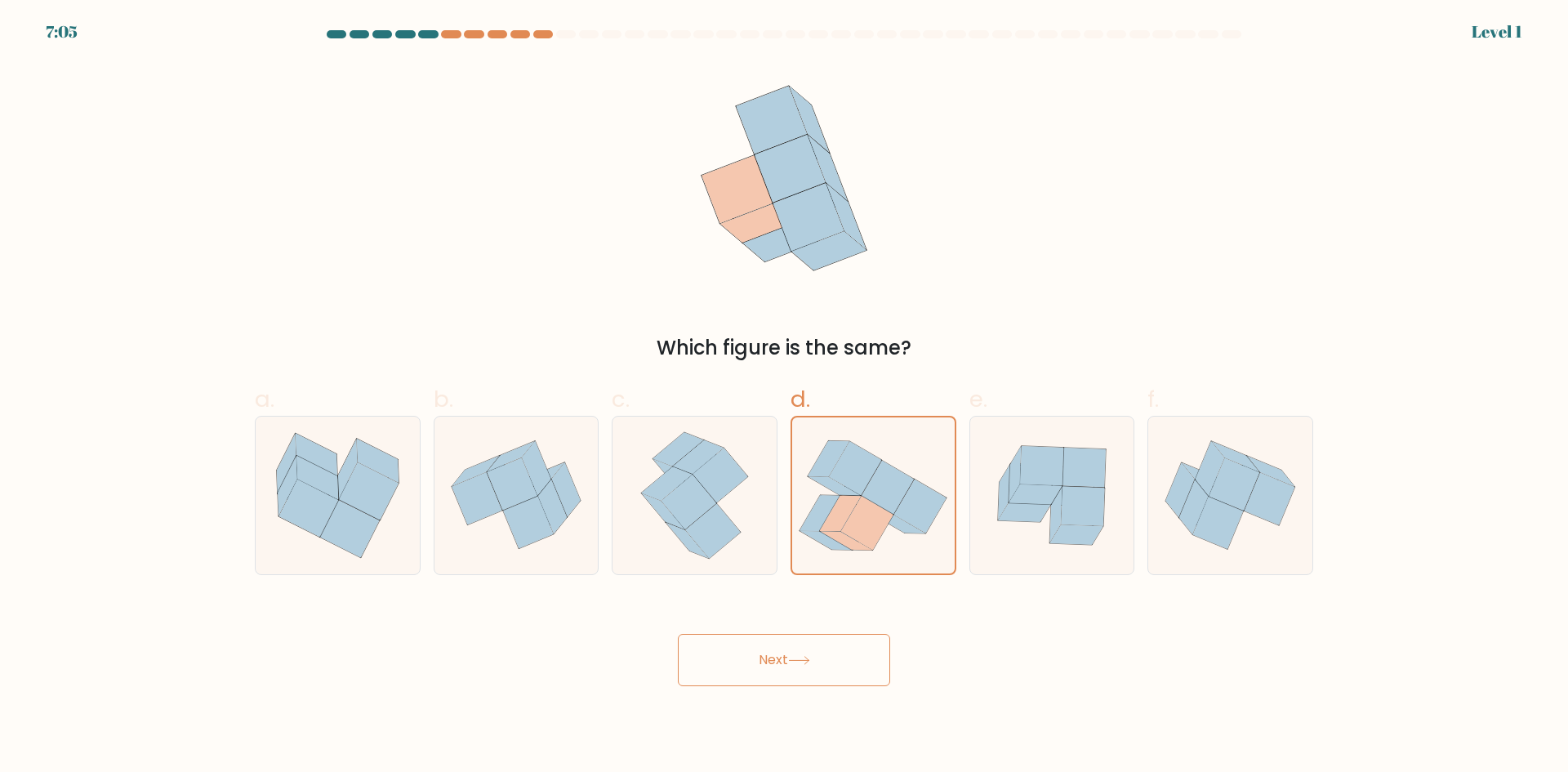 click on "Next" at bounding box center (784, 660) 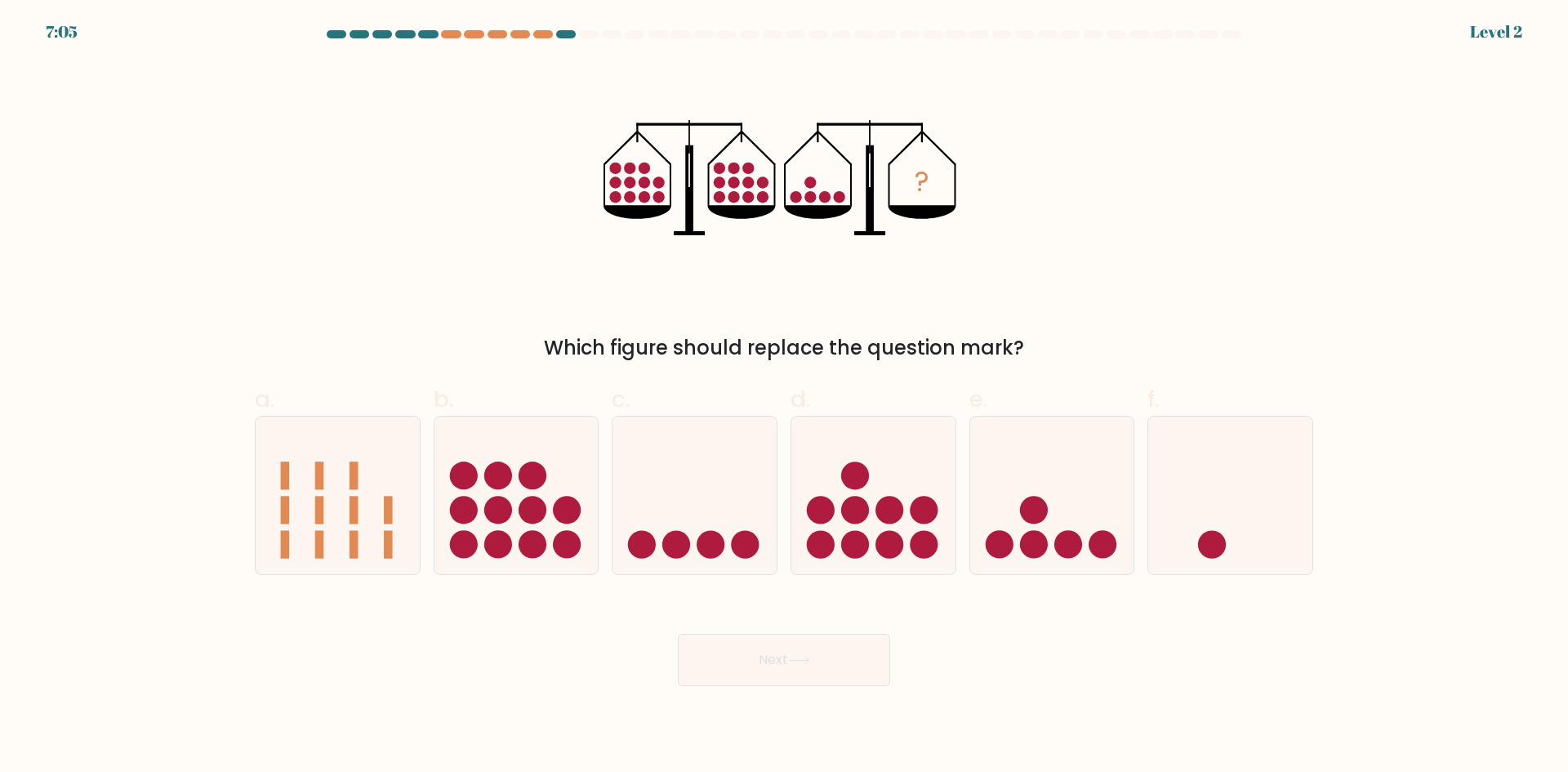 click 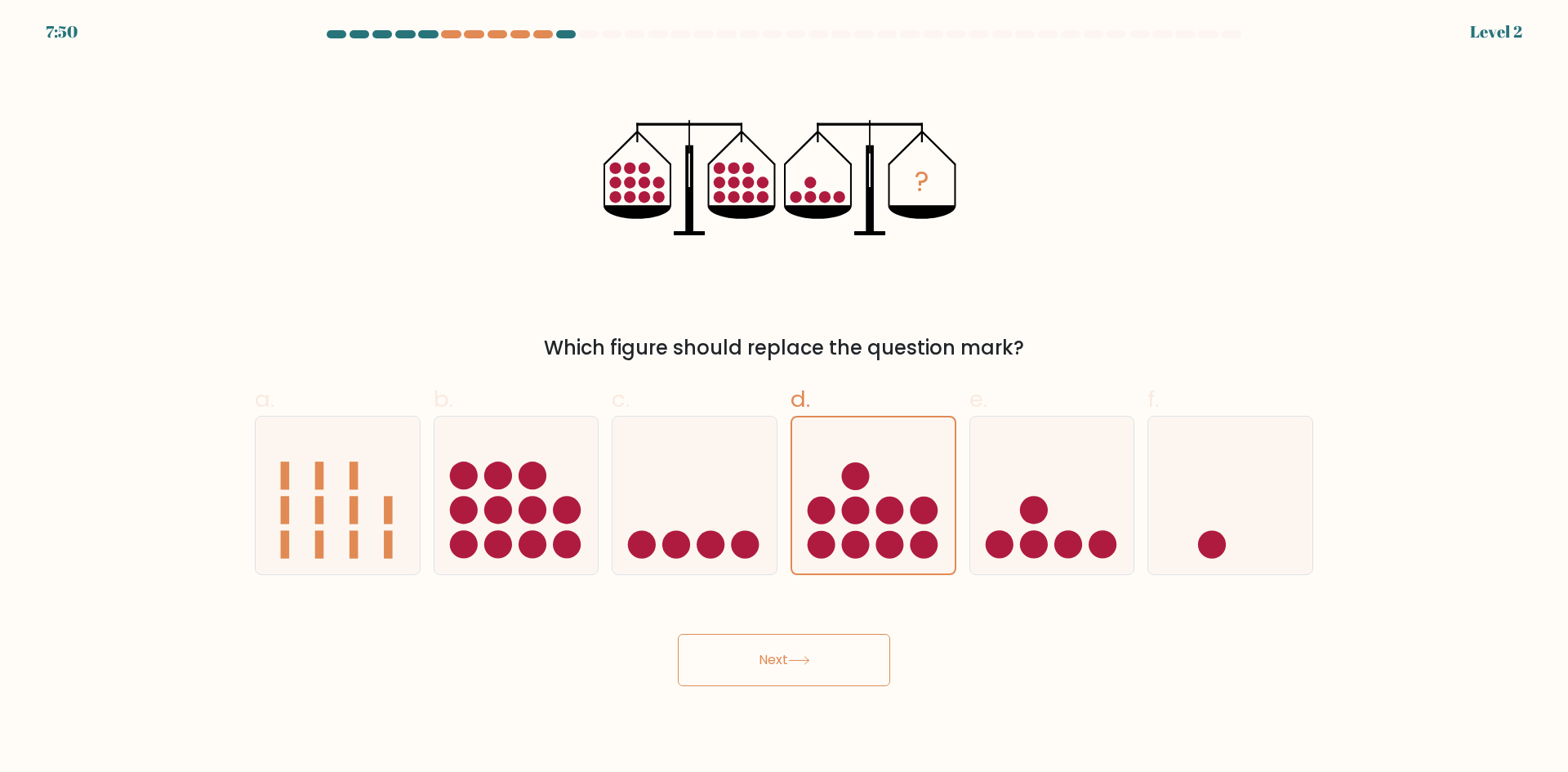 click on "Next" at bounding box center [784, 660] 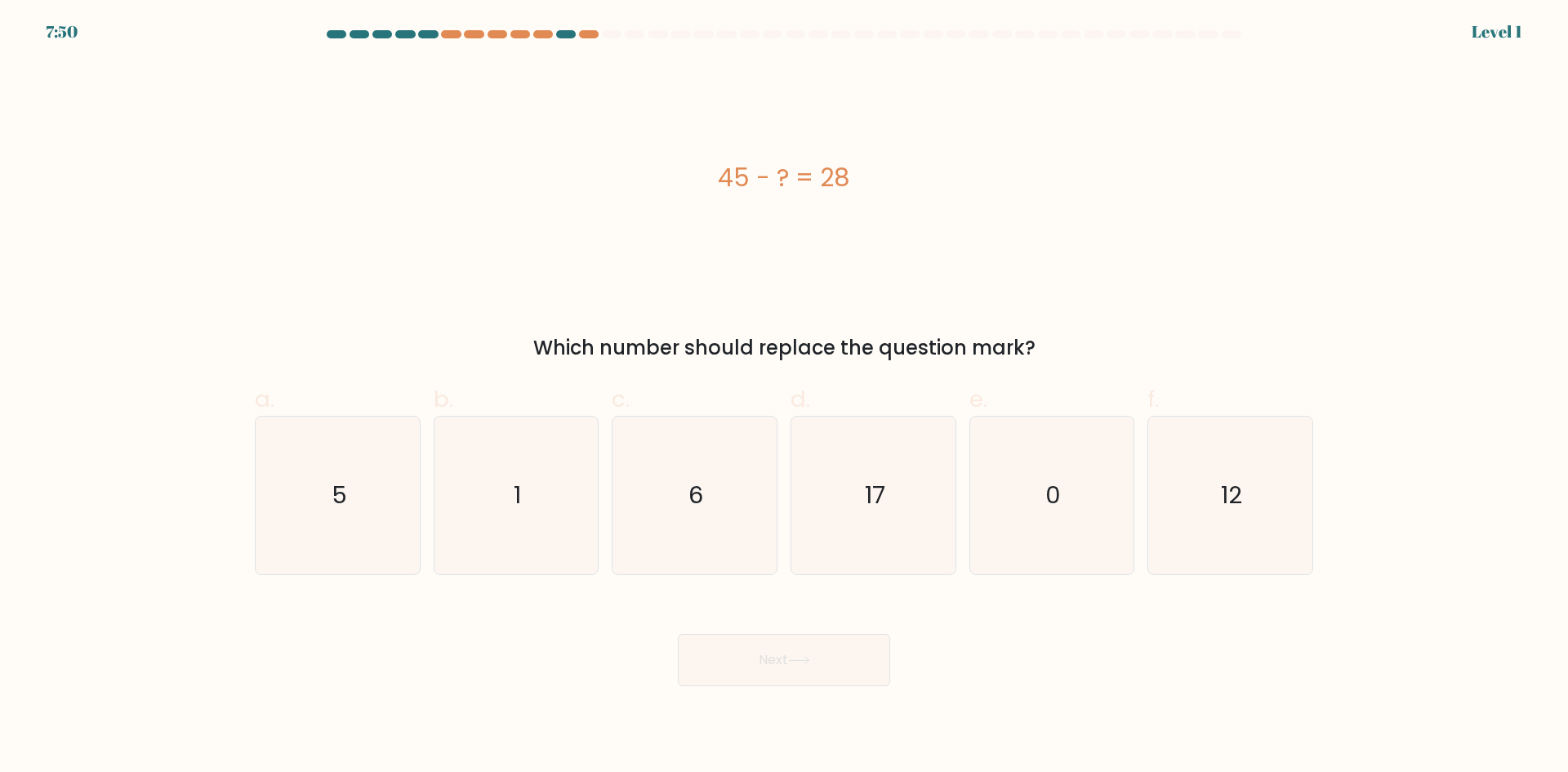 click on "17" 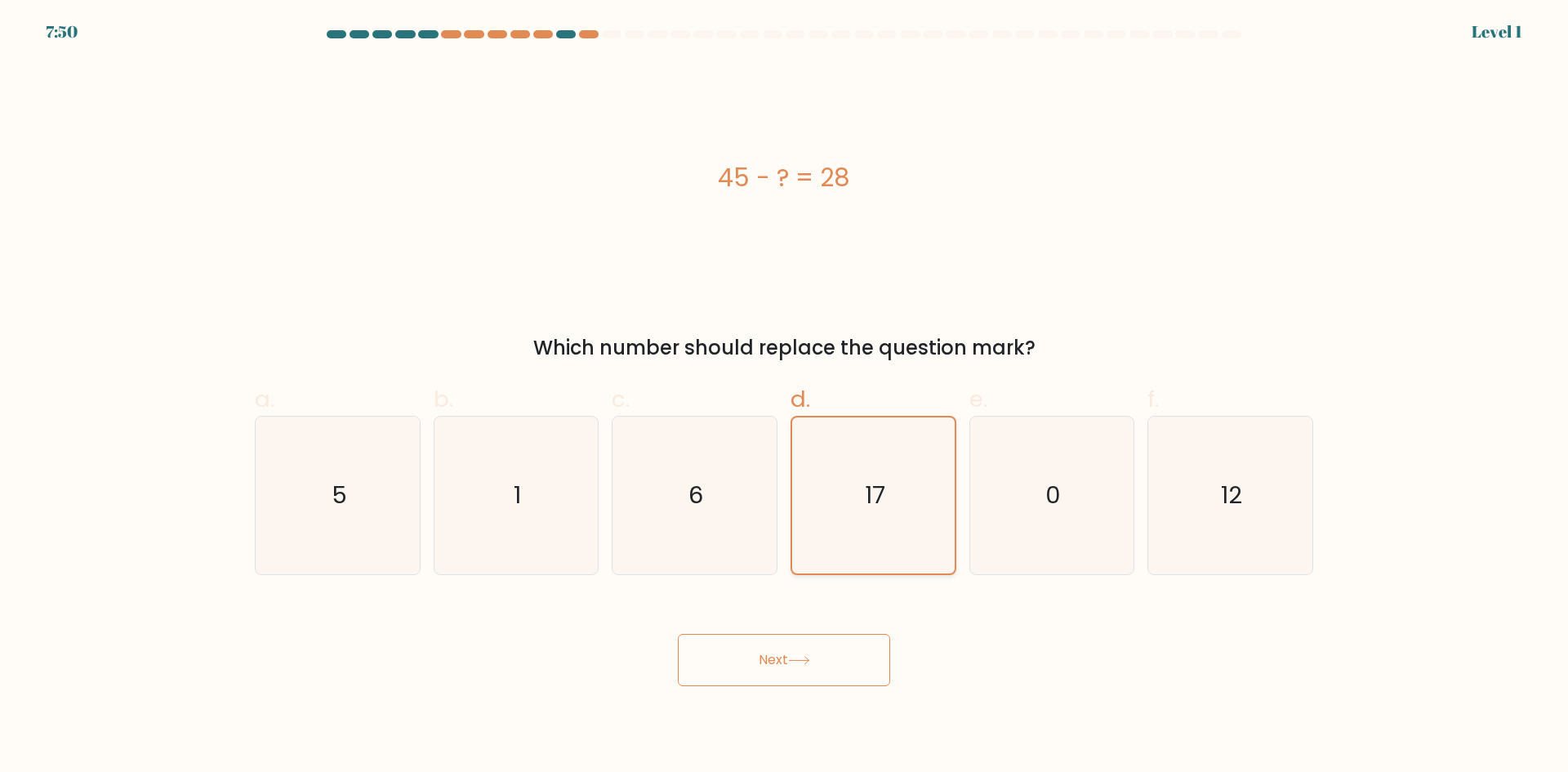drag, startPoint x: 849, startPoint y: 666, endPoint x: 866, endPoint y: 574, distance: 93.5575 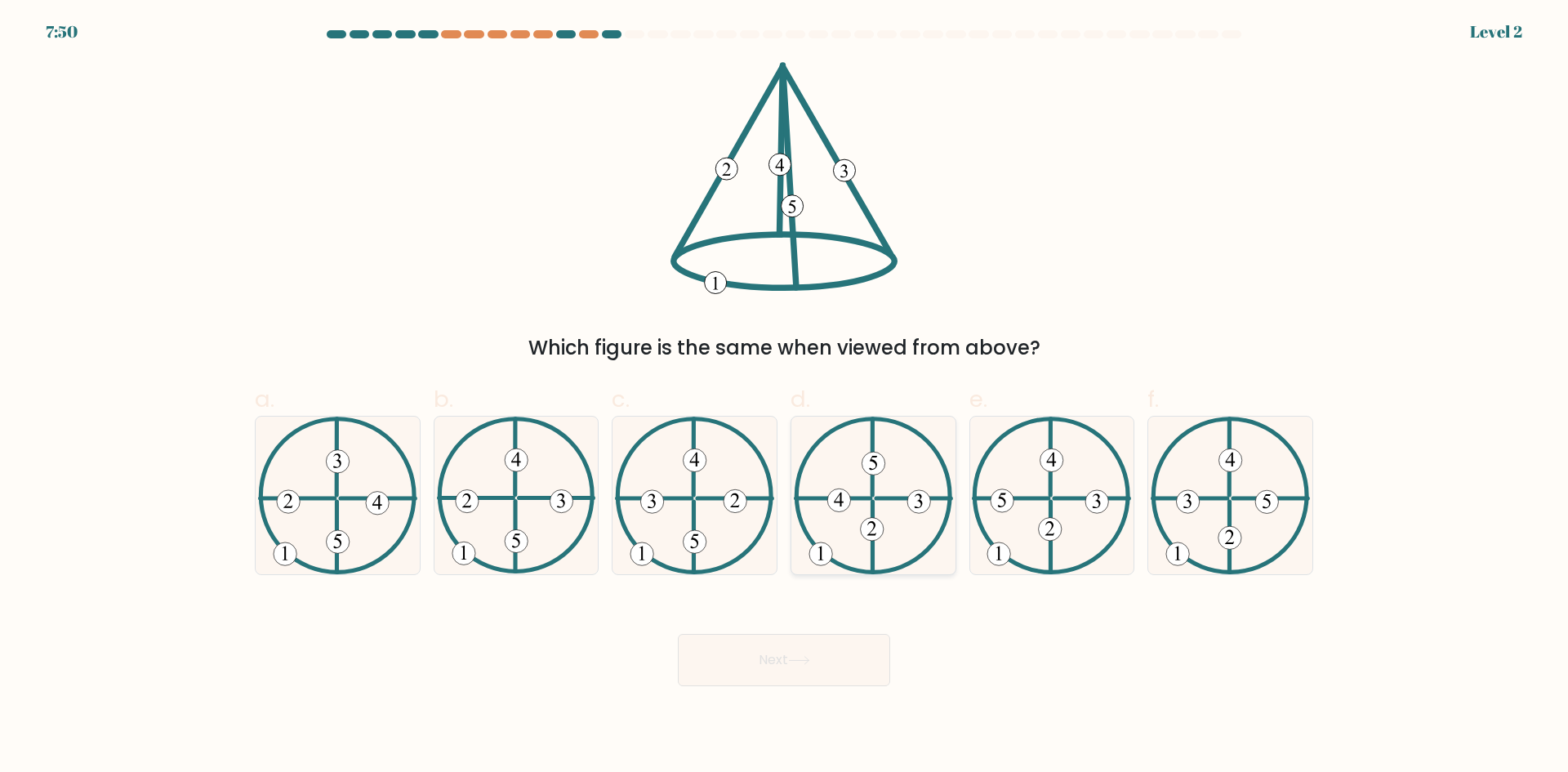 click 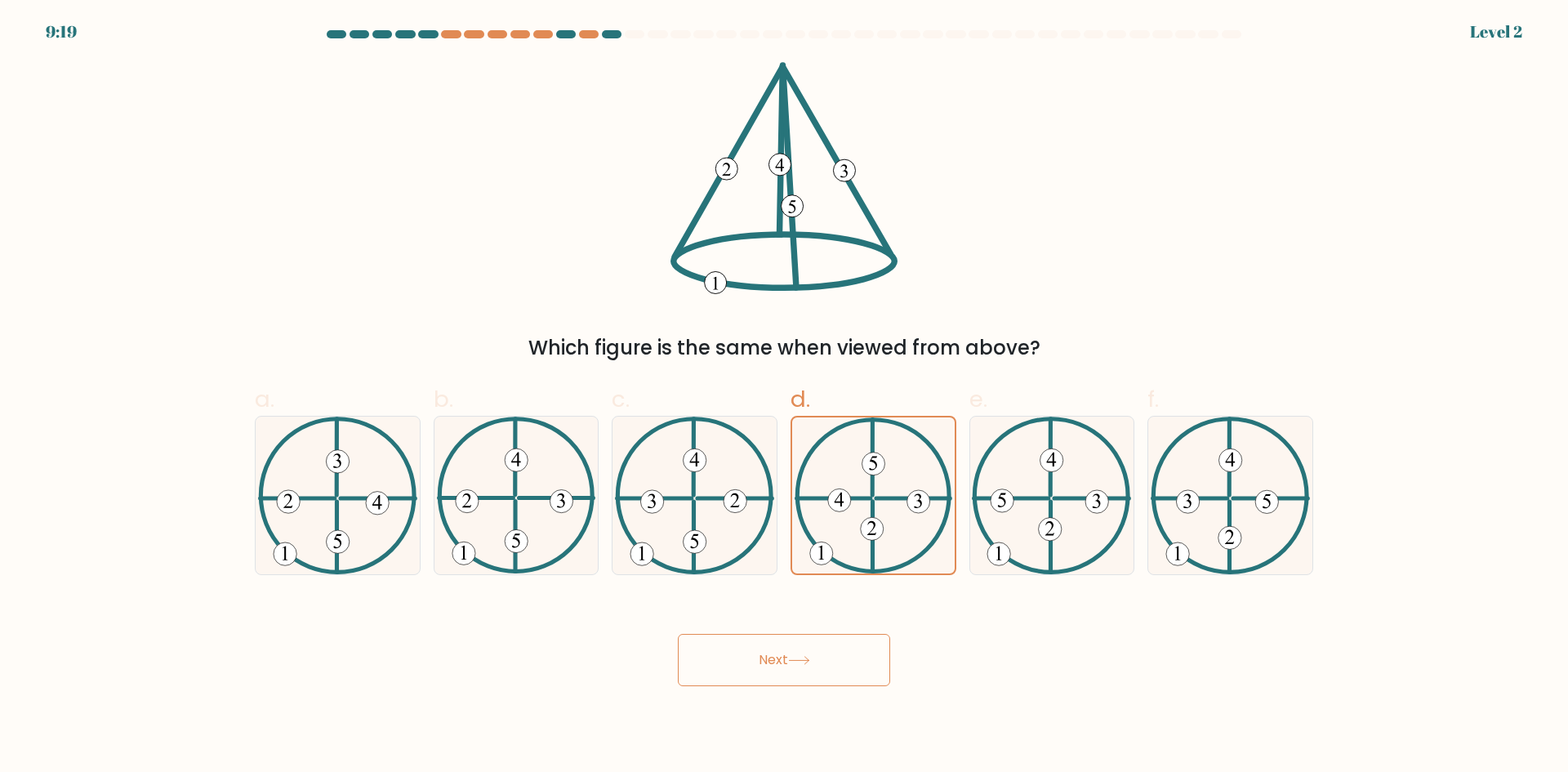 click on "Next" at bounding box center (784, 640) 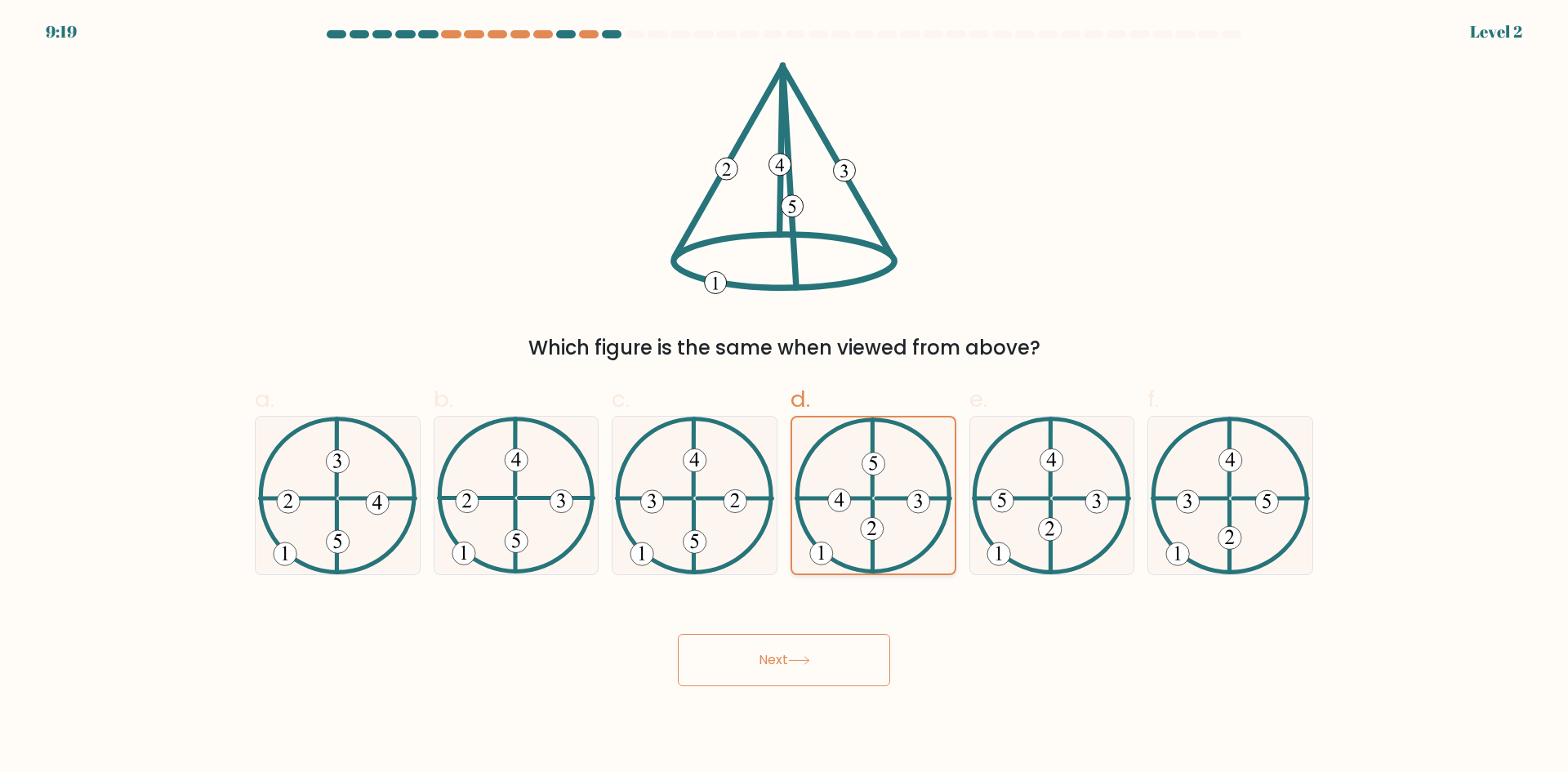 click 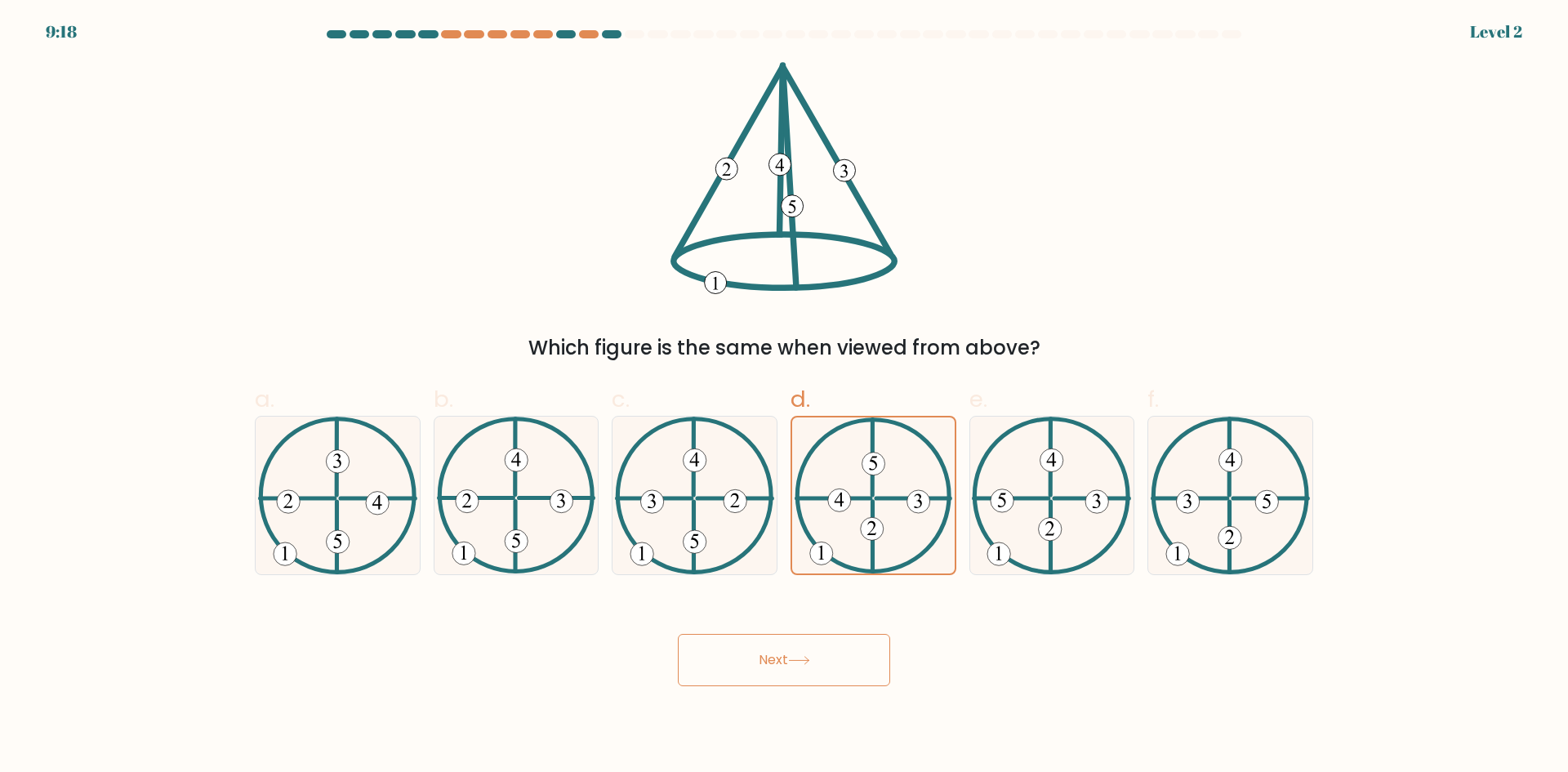 click on "Next" at bounding box center [784, 660] 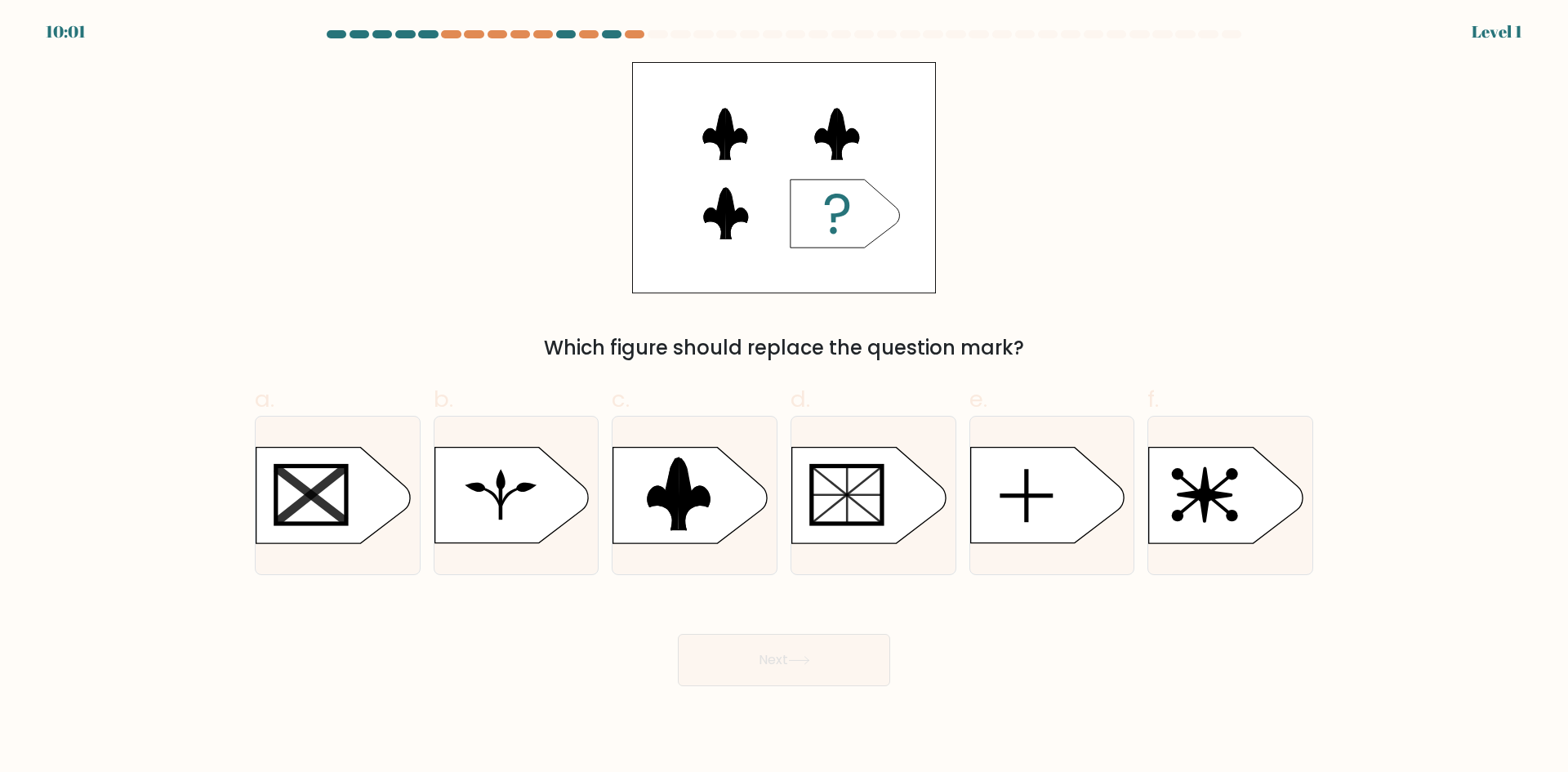 click 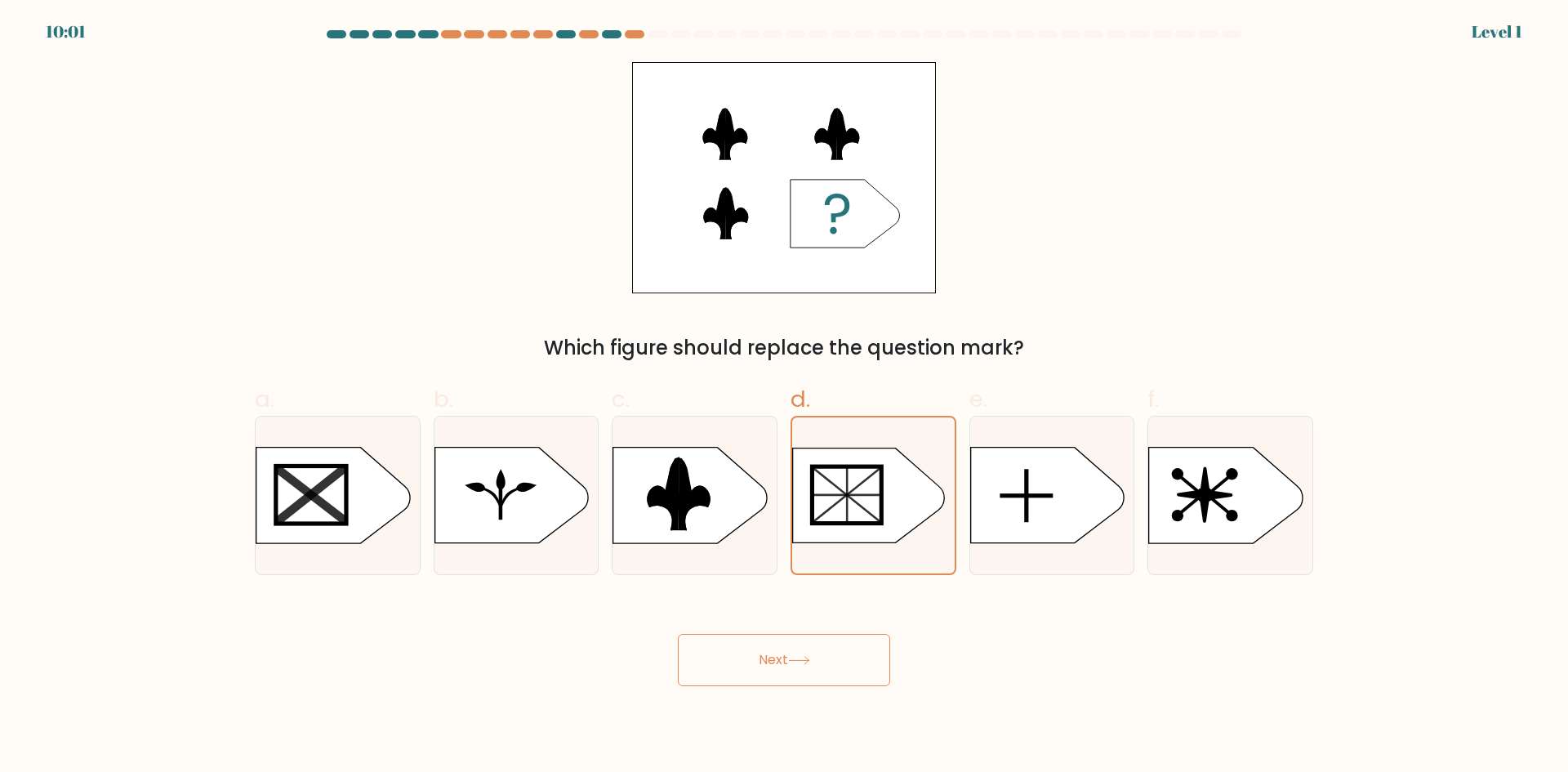 click on "Next" at bounding box center [784, 660] 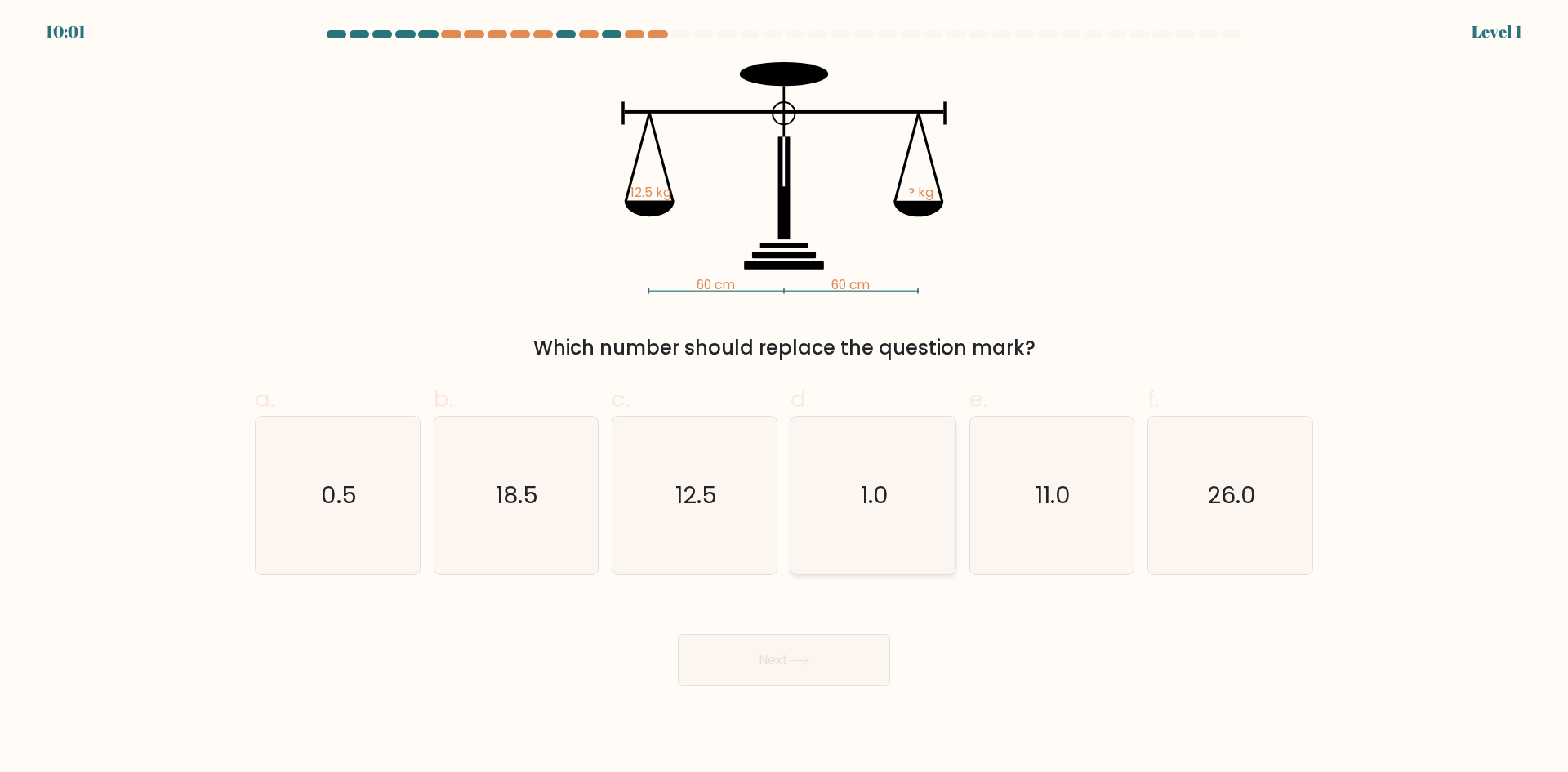 click on "1.0" 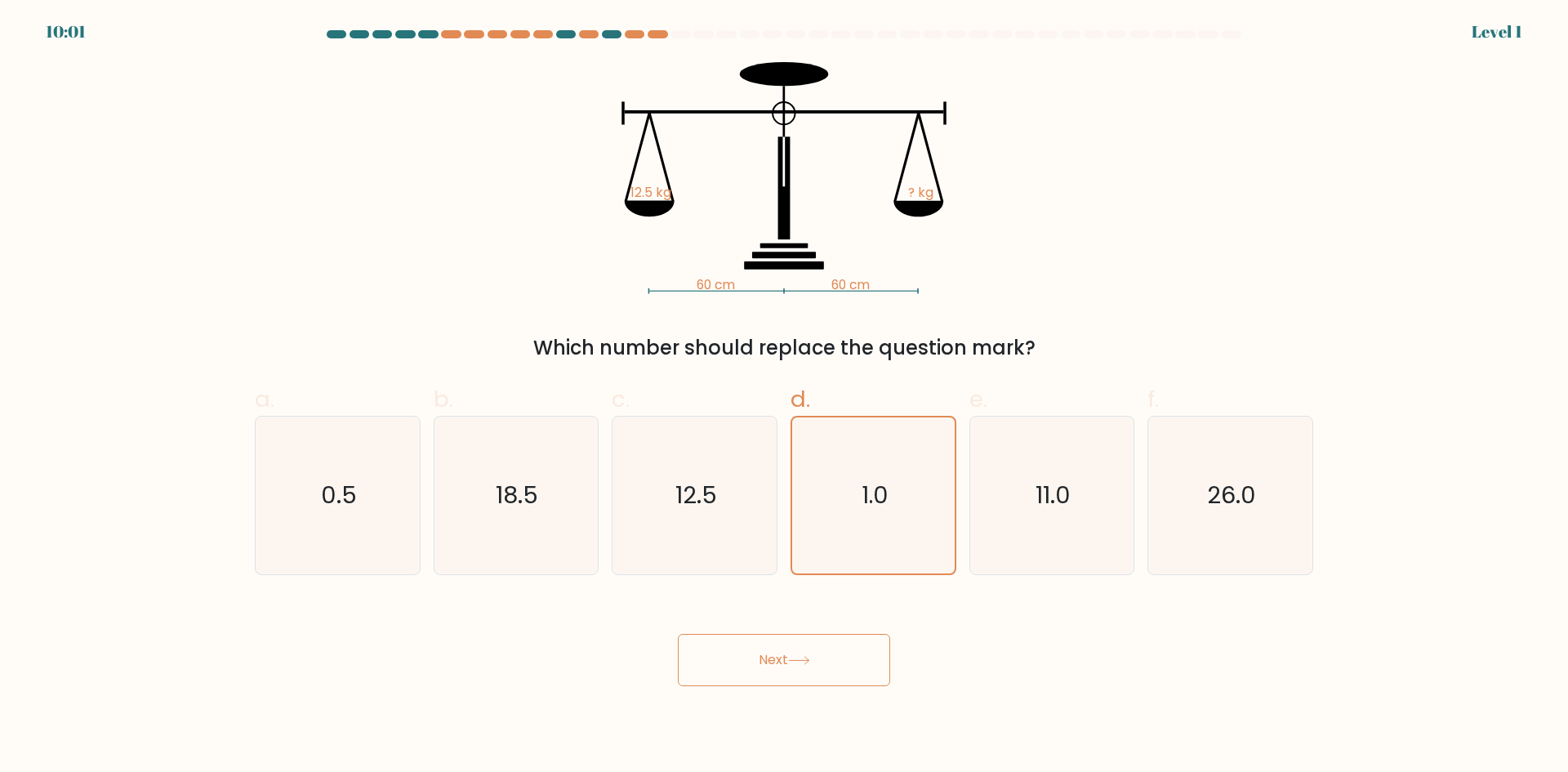 click on "10:01
Level 1" at bounding box center [784, 386] 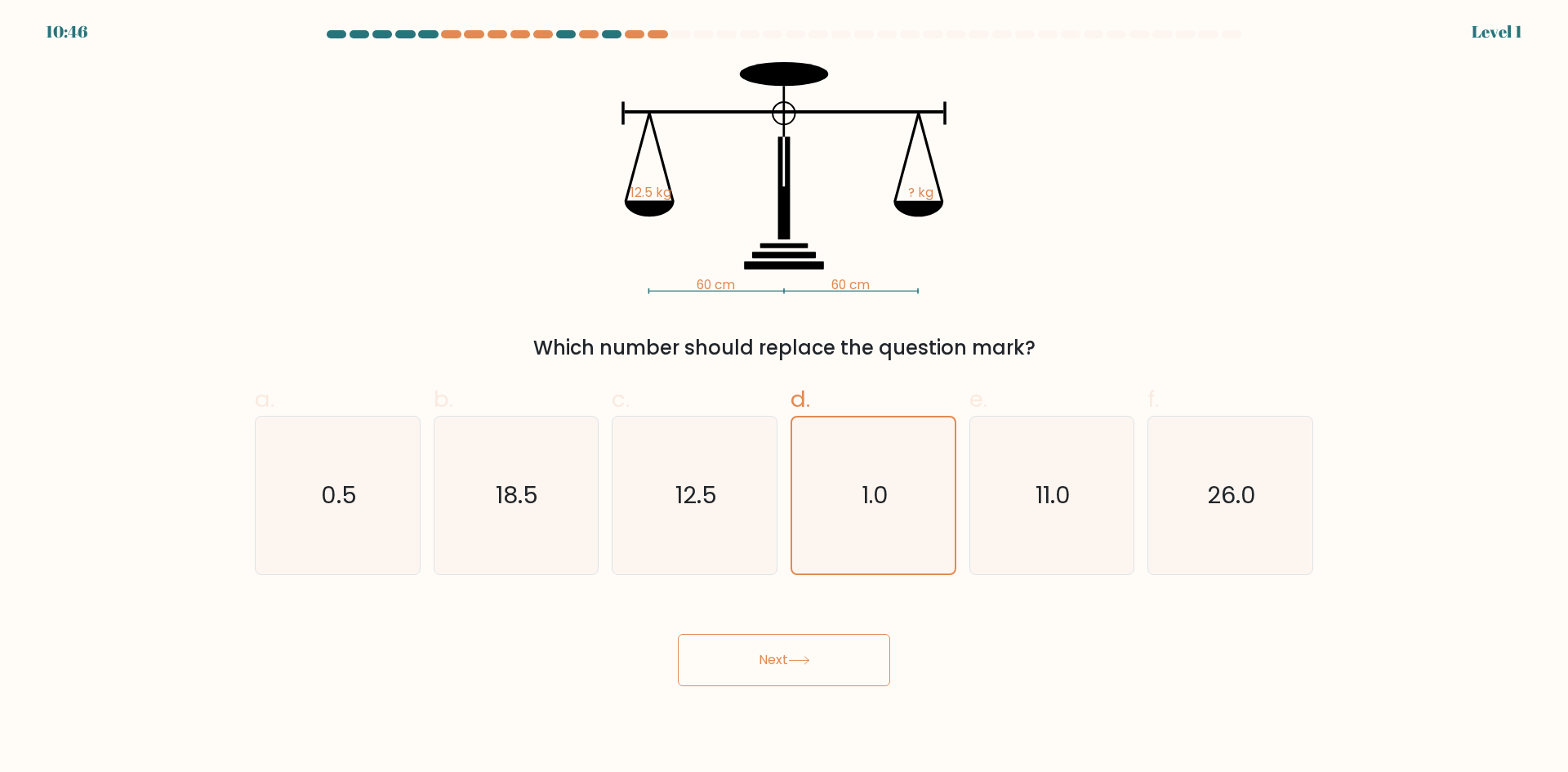 drag, startPoint x: 820, startPoint y: 654, endPoint x: 826, endPoint y: 635, distance: 19.924859 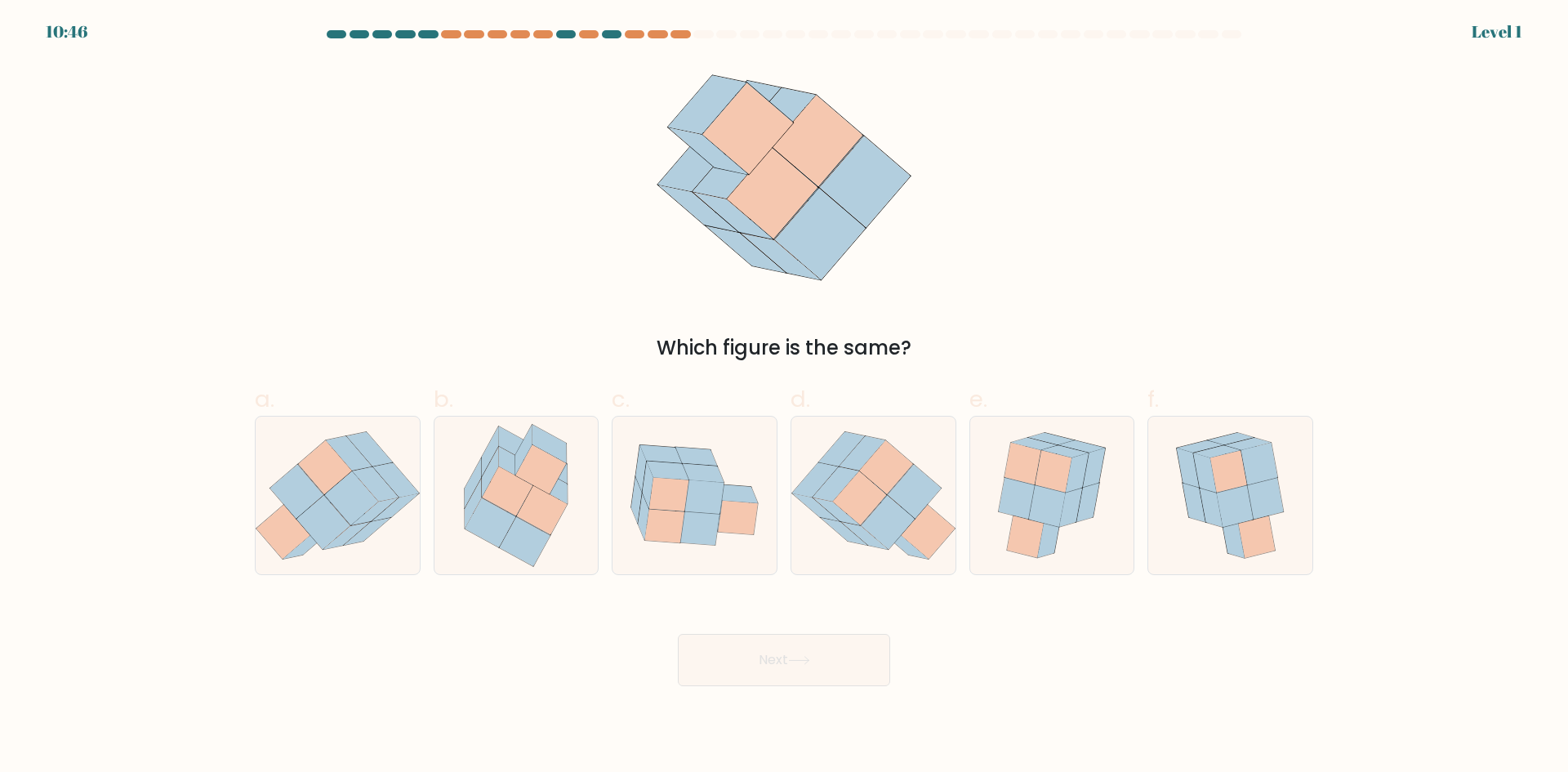 drag, startPoint x: 869, startPoint y: 515, endPoint x: 829, endPoint y: 628, distance: 119.87076 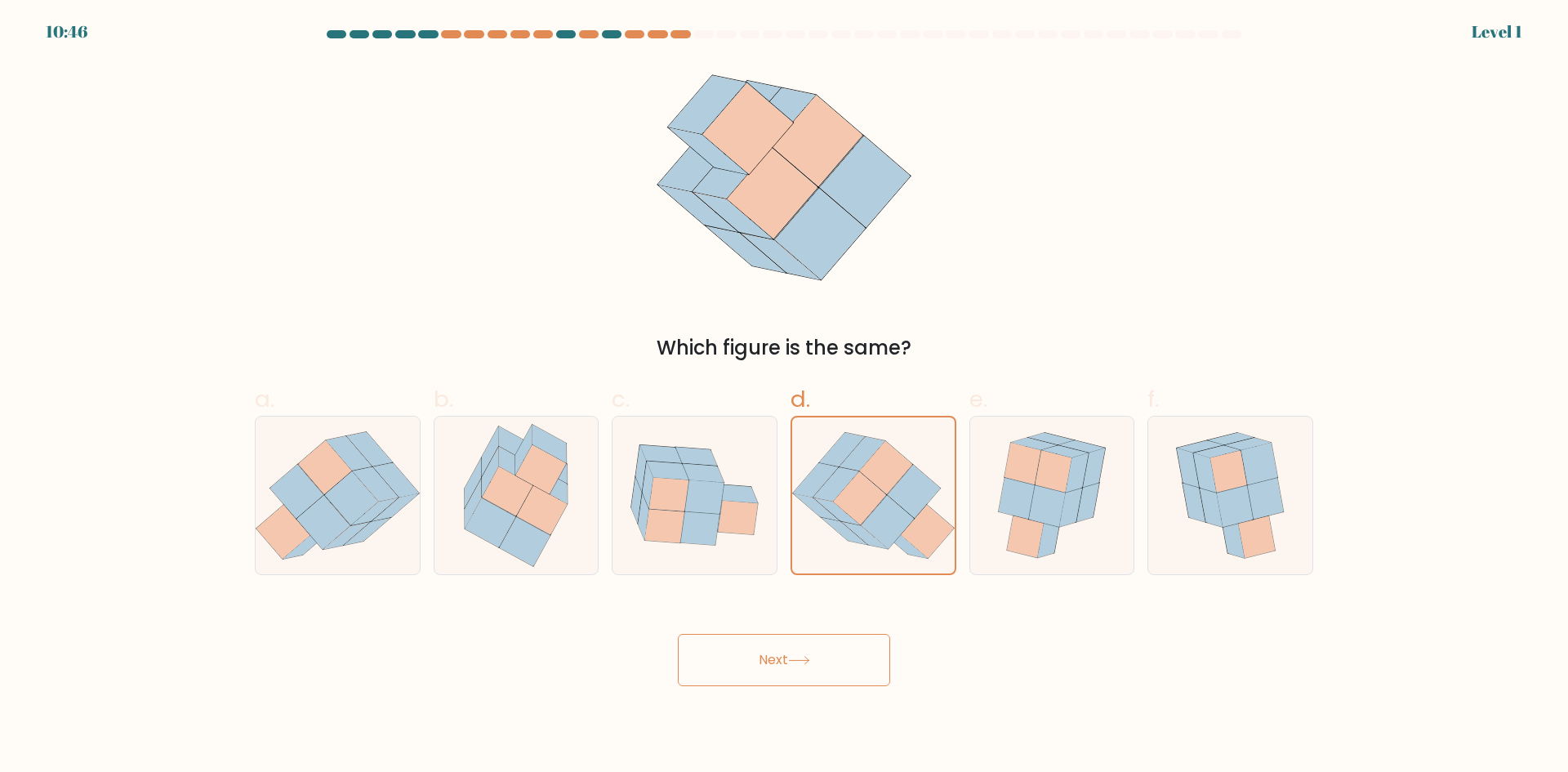 click on "Next" at bounding box center [784, 660] 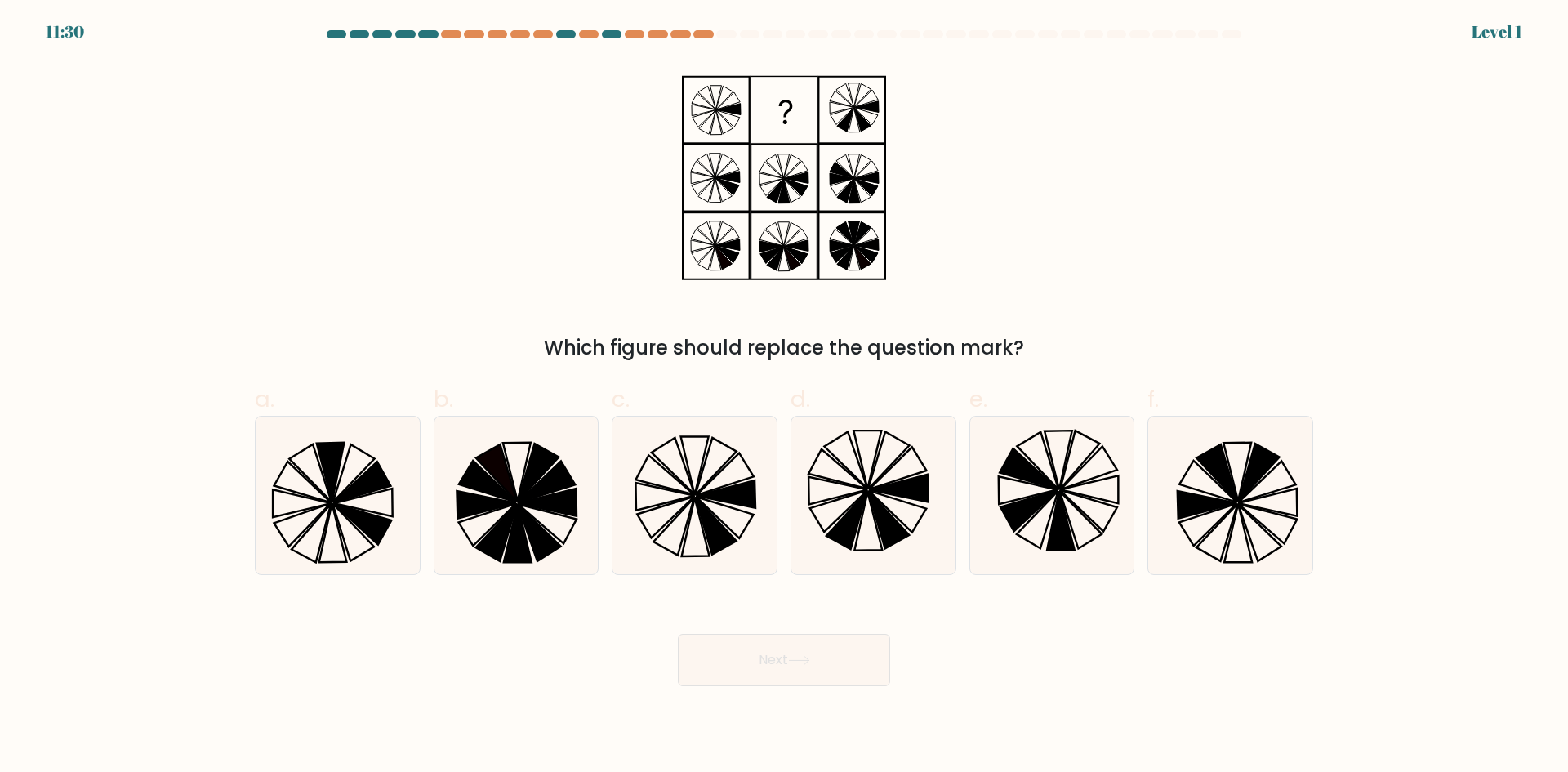 drag, startPoint x: 835, startPoint y: 615, endPoint x: 835, endPoint y: 591, distance: 24 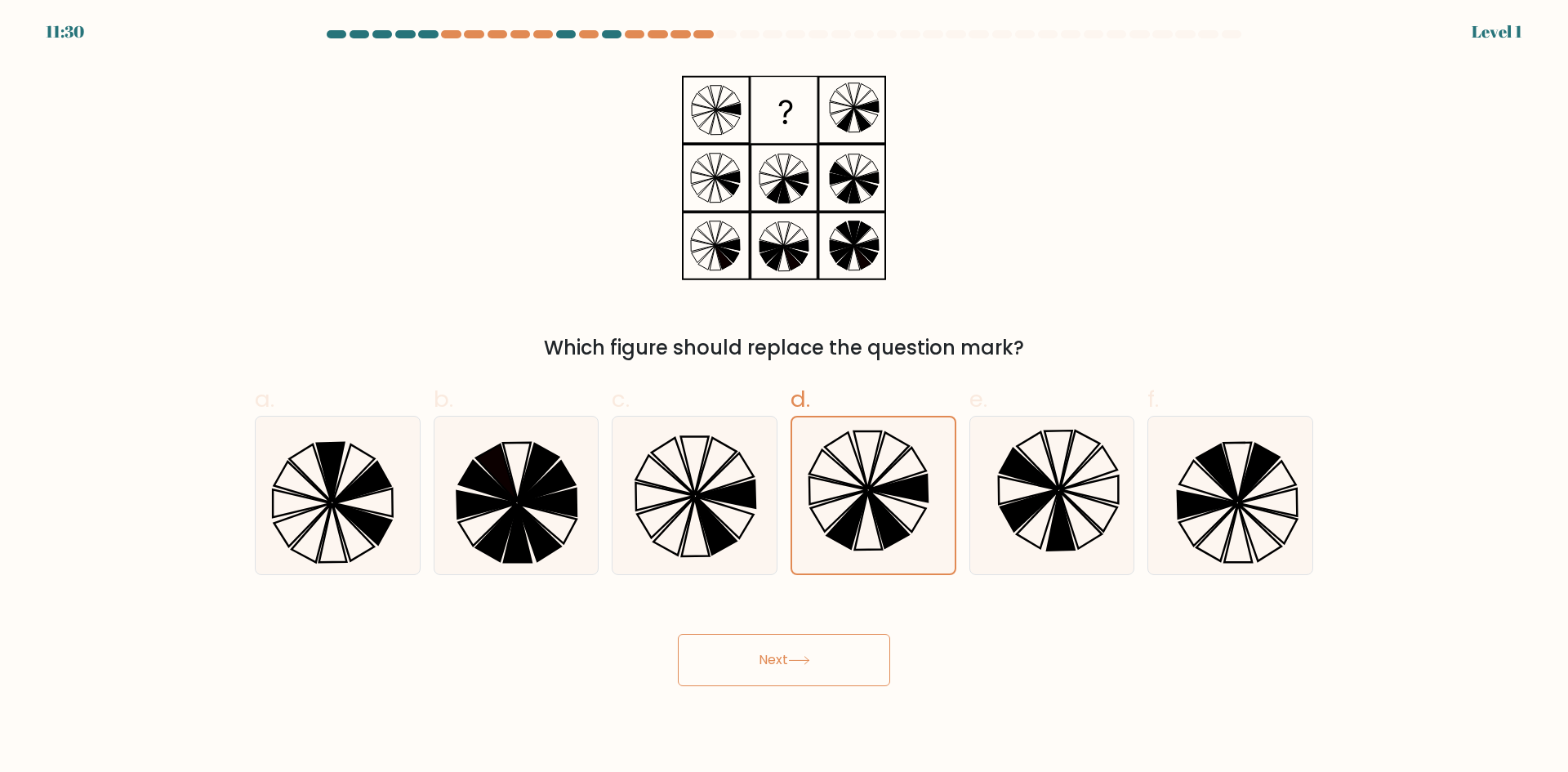 click on "Next" at bounding box center (784, 660) 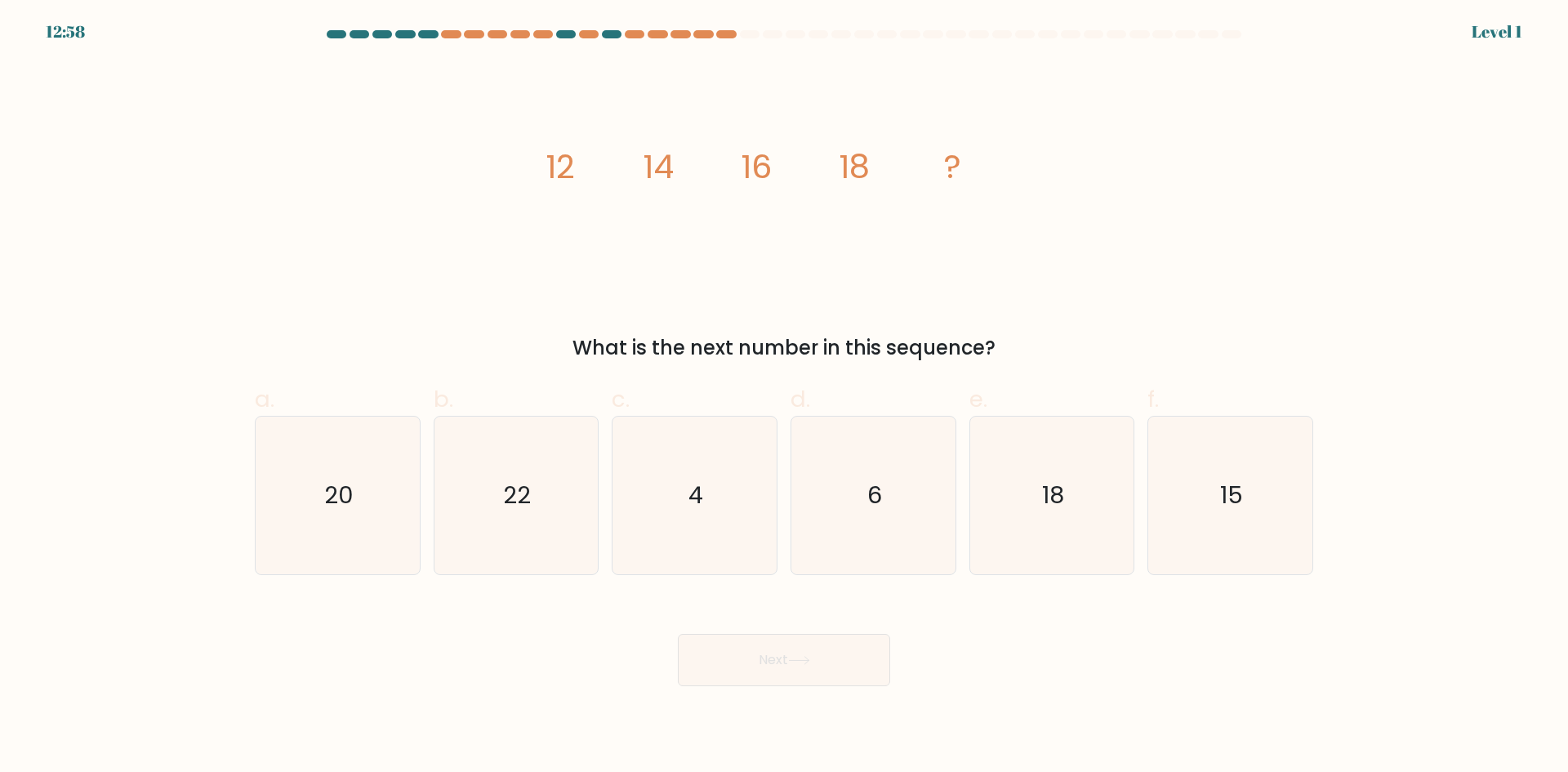 click on "6" 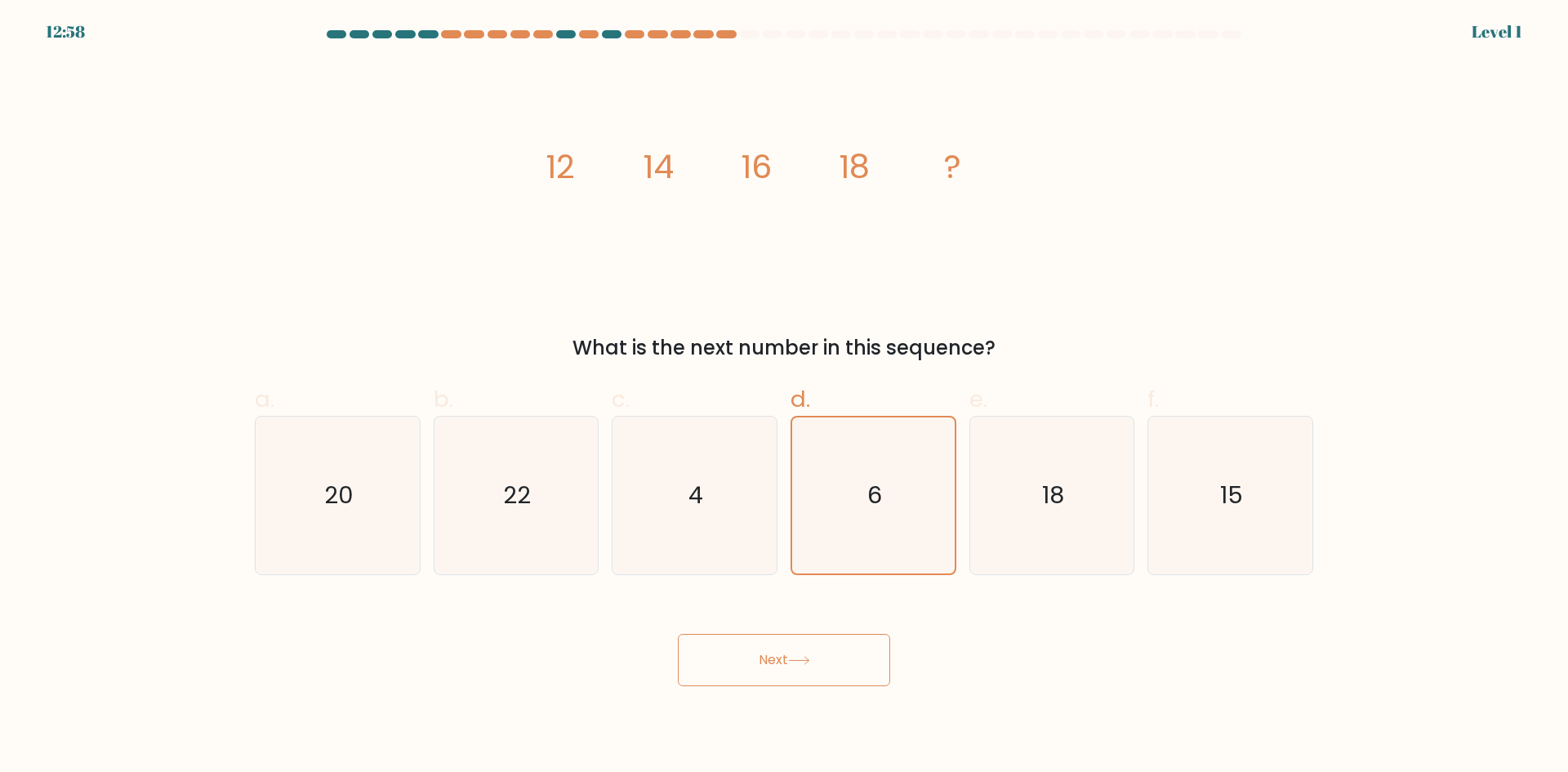 click on "Next" at bounding box center (784, 660) 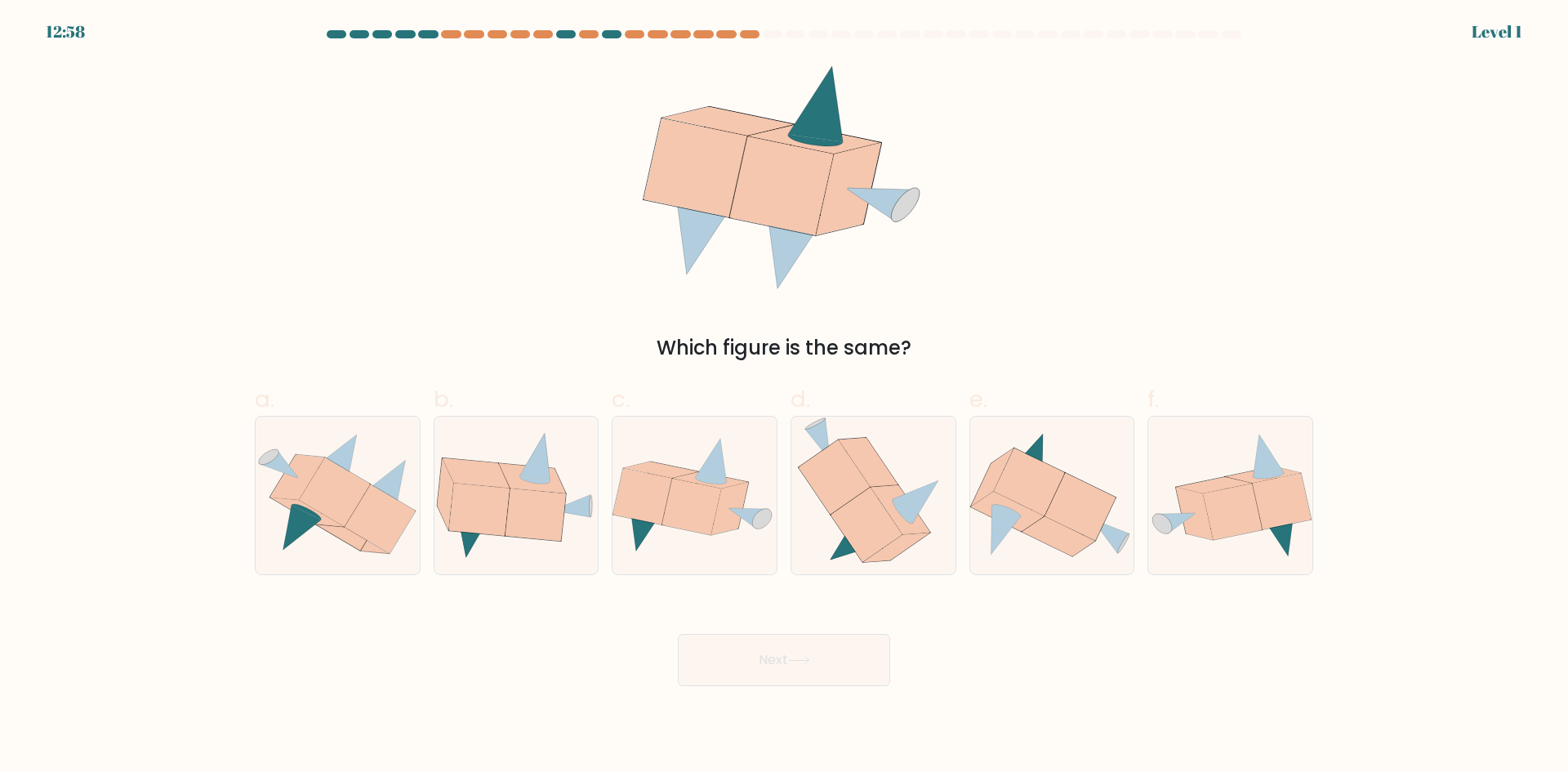 drag, startPoint x: 845, startPoint y: 583, endPoint x: 833, endPoint y: 646, distance: 64.13267 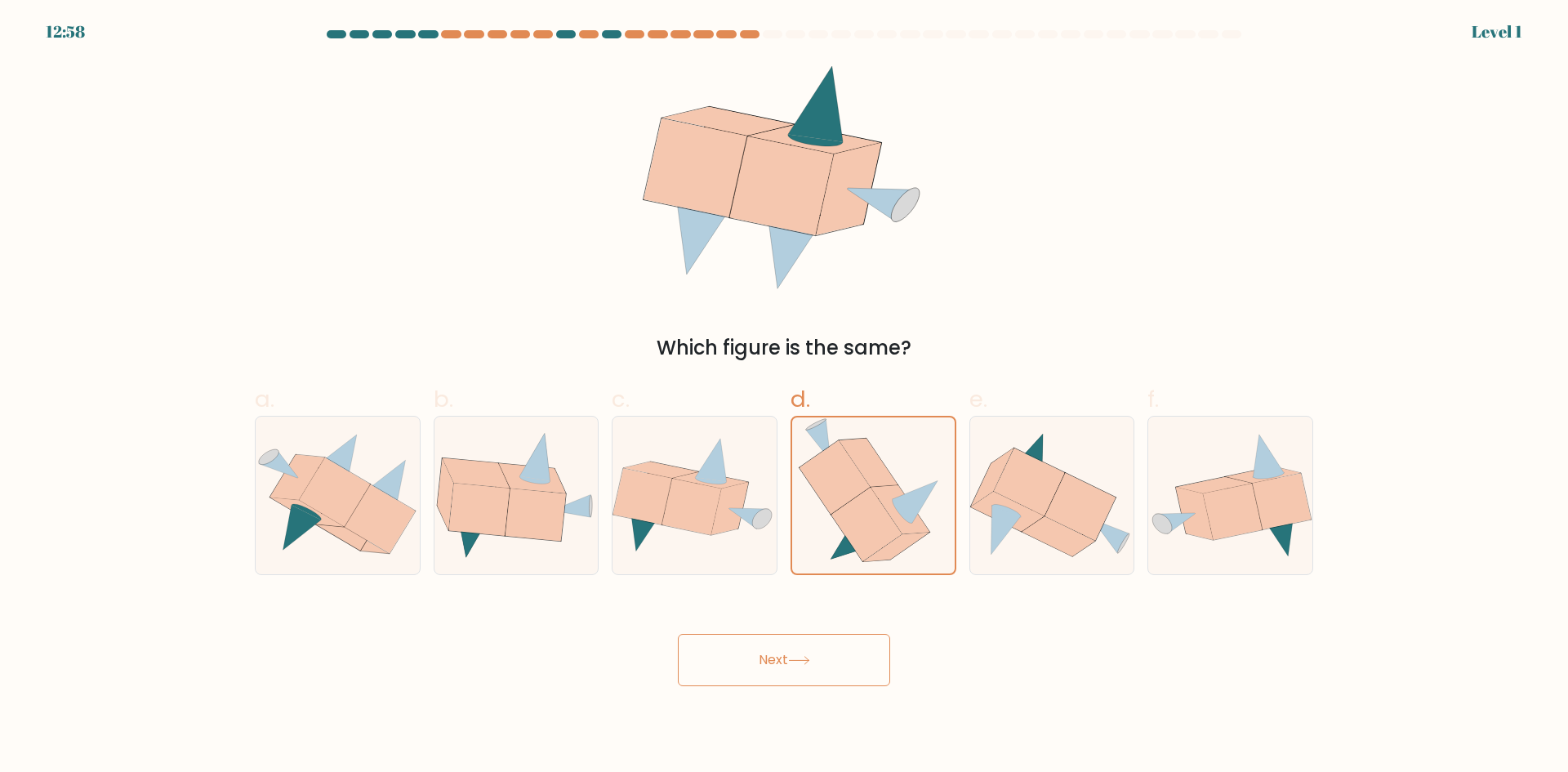 click on "Next" at bounding box center [784, 660] 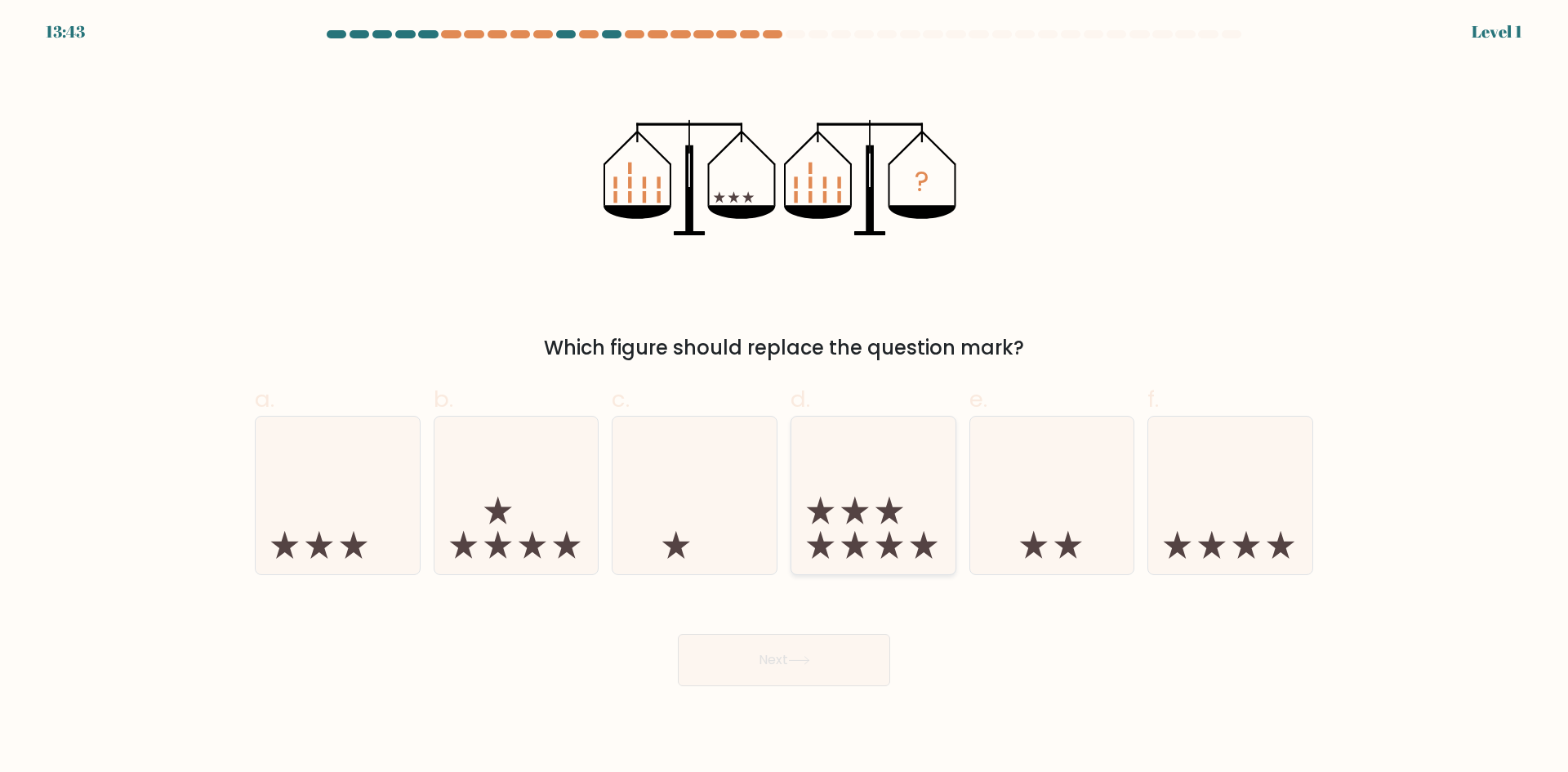 click 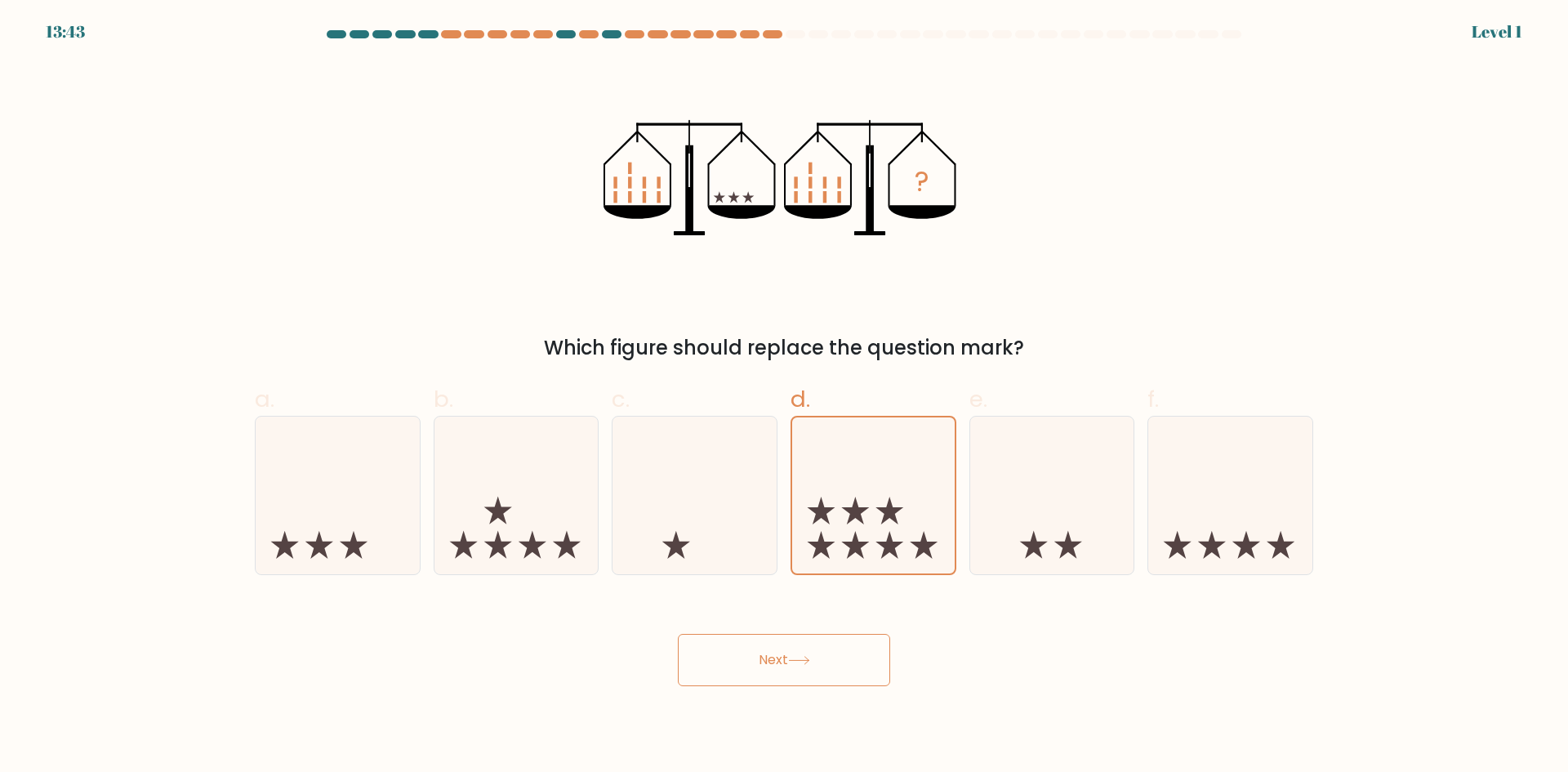 click on "Next" at bounding box center [784, 660] 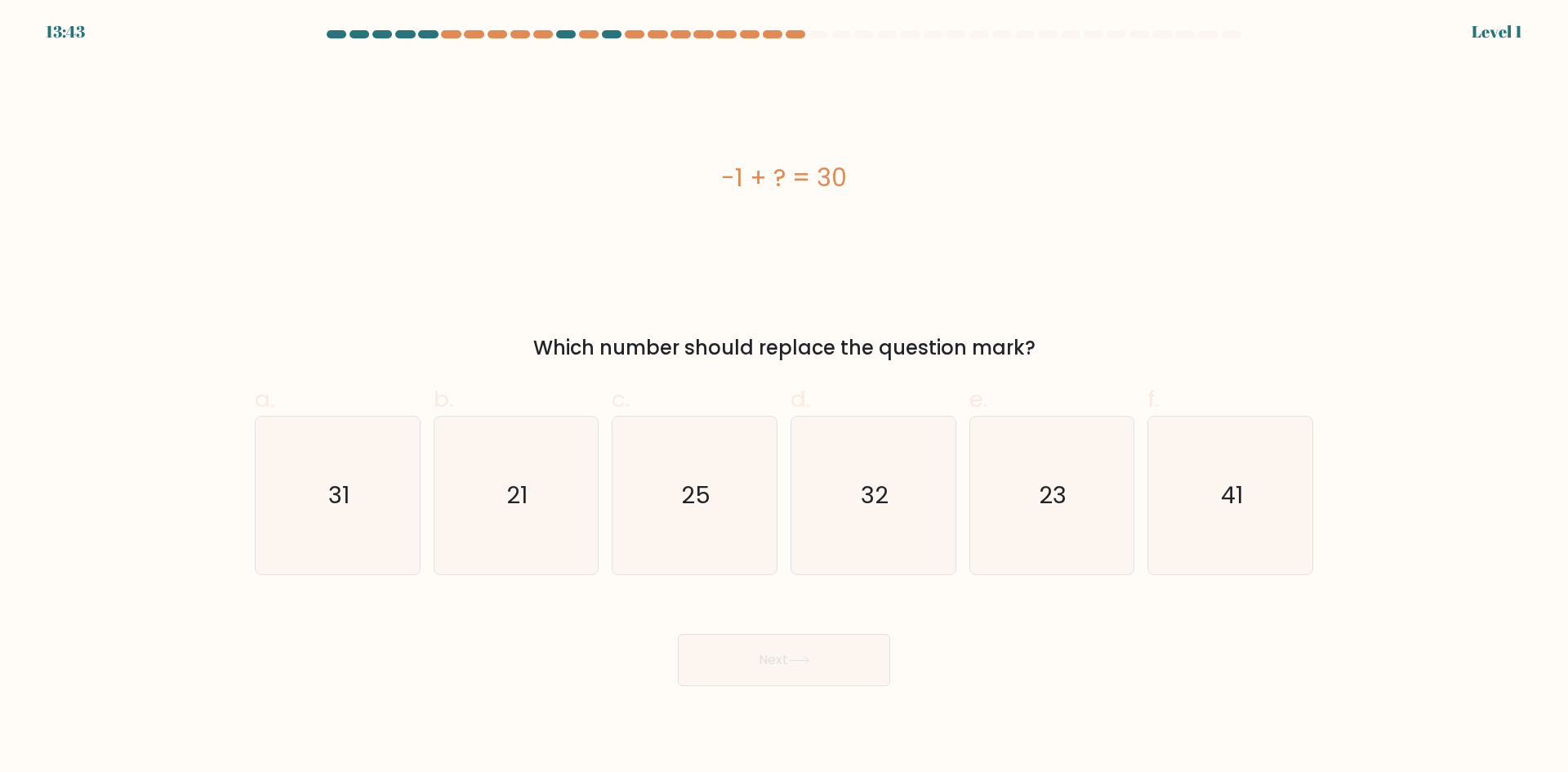 click on "32" 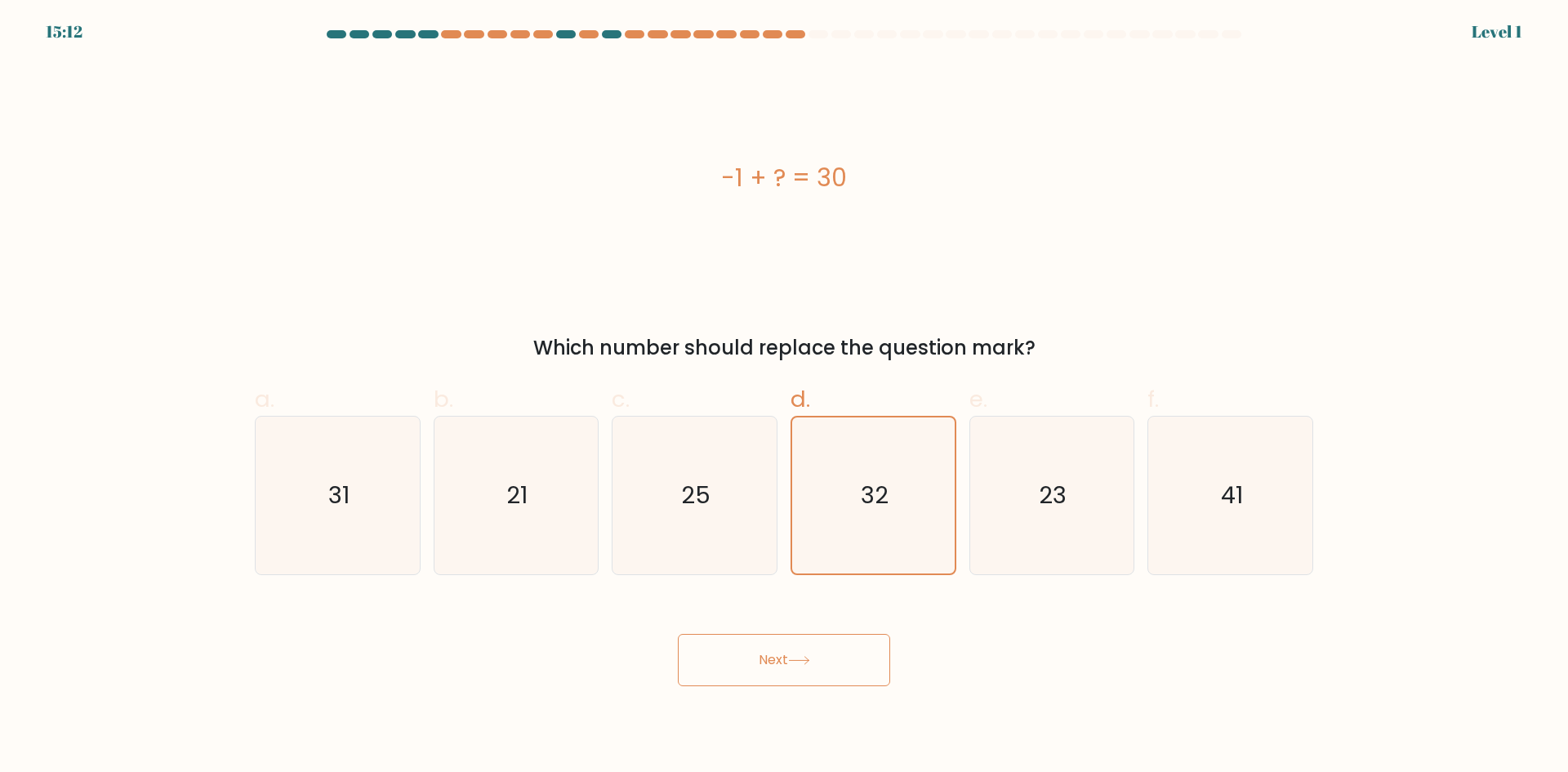 click on "Next" at bounding box center (784, 660) 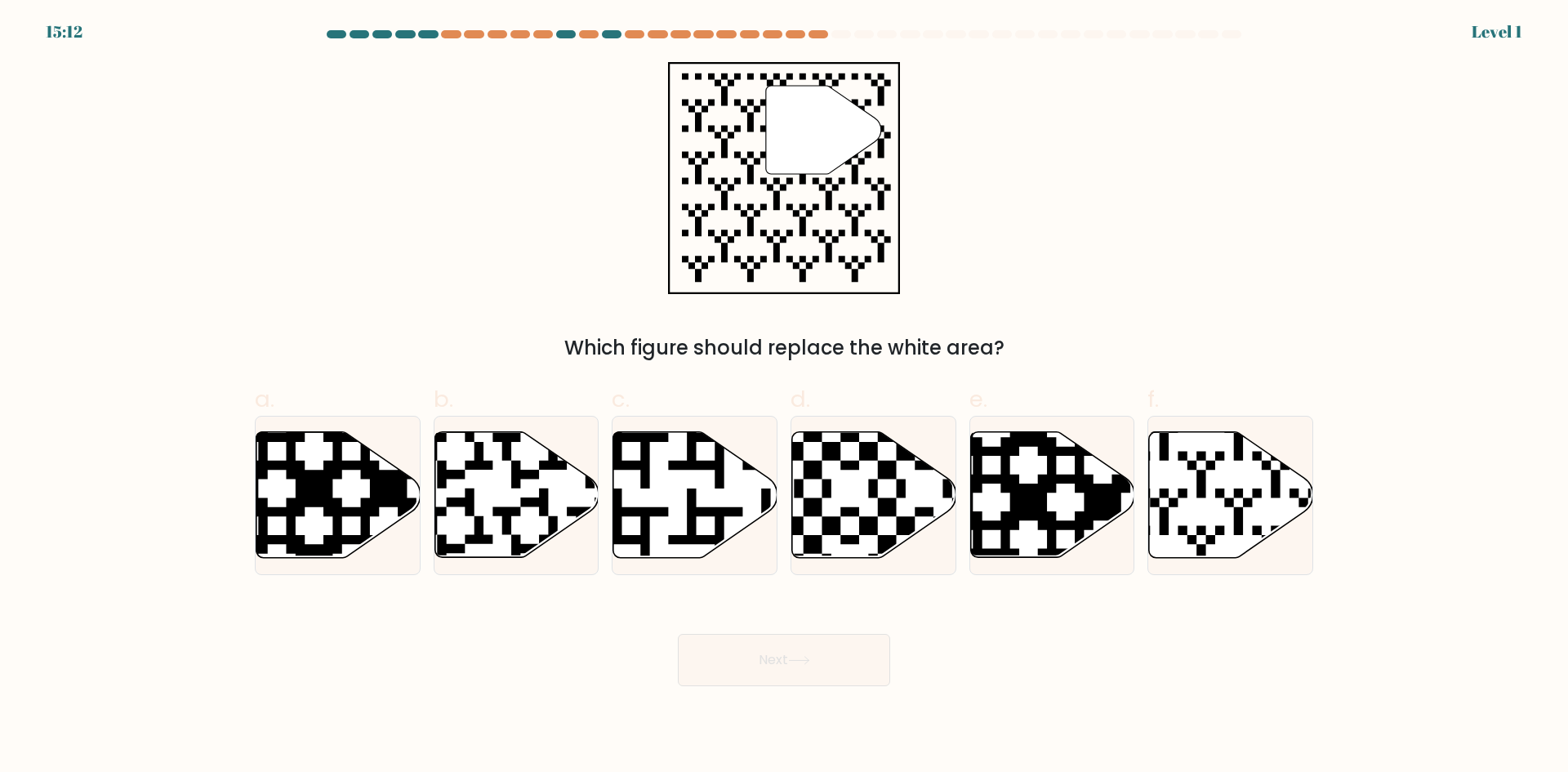 click 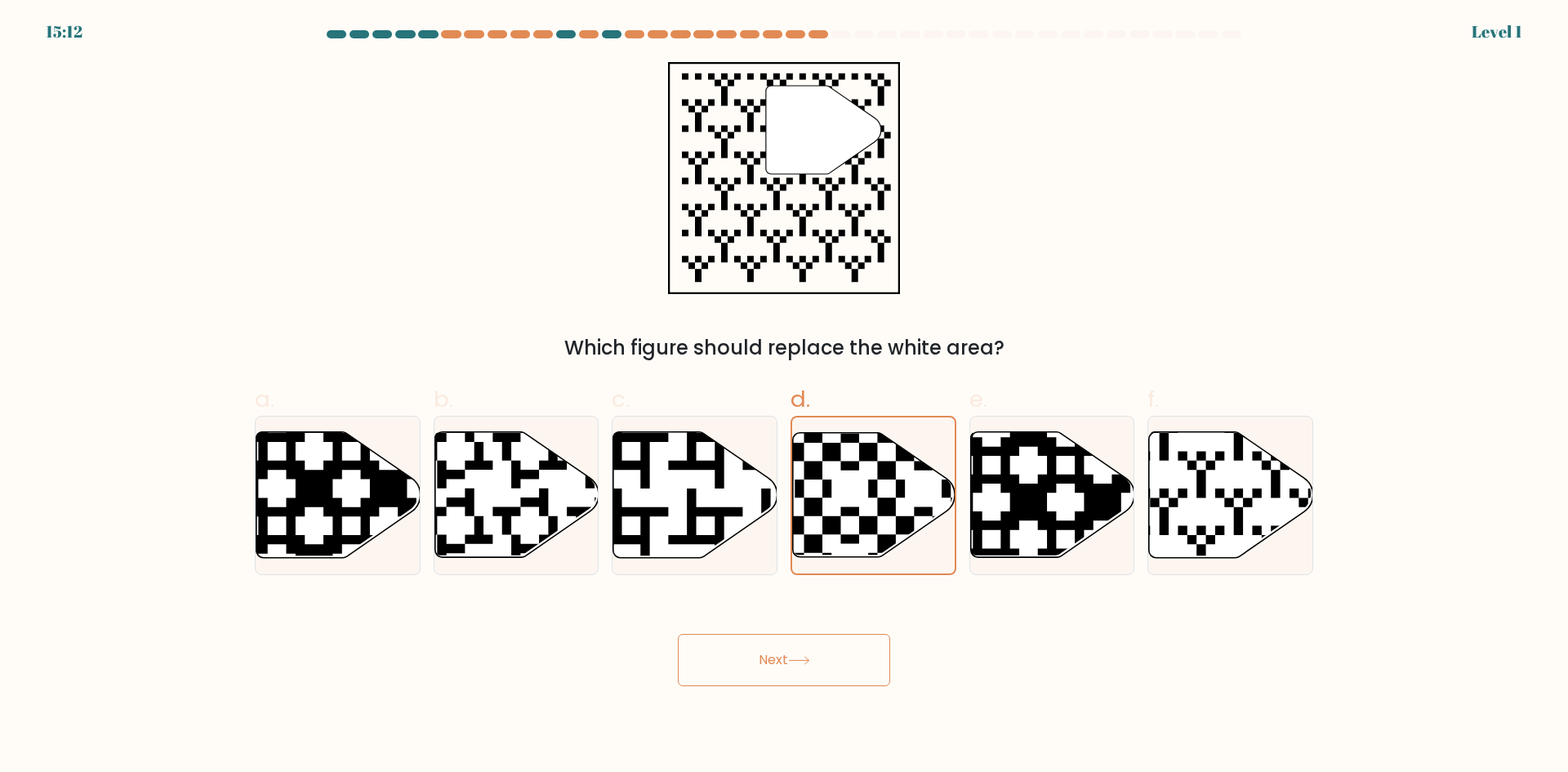 click on "Next" at bounding box center (784, 660) 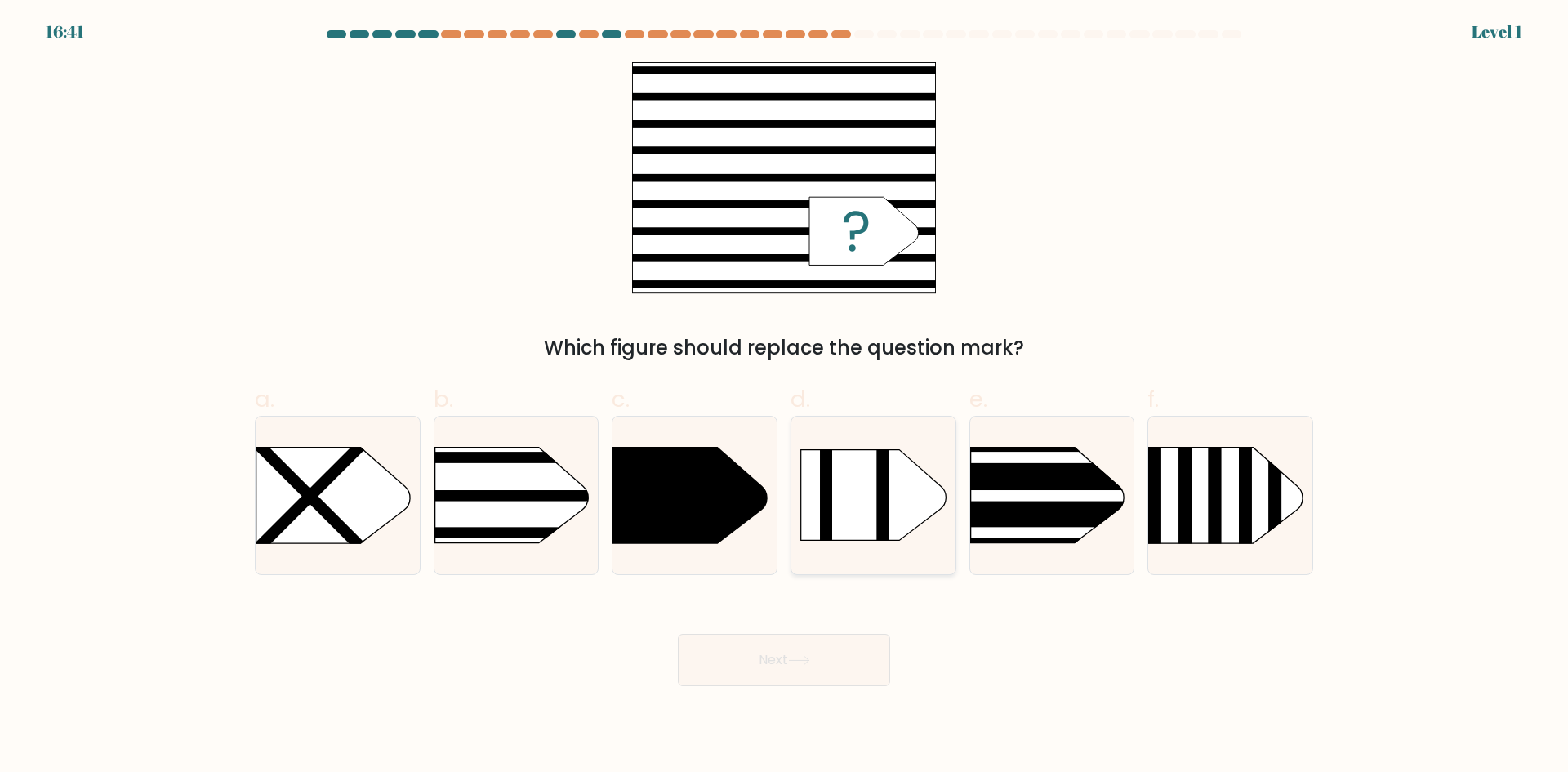 click at bounding box center (873, 495) 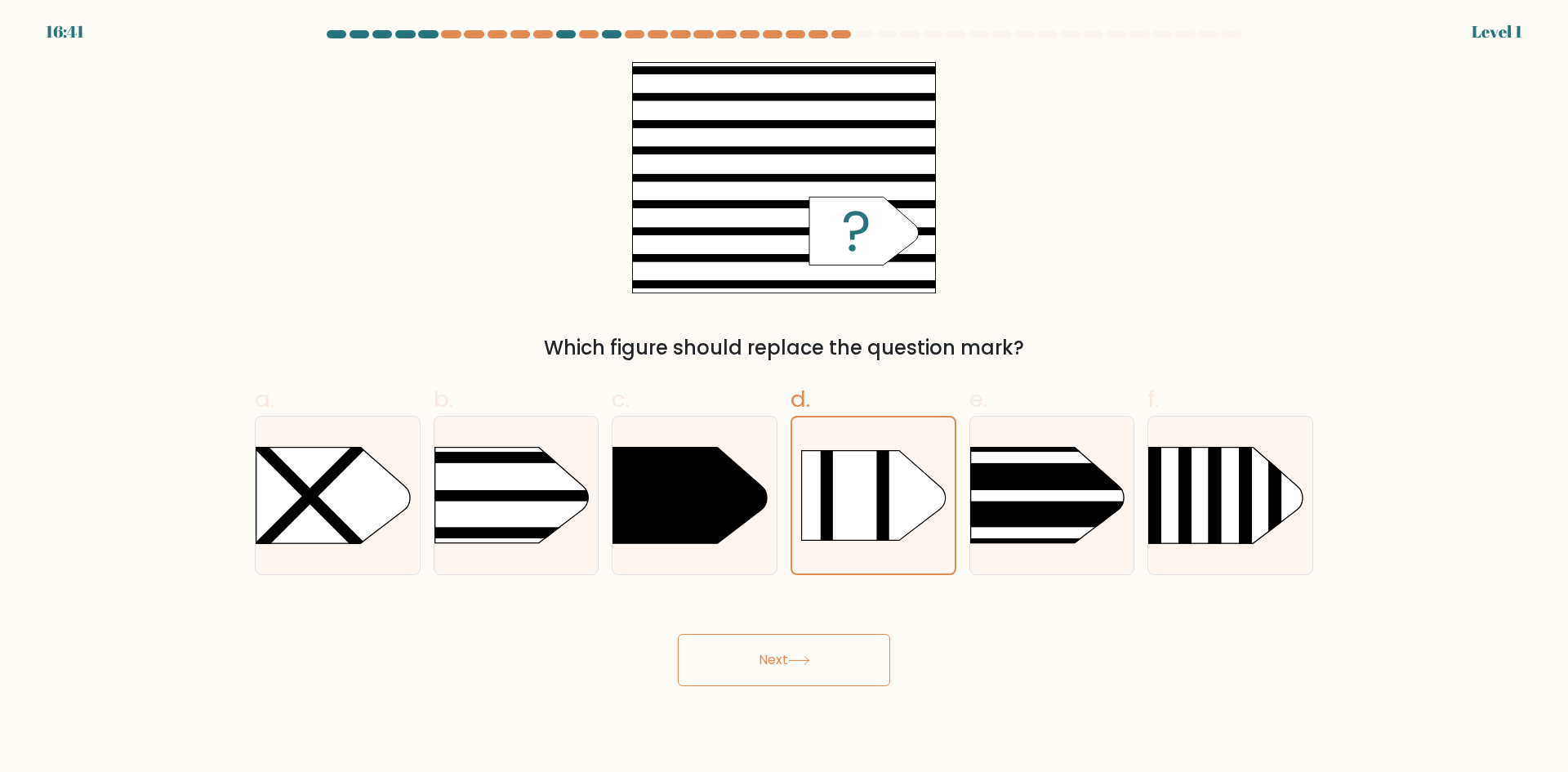 click on "Next" at bounding box center [784, 660] 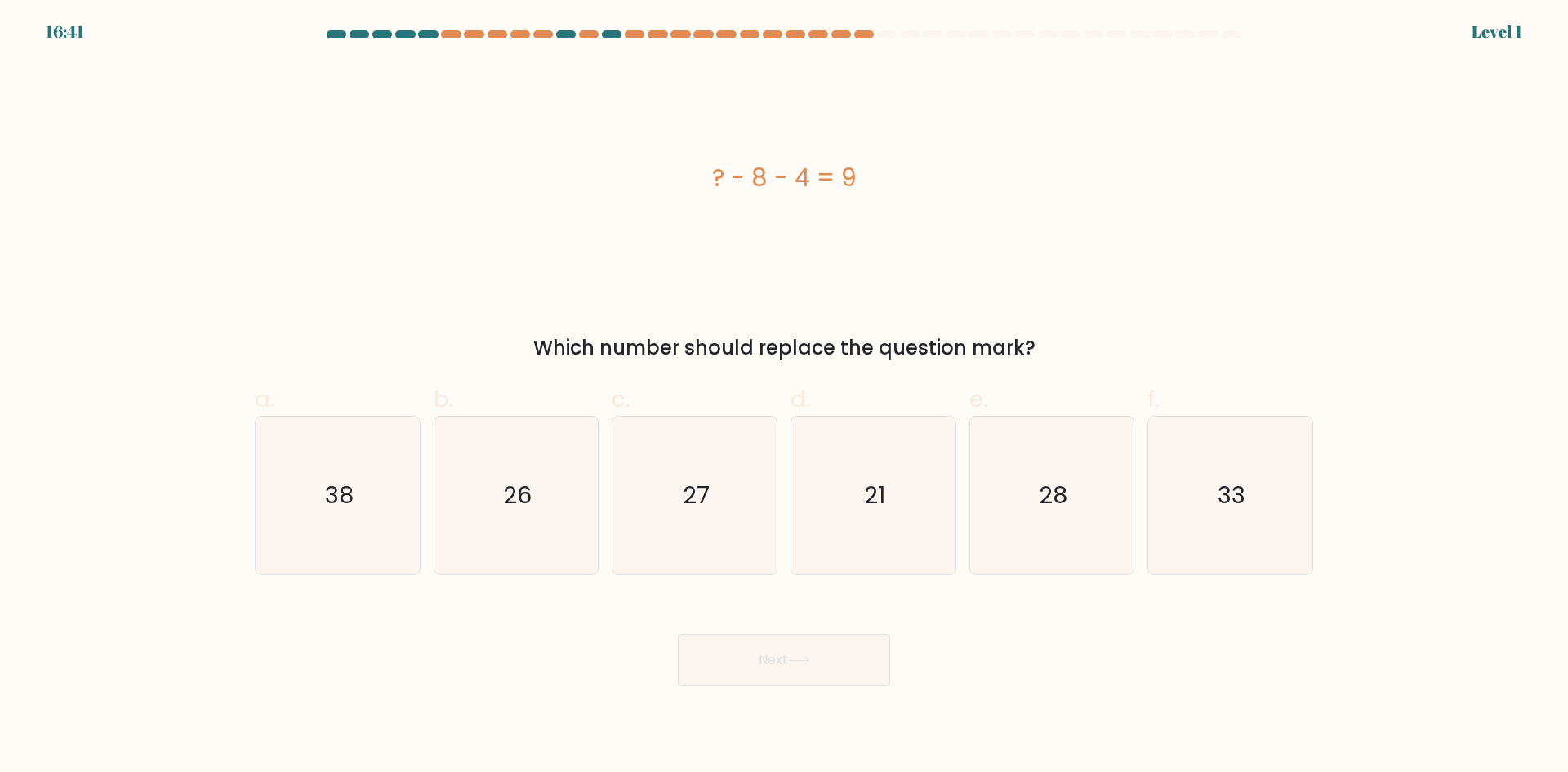 click on "21" 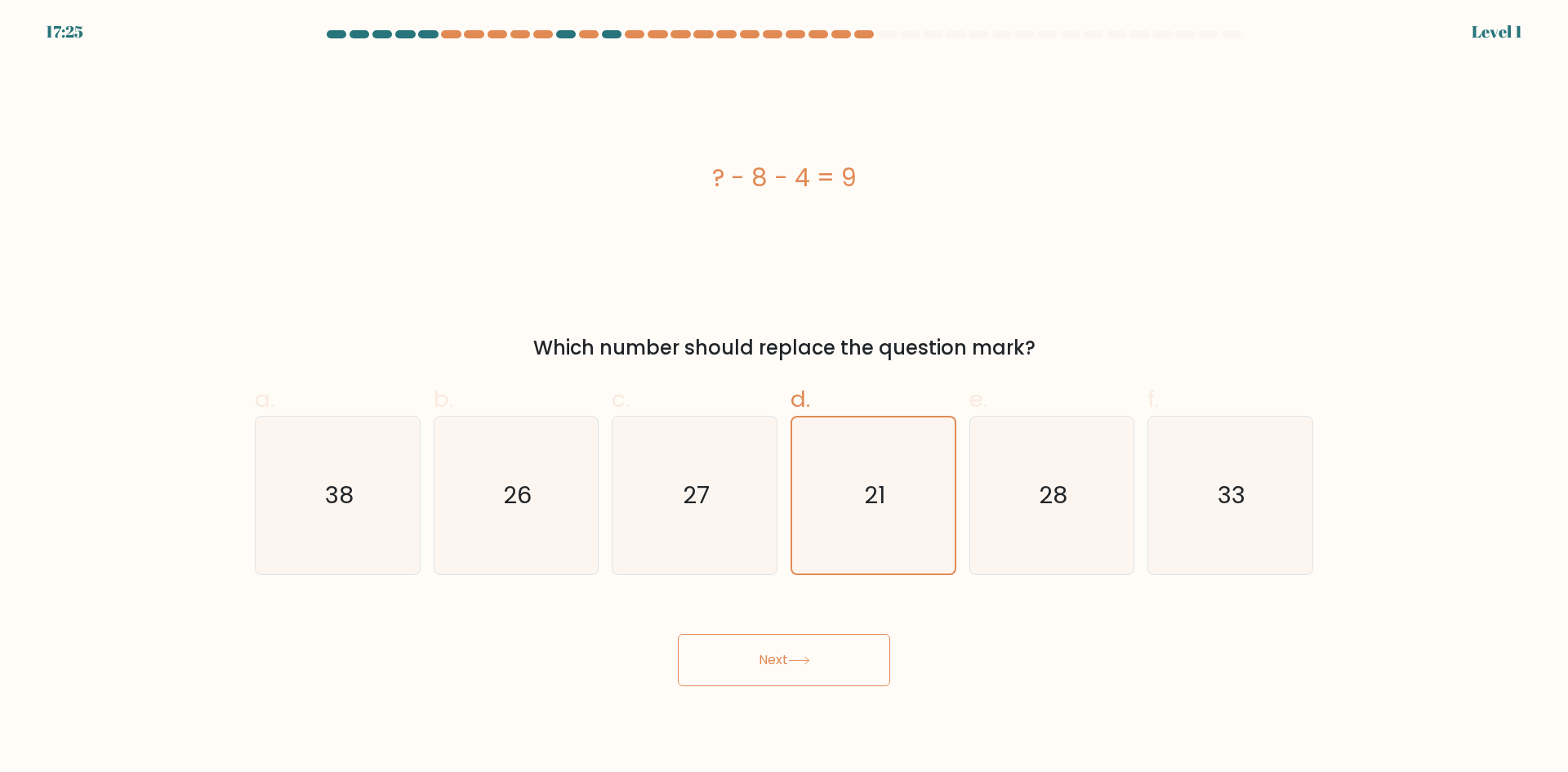 click on "Next" at bounding box center [784, 660] 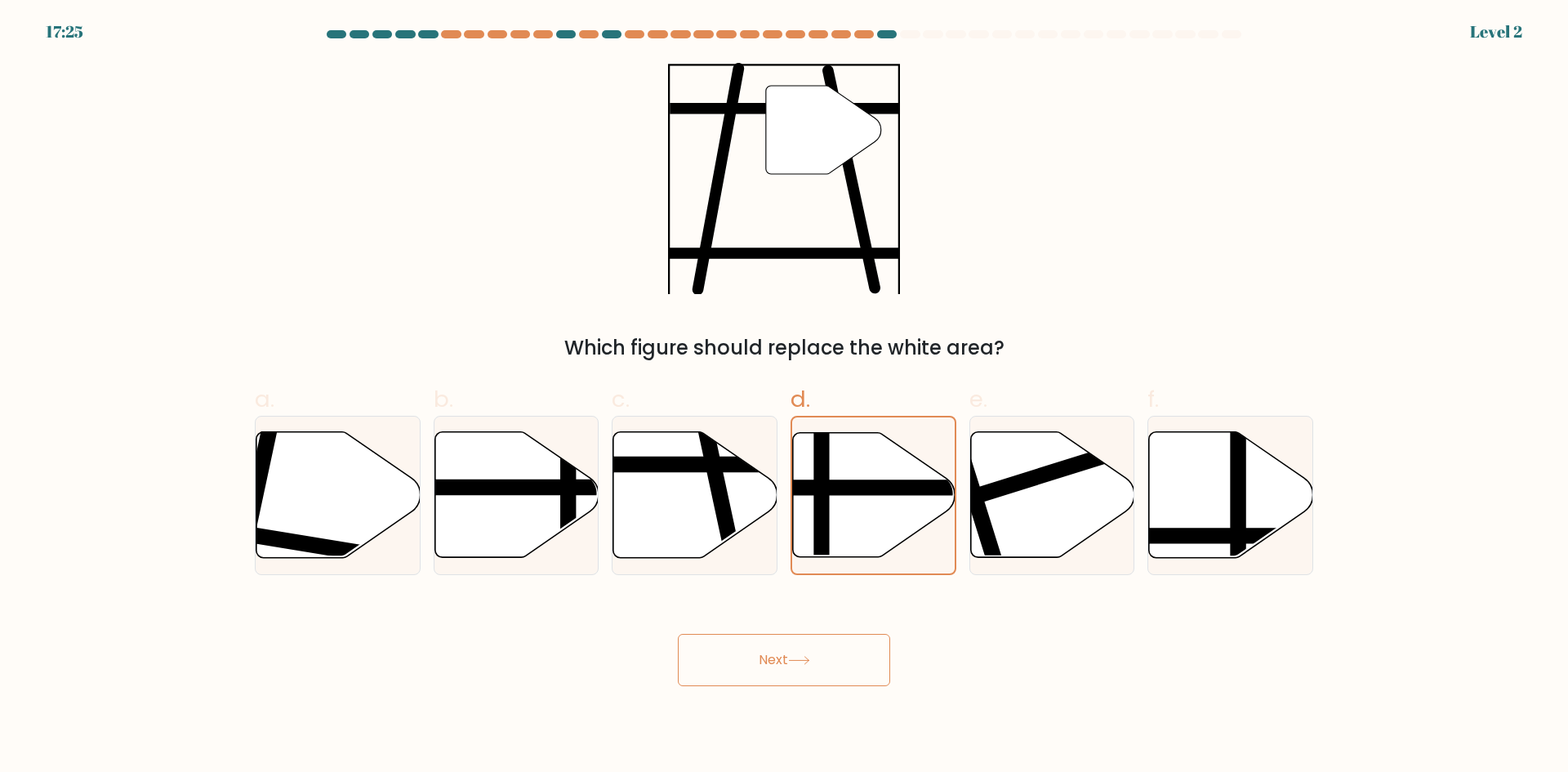 click on "Next" at bounding box center [784, 660] 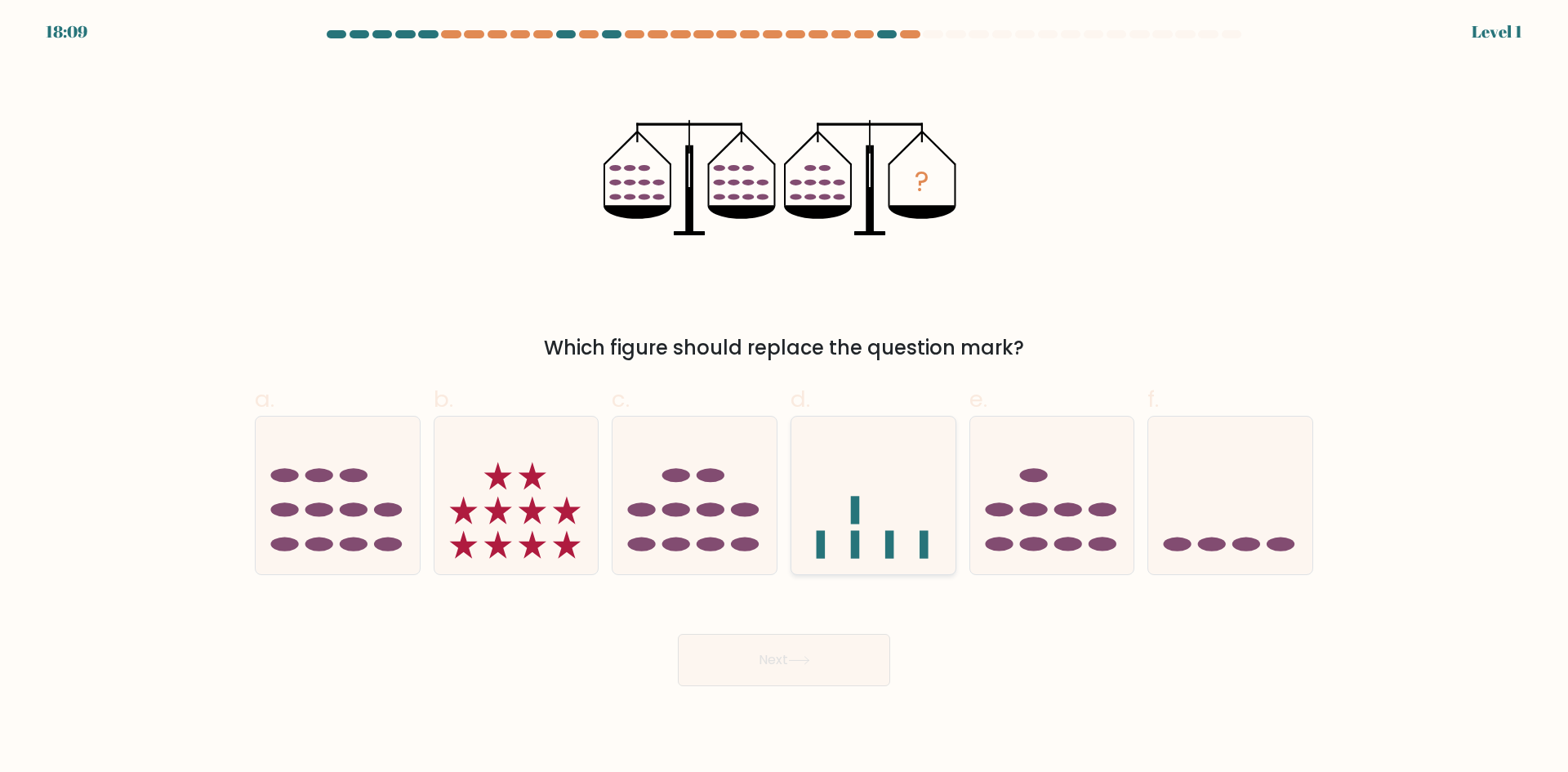 click 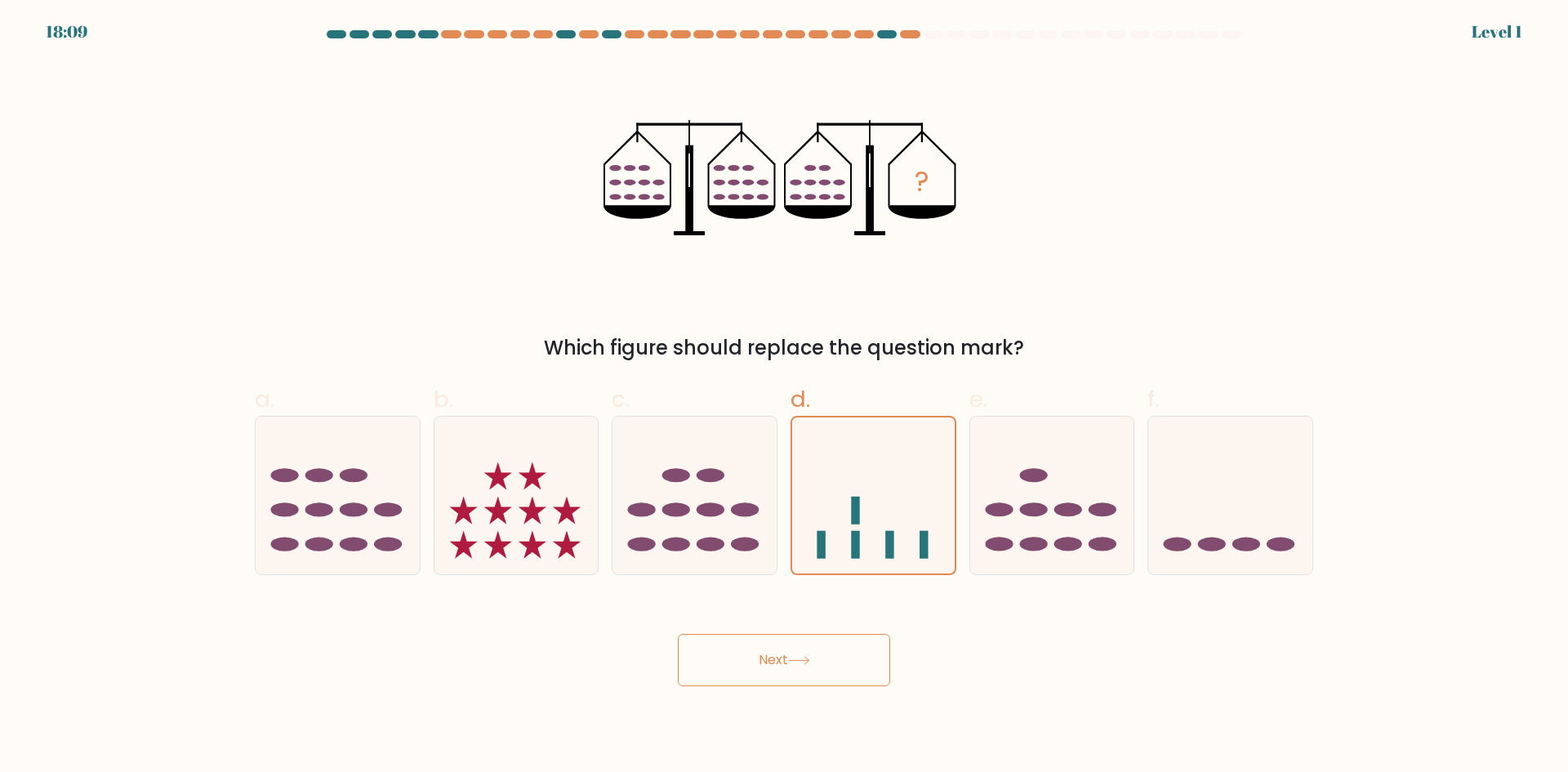 click on "Next" at bounding box center (784, 660) 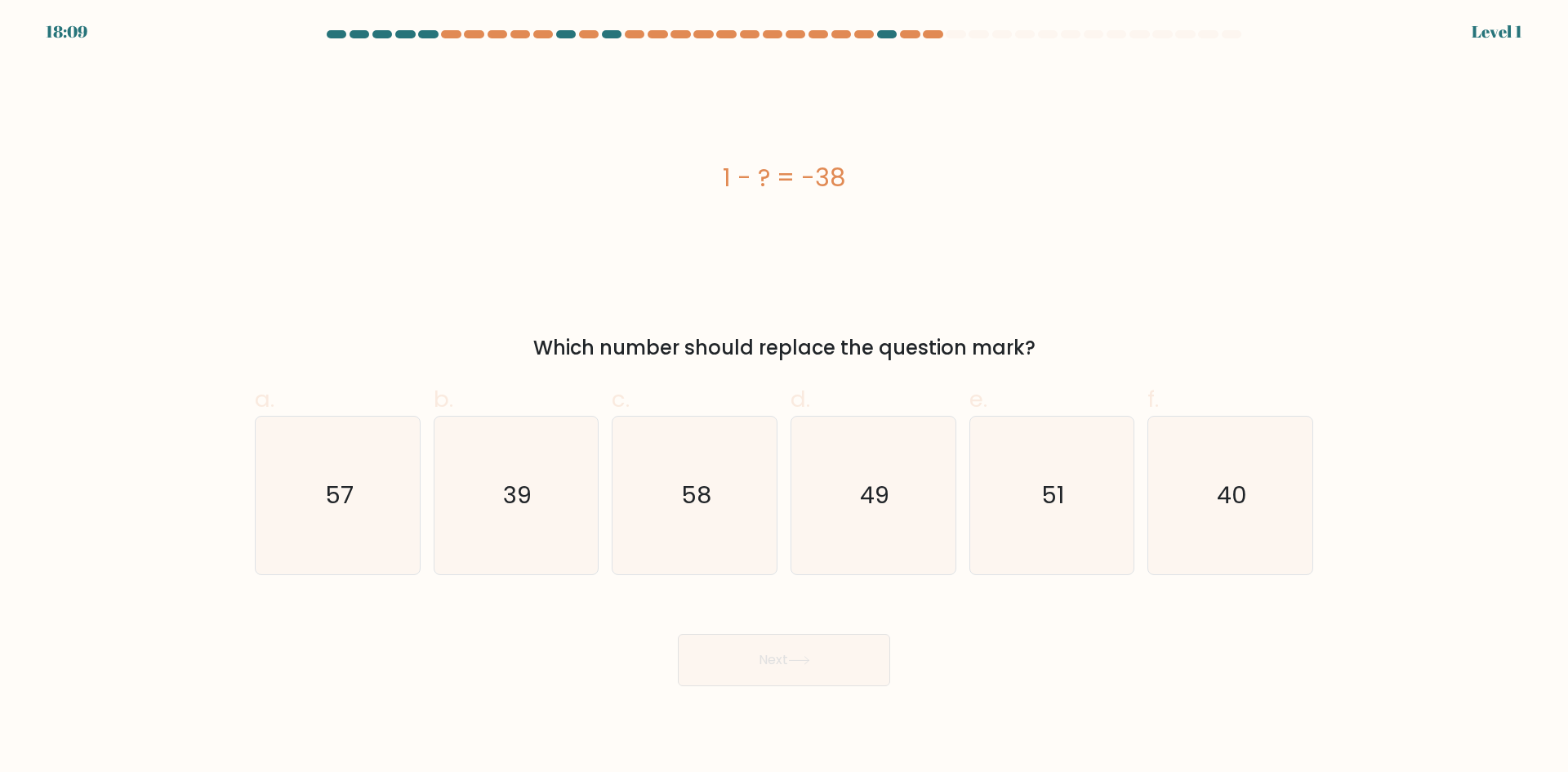 click on "49" 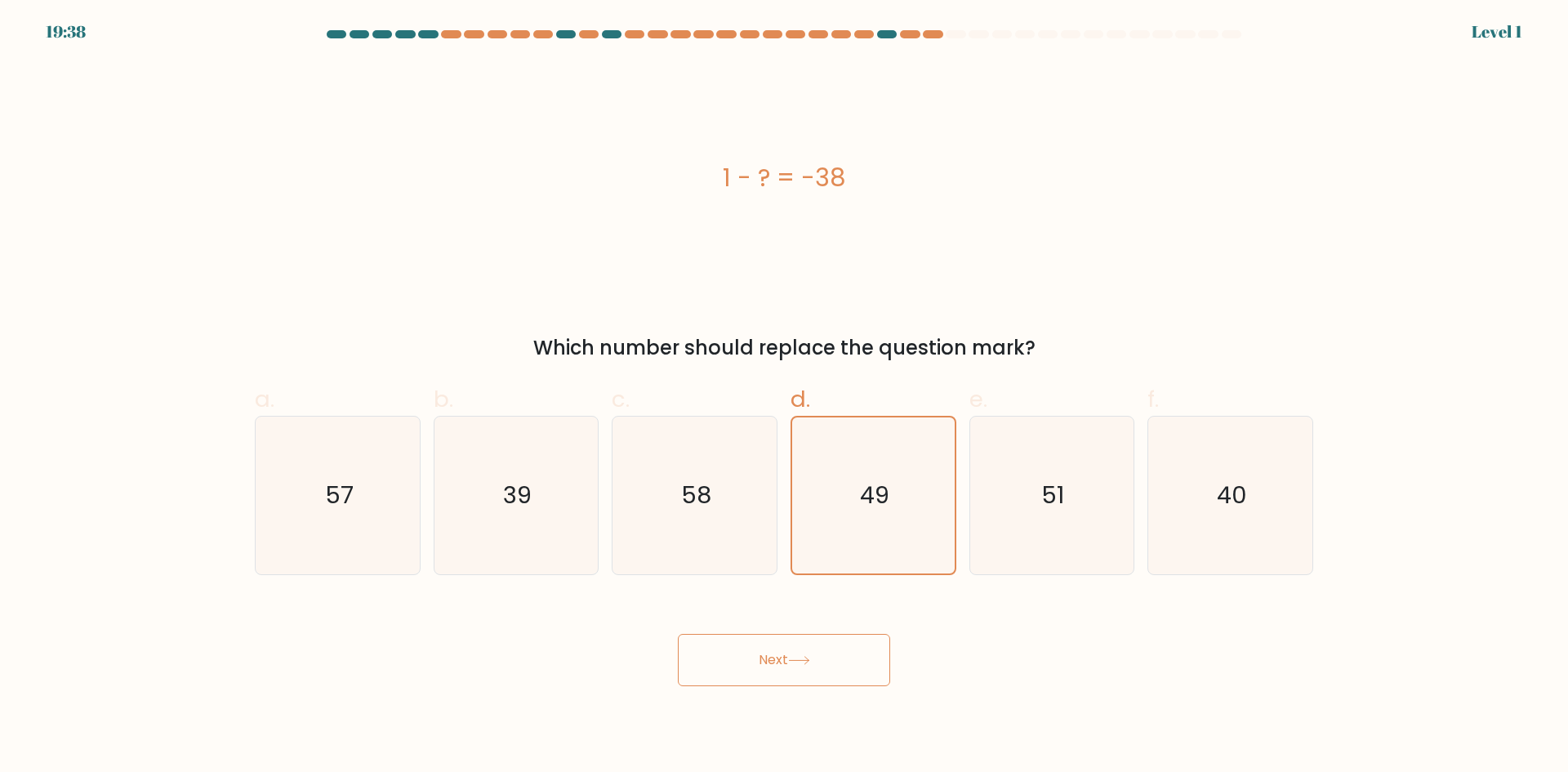 click on "Next" at bounding box center [784, 660] 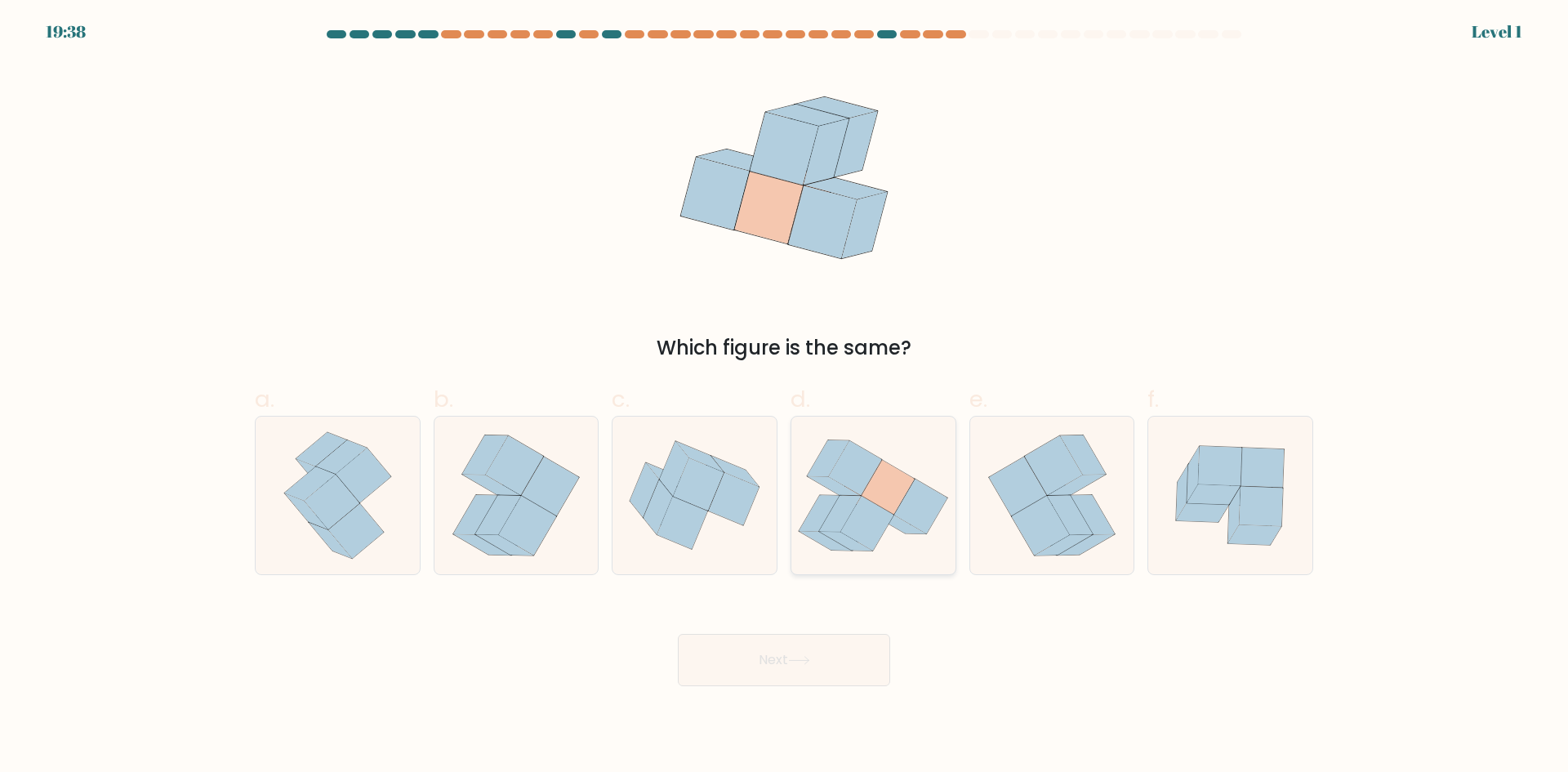 click 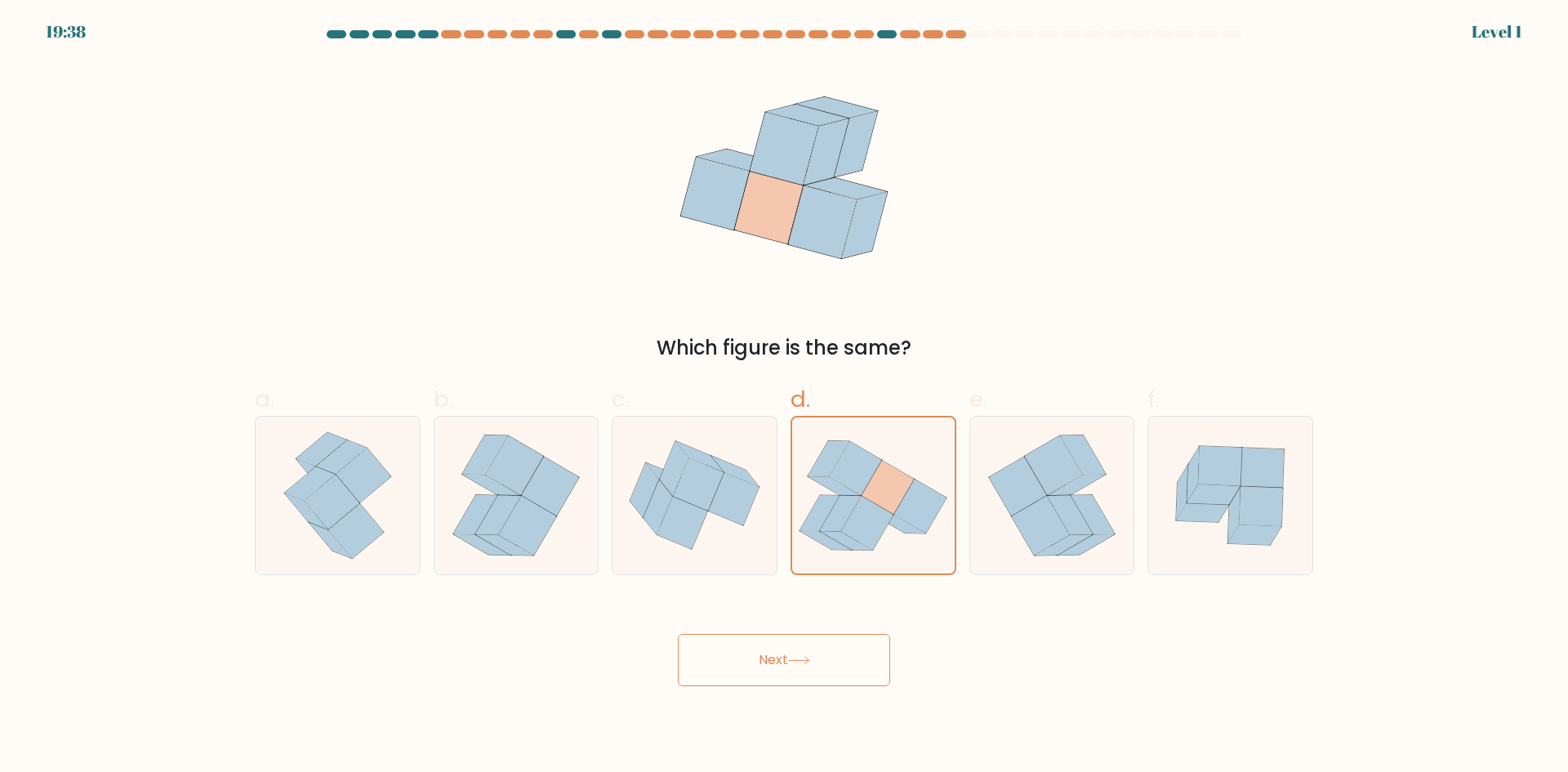 click on "Next" at bounding box center (784, 660) 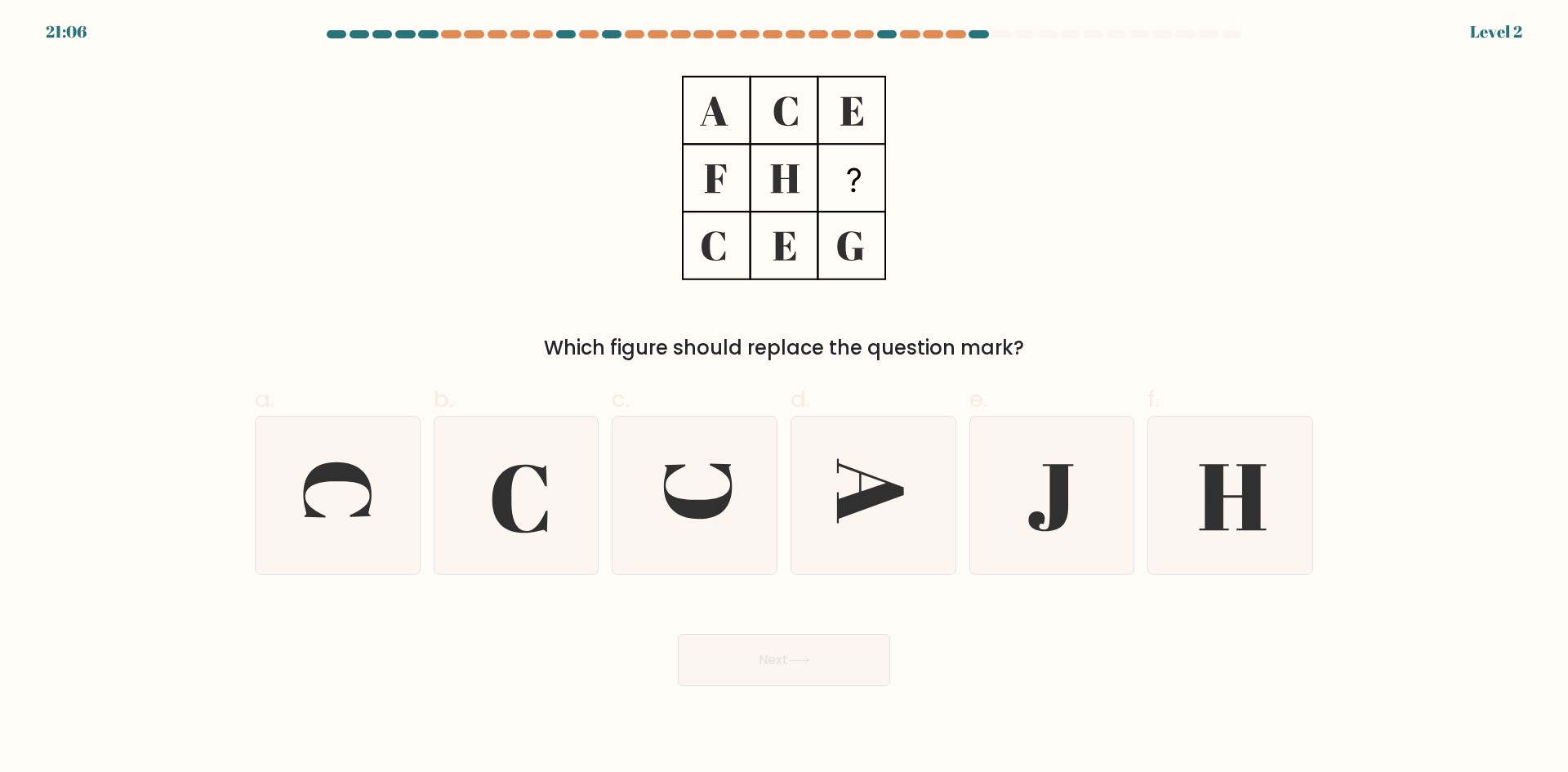 click 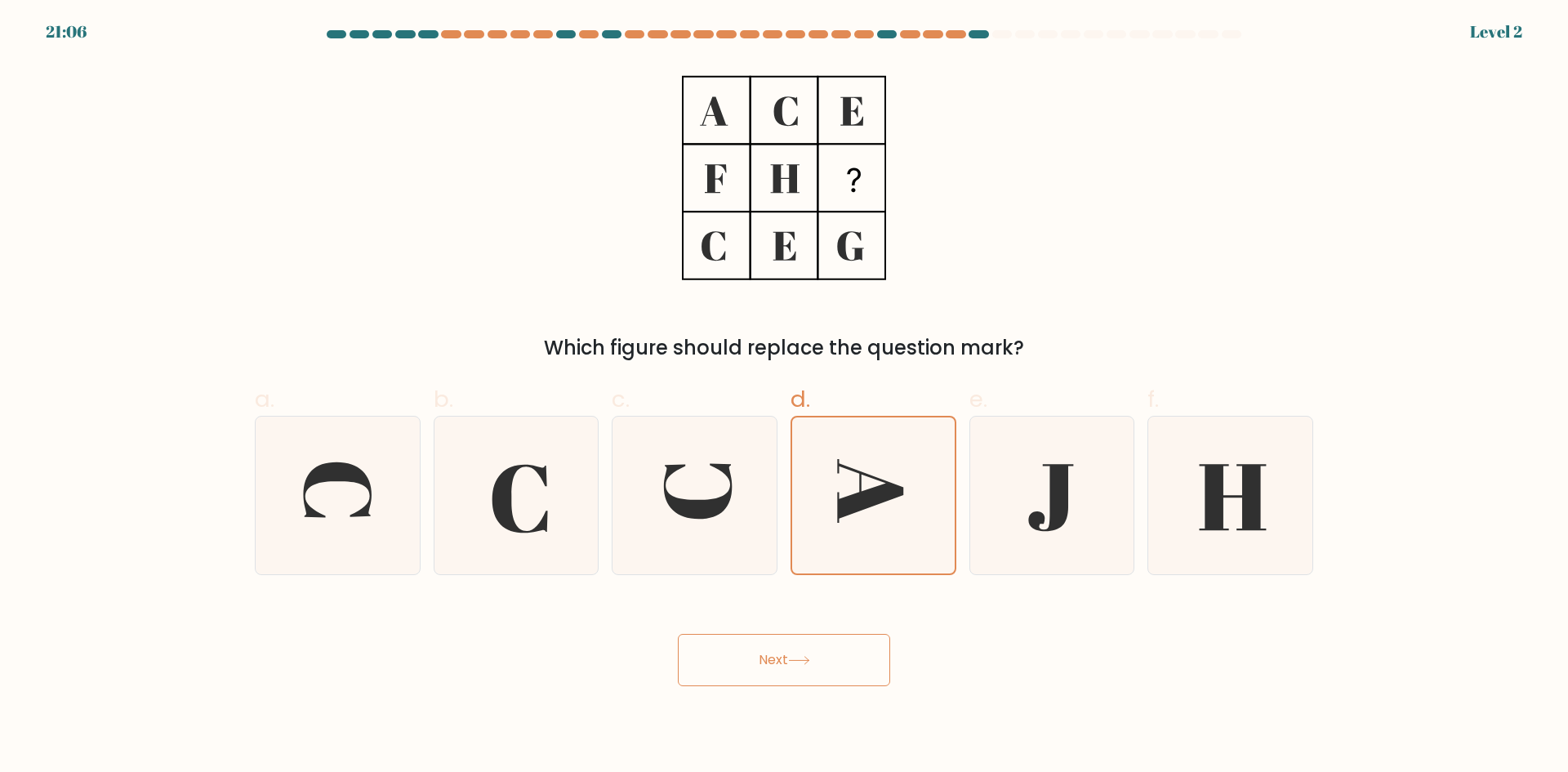 drag, startPoint x: 832, startPoint y: 650, endPoint x: 843, endPoint y: 594, distance: 57.07013 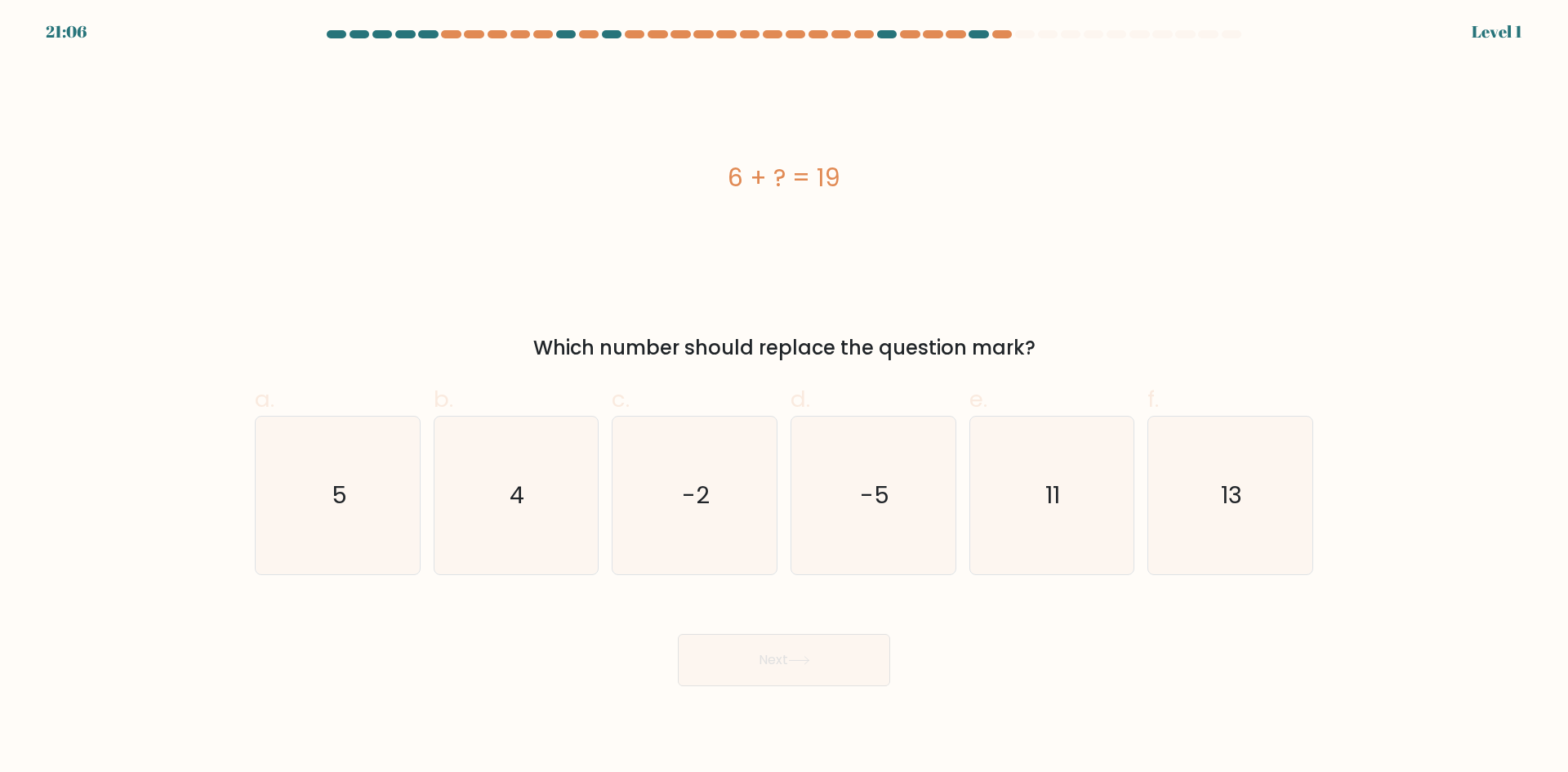 click on "-5" 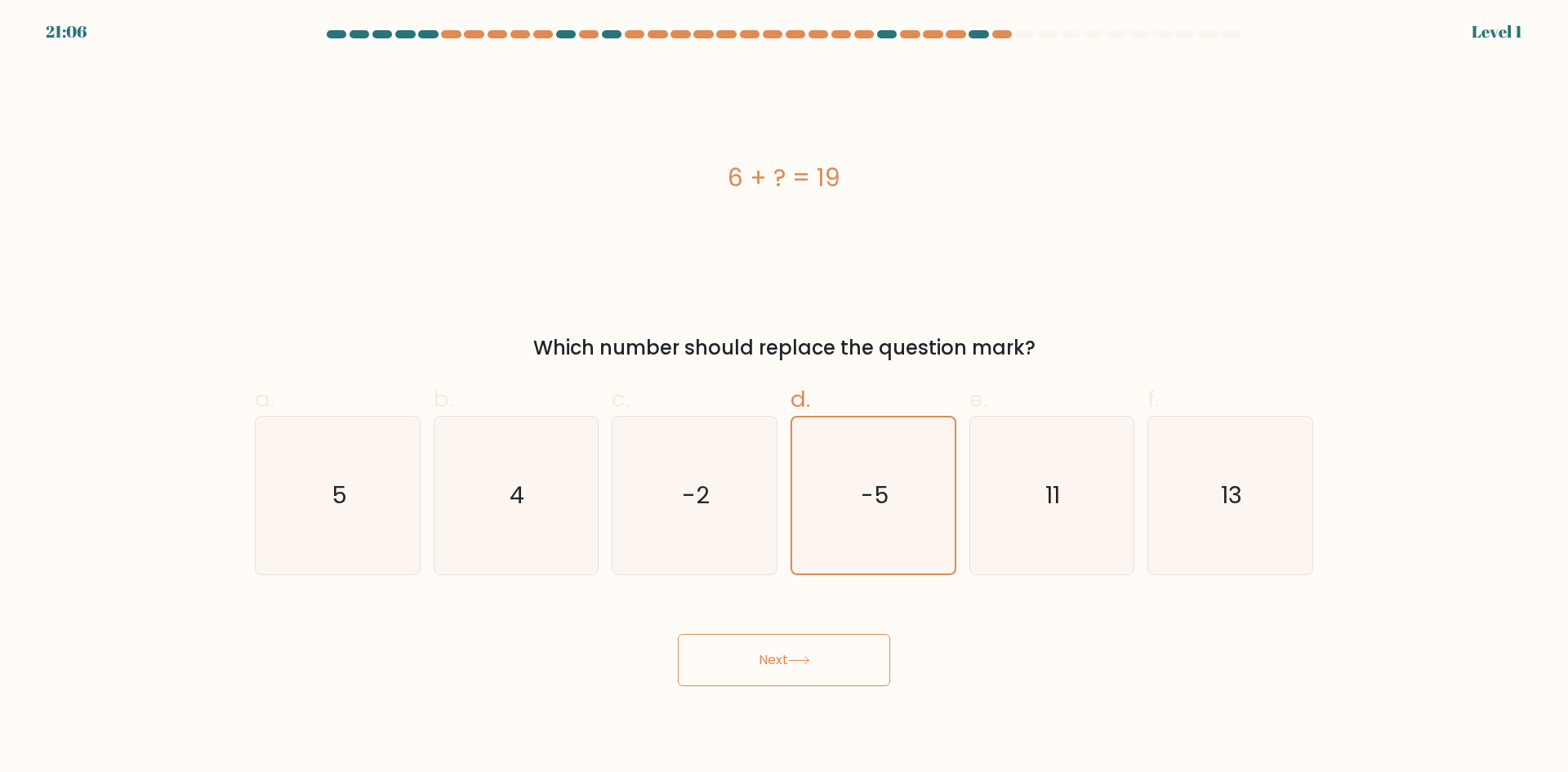 drag, startPoint x: 817, startPoint y: 666, endPoint x: 841, endPoint y: 579, distance: 90.24965 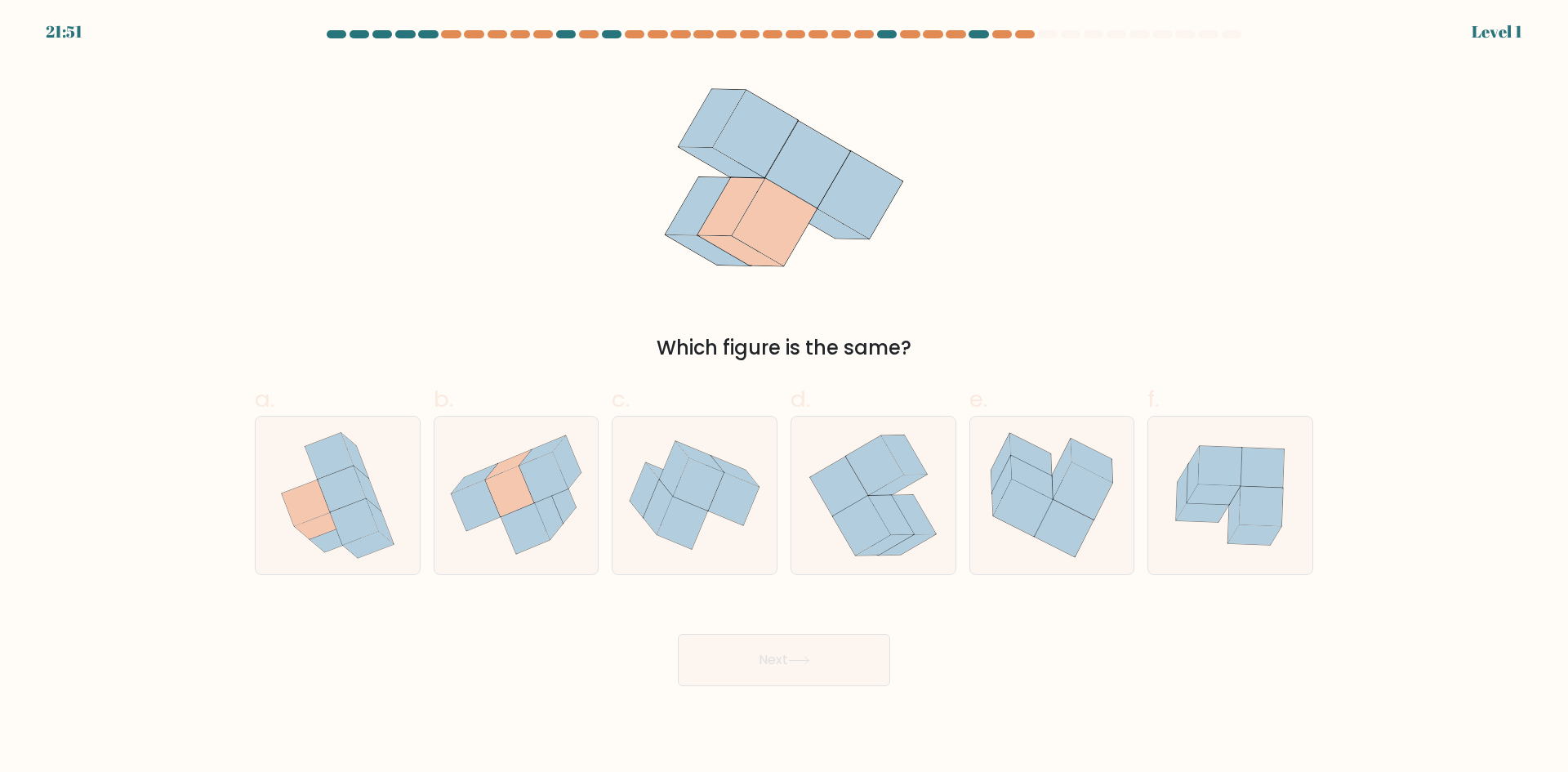 click 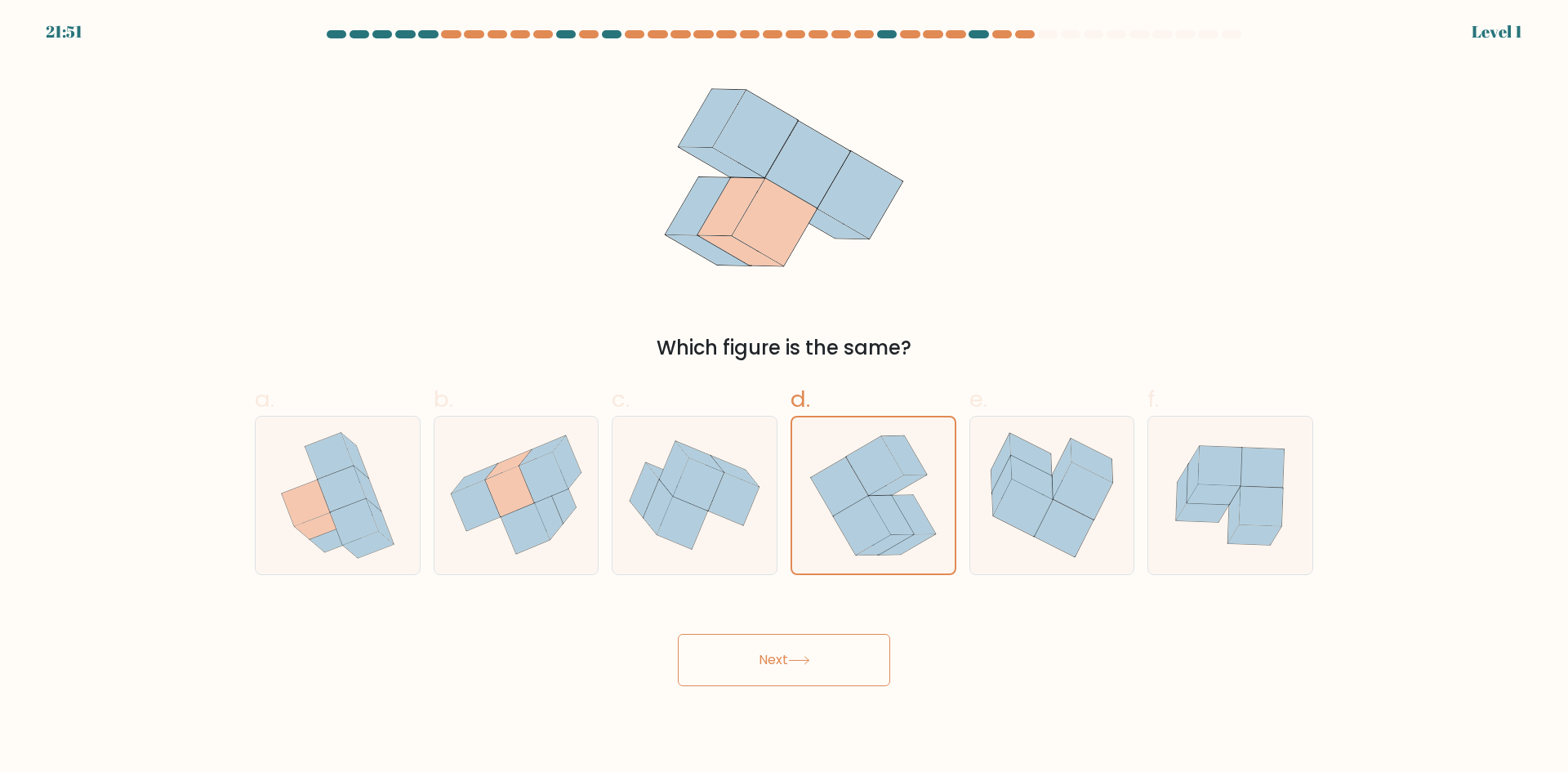 click on "Next" at bounding box center [784, 660] 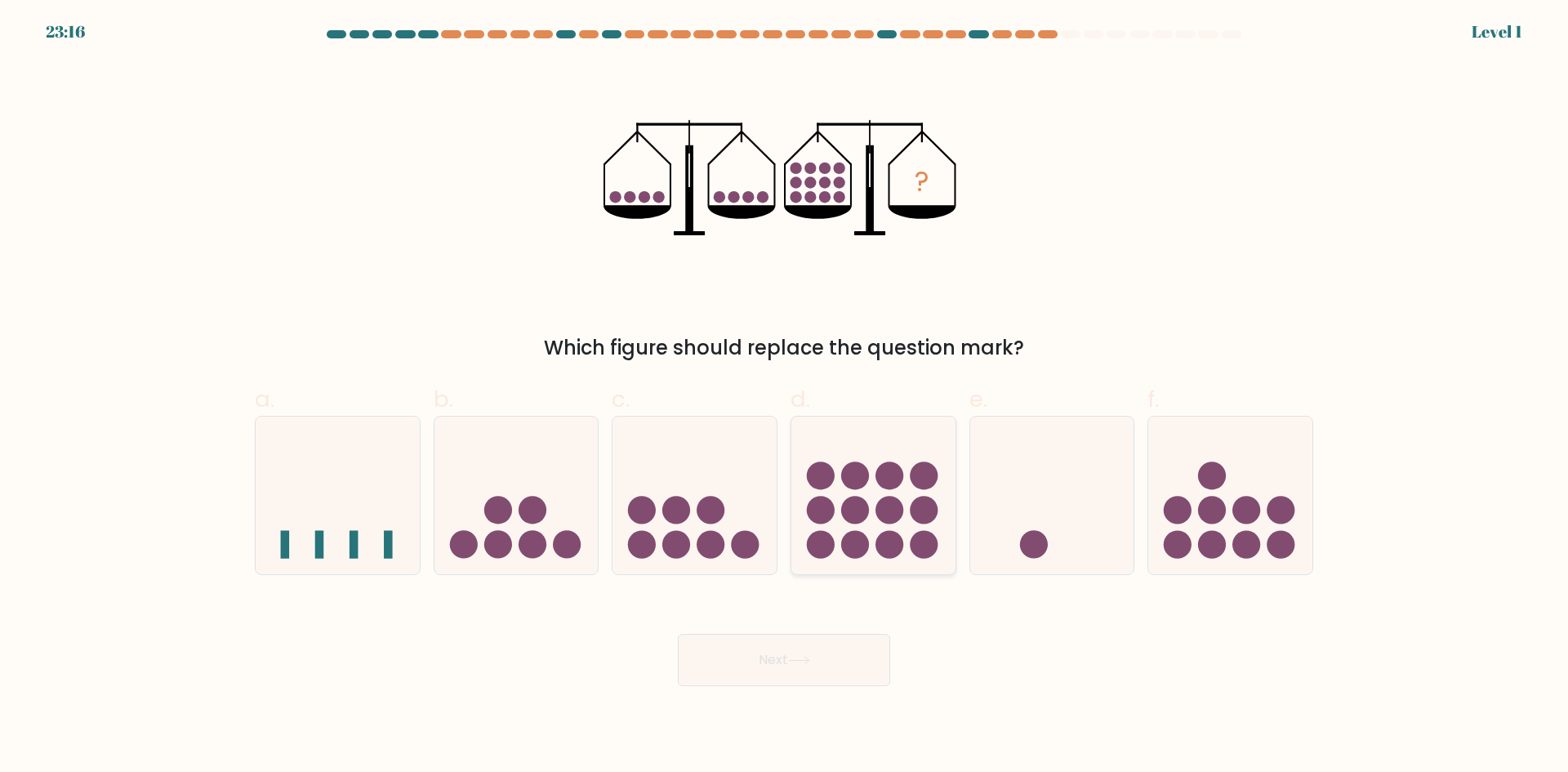 click 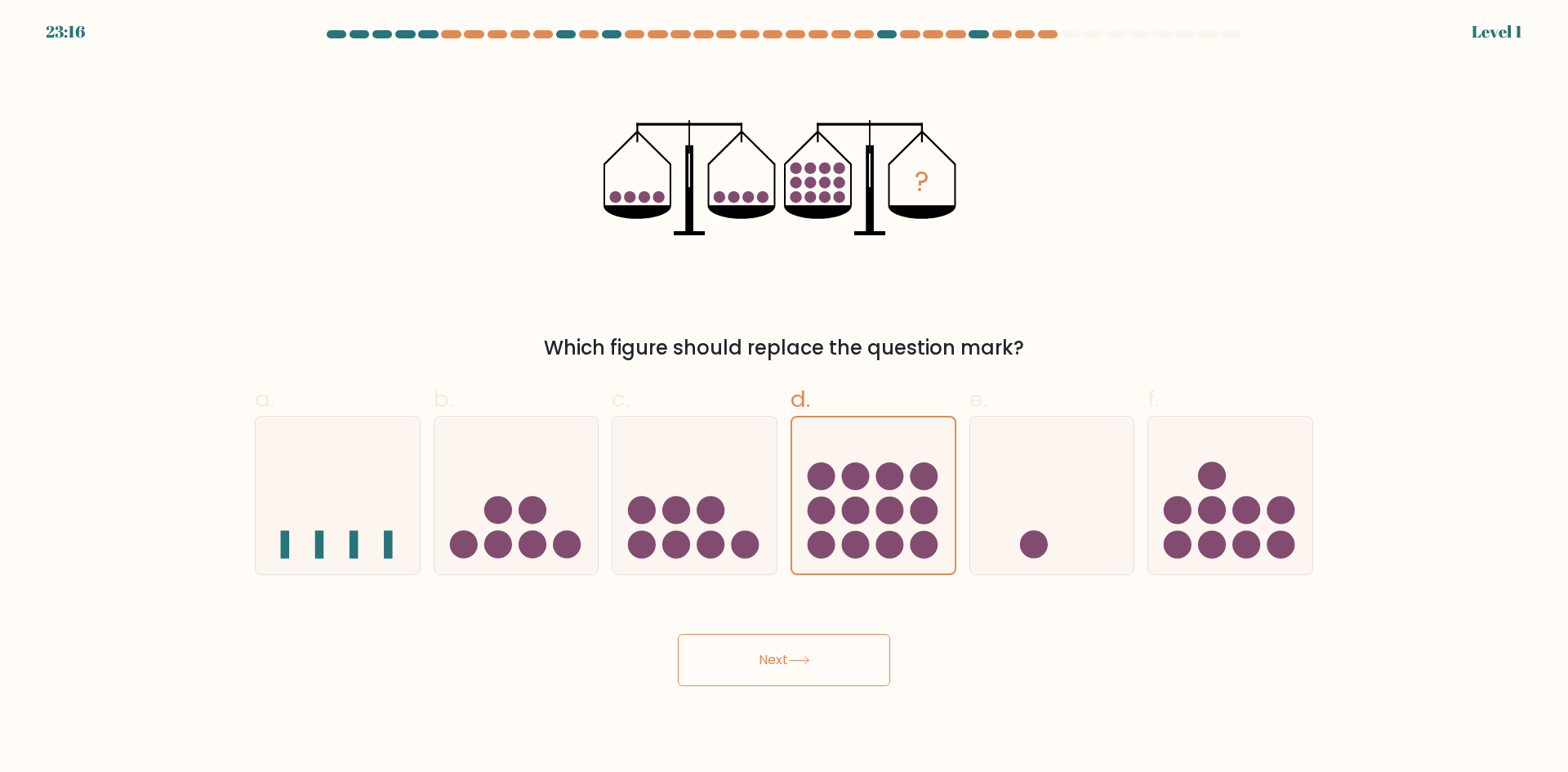 click on "Next" at bounding box center [784, 660] 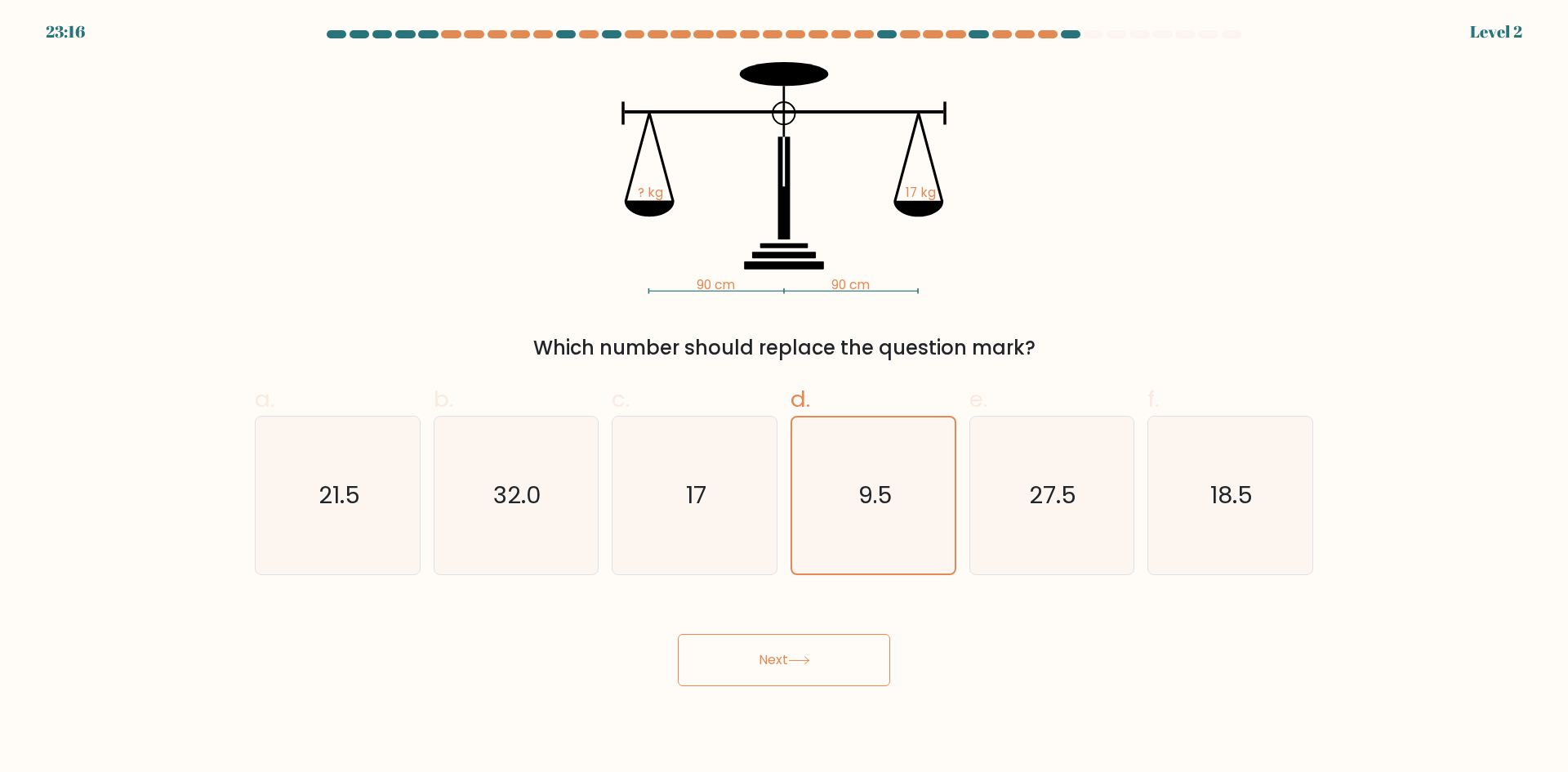 click on "23:16
Level 2" at bounding box center (784, 386) 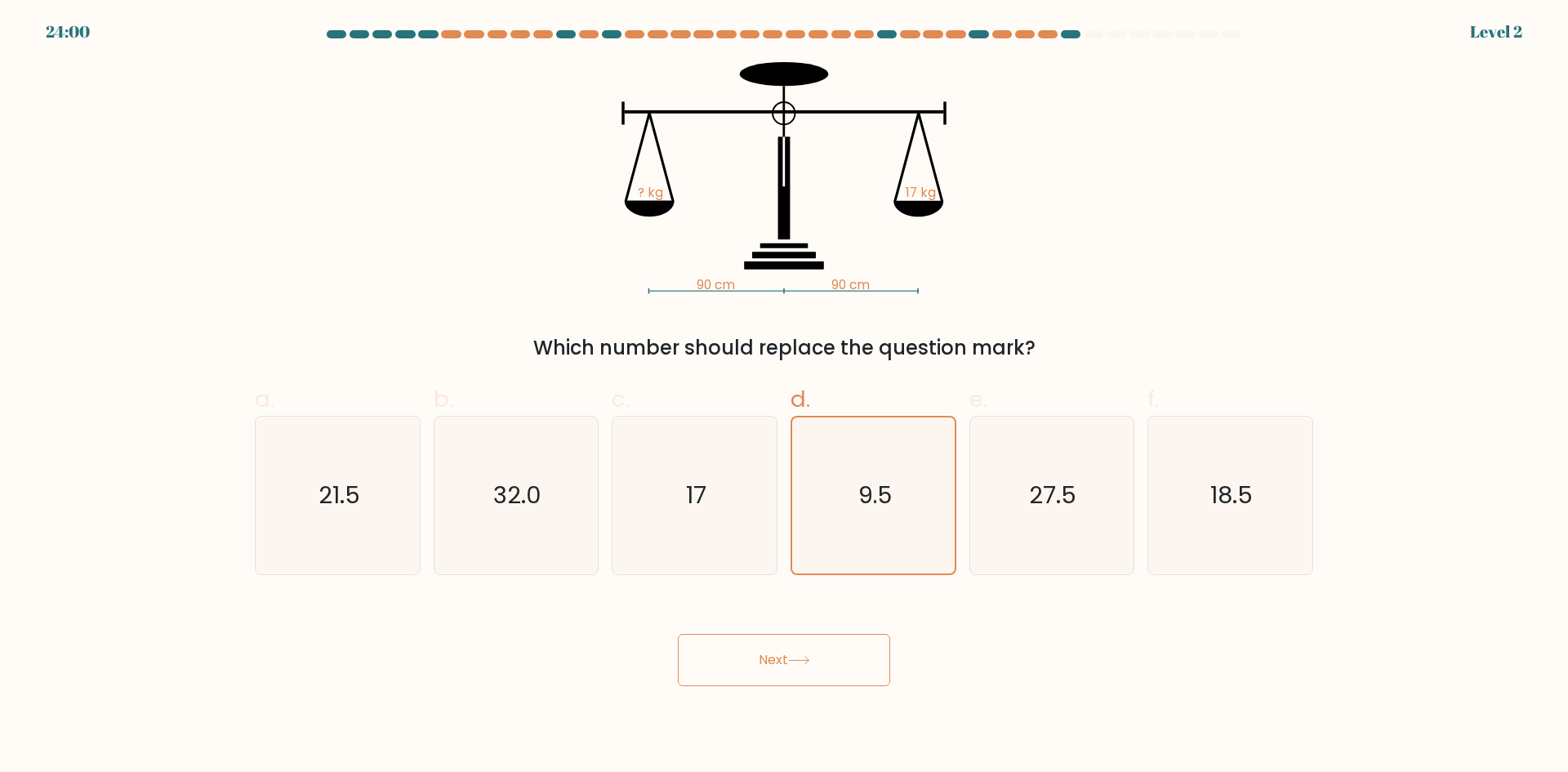 click on "Next" at bounding box center (784, 660) 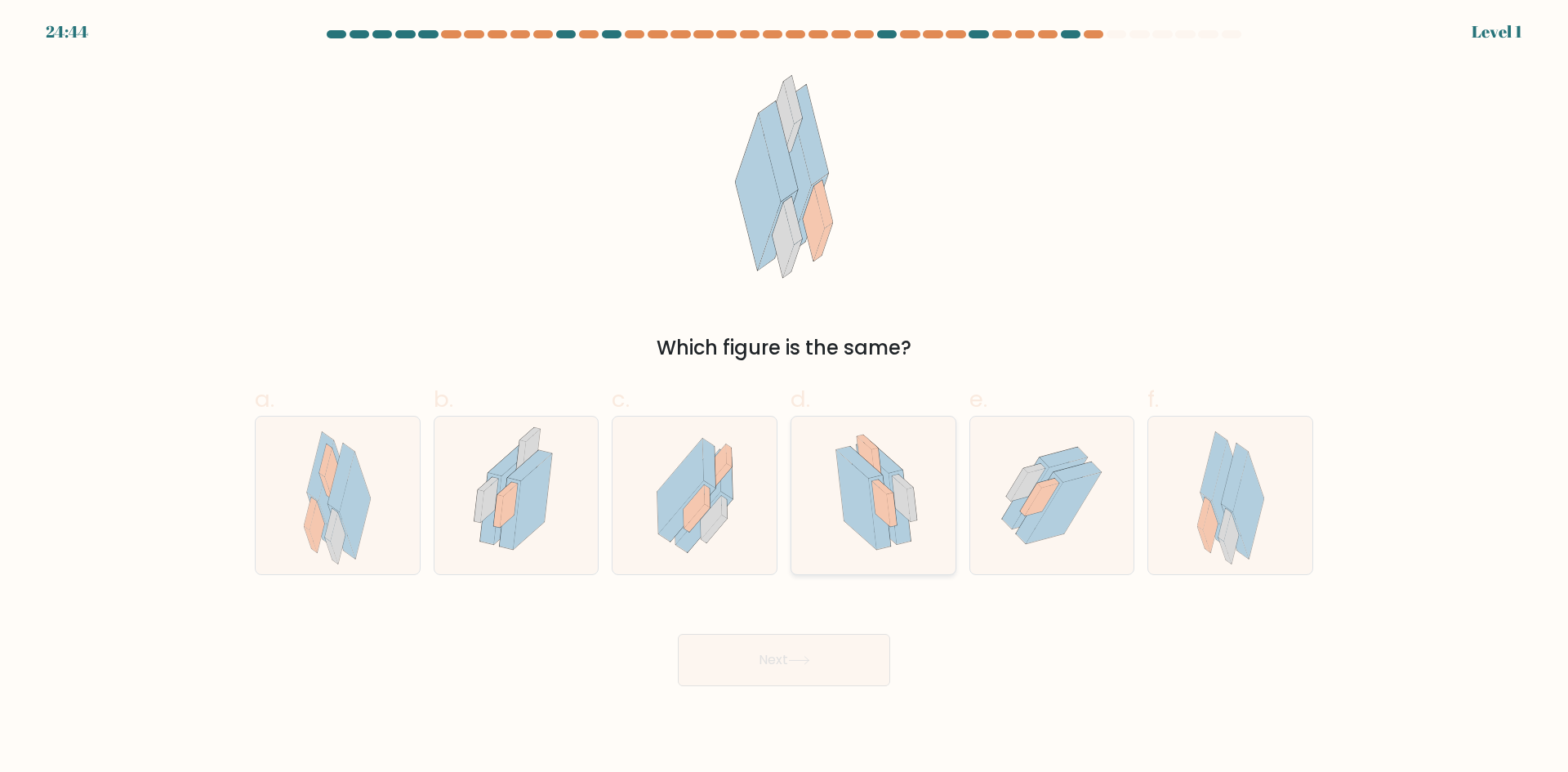 click 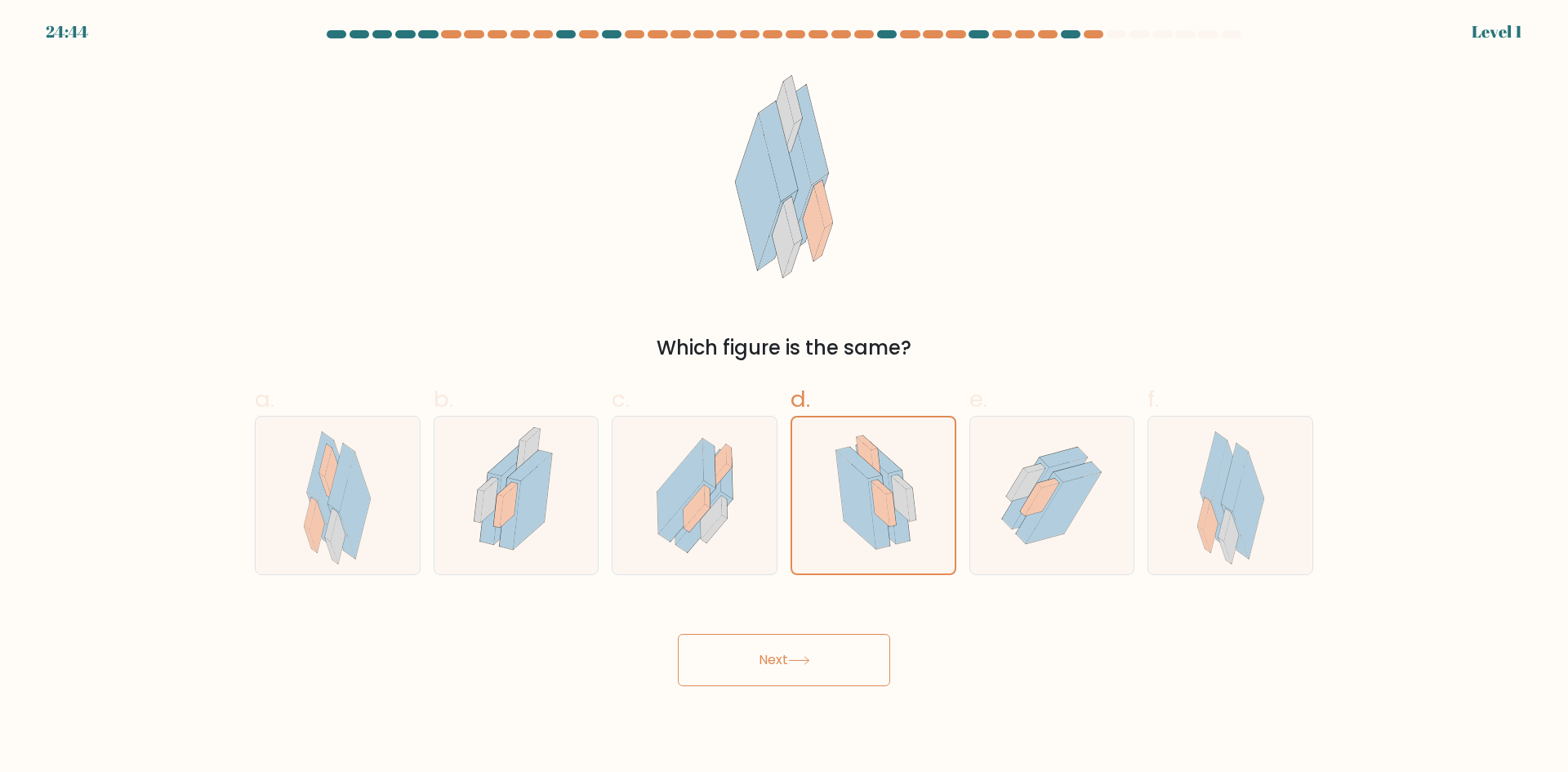 click on "Next" at bounding box center [784, 660] 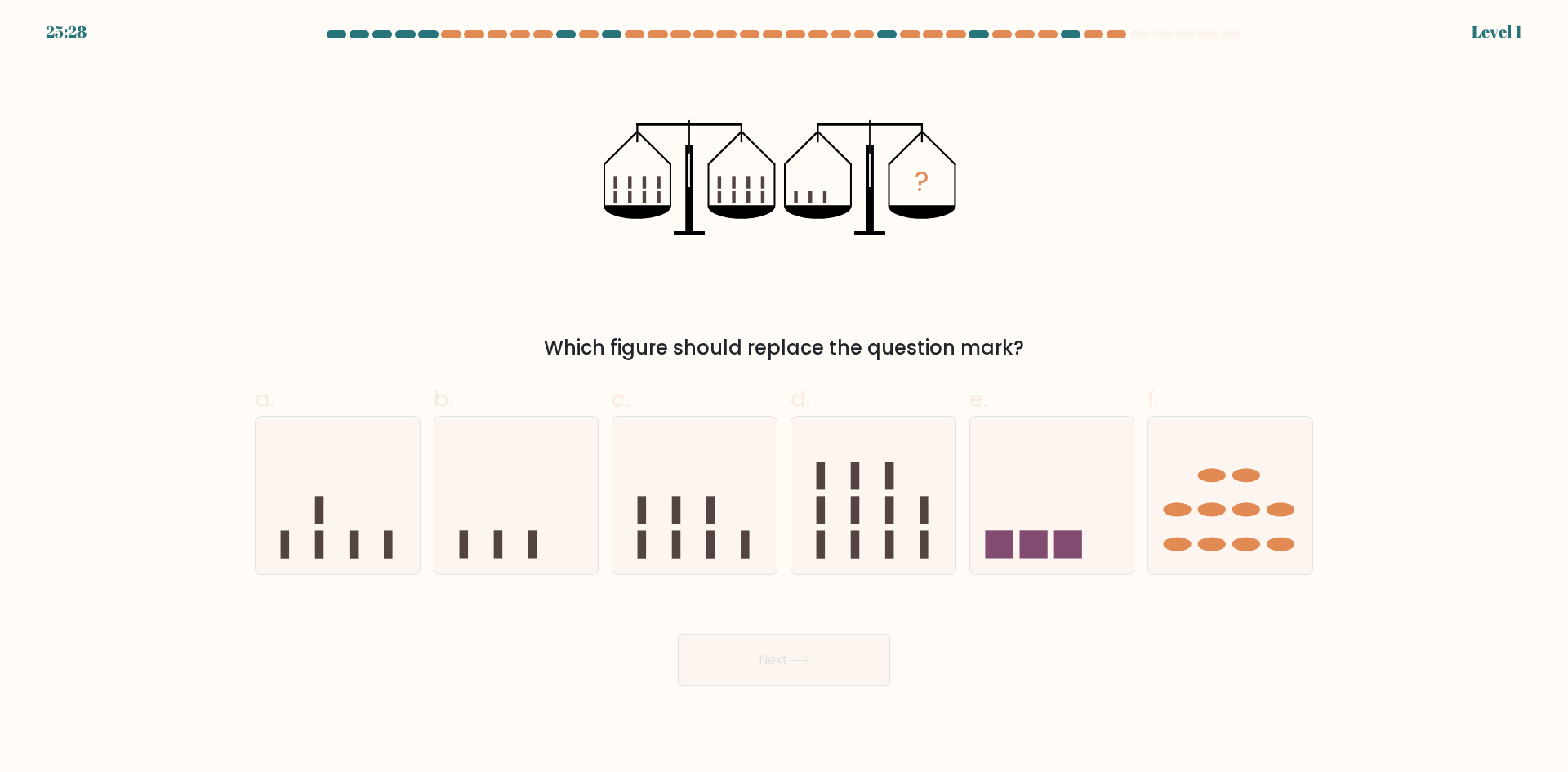 click 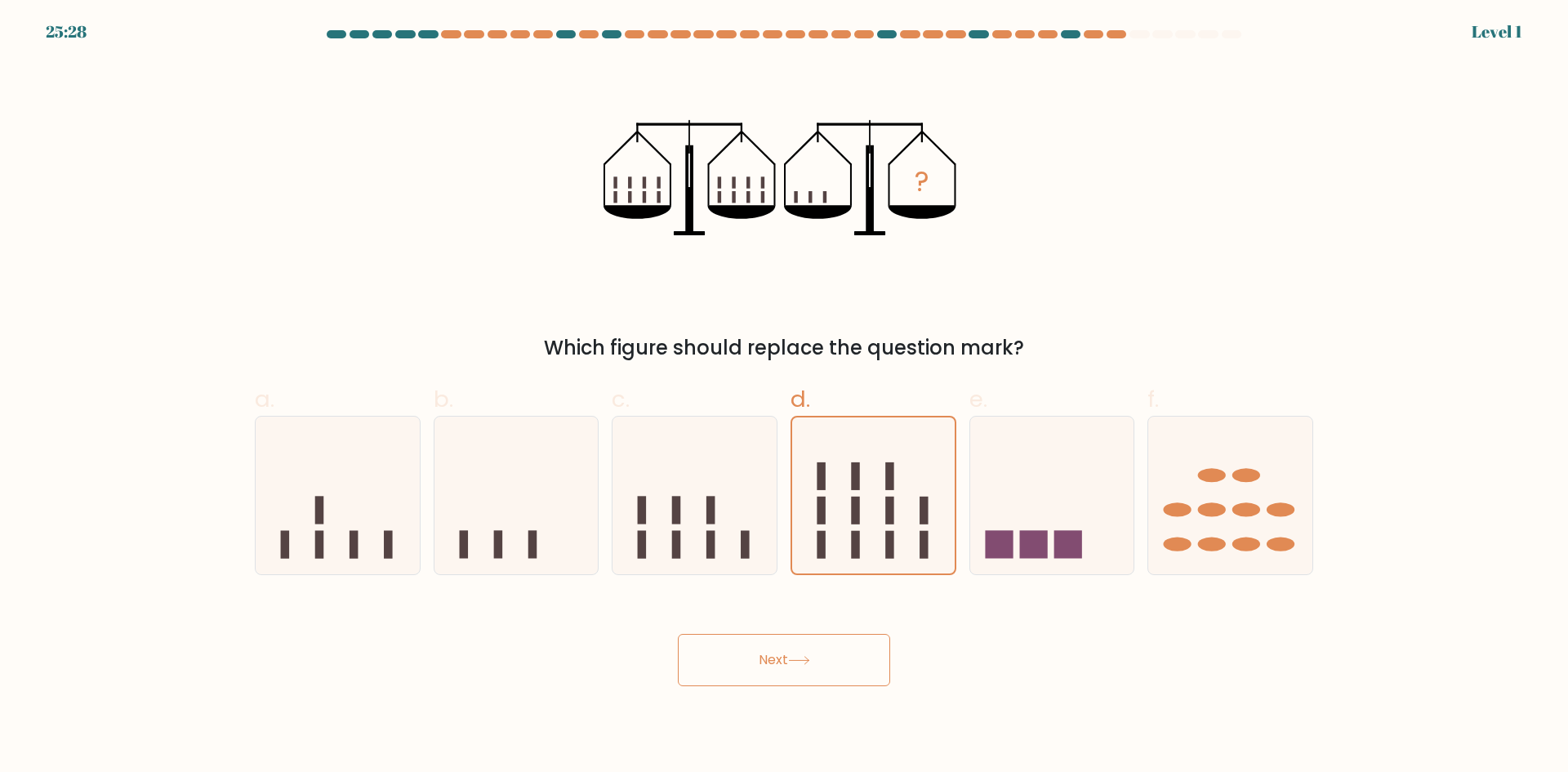 click on "Next" at bounding box center (784, 660) 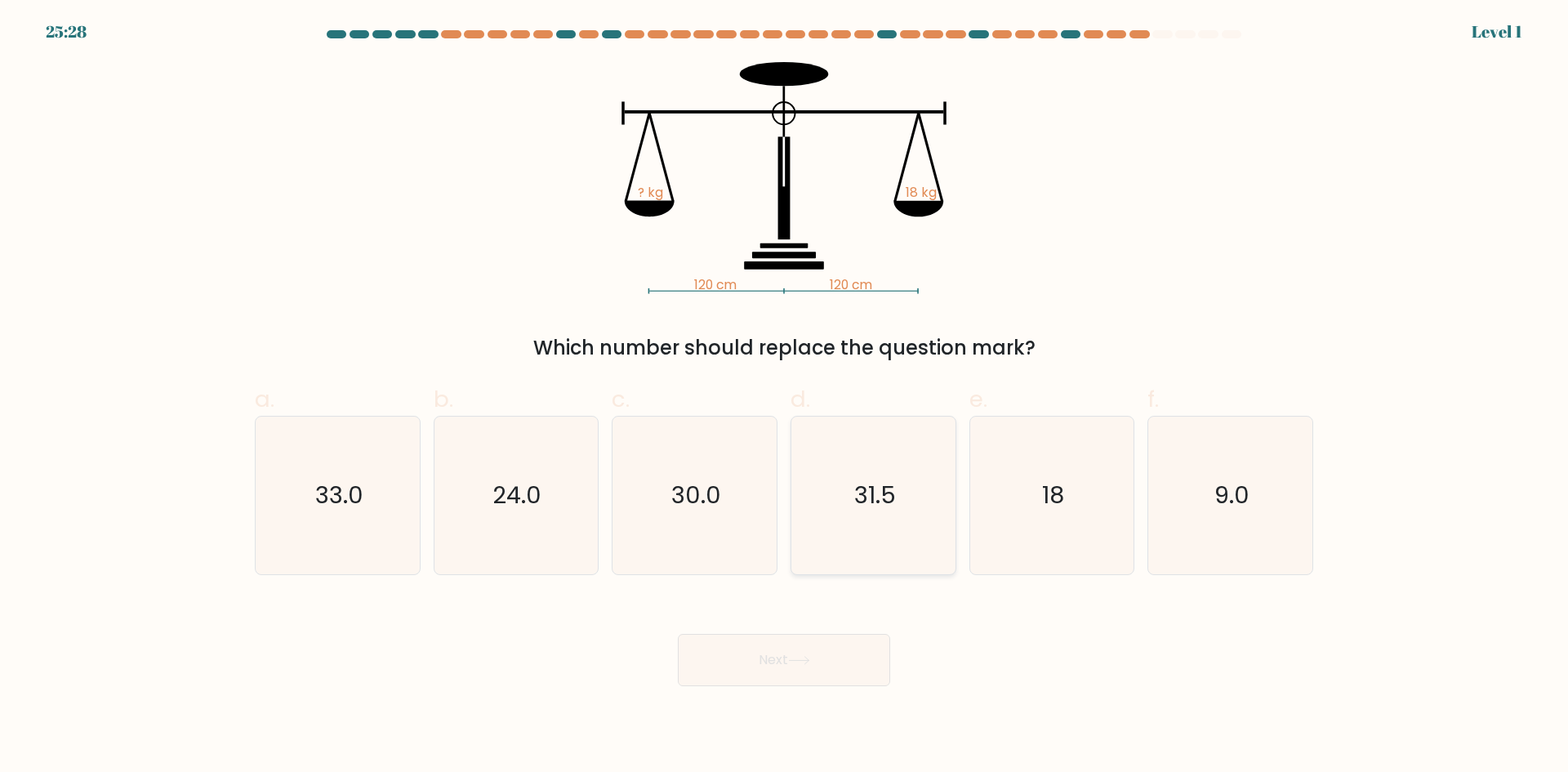 click on "31.5" 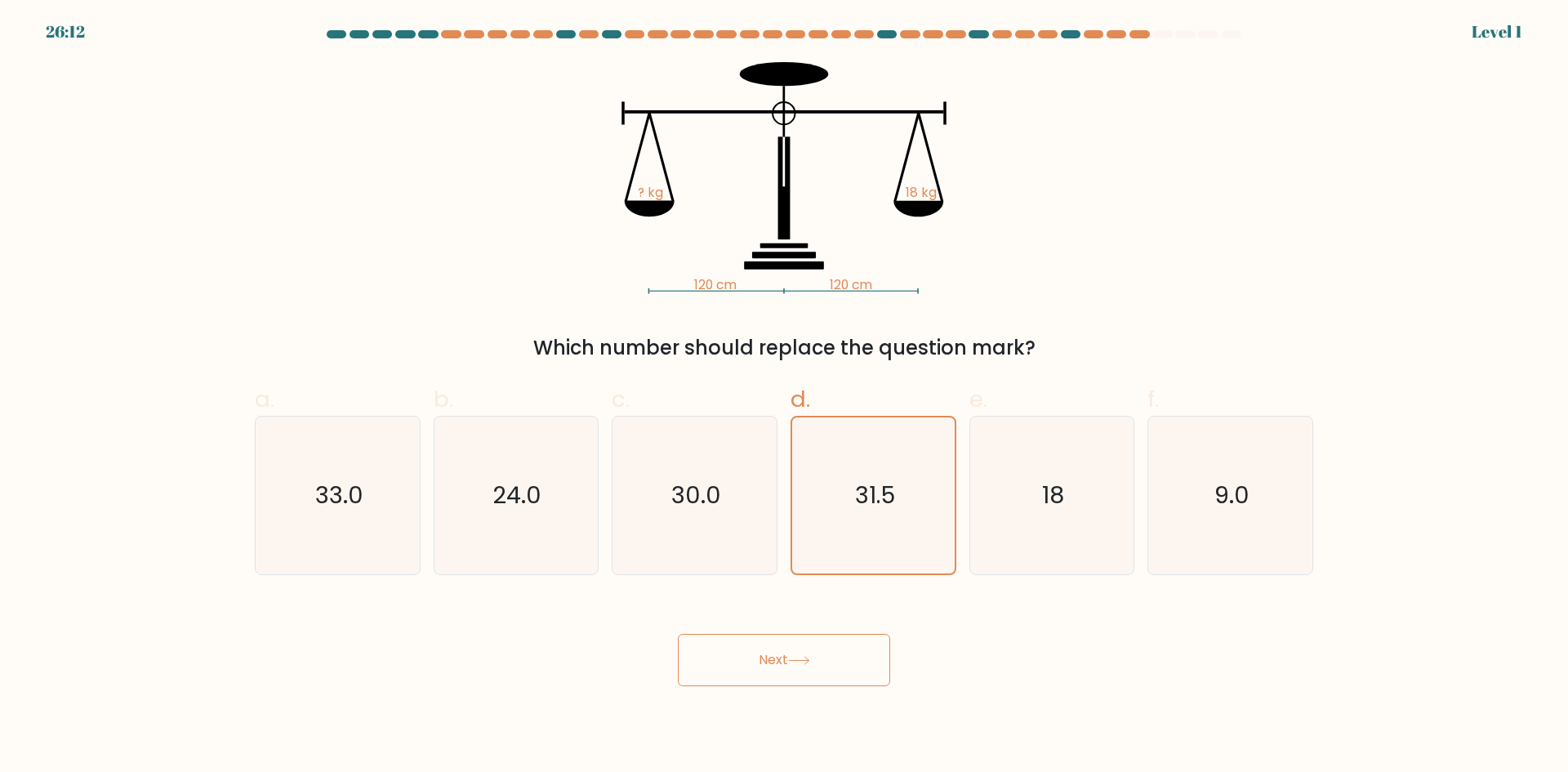 click on "Next" at bounding box center (784, 660) 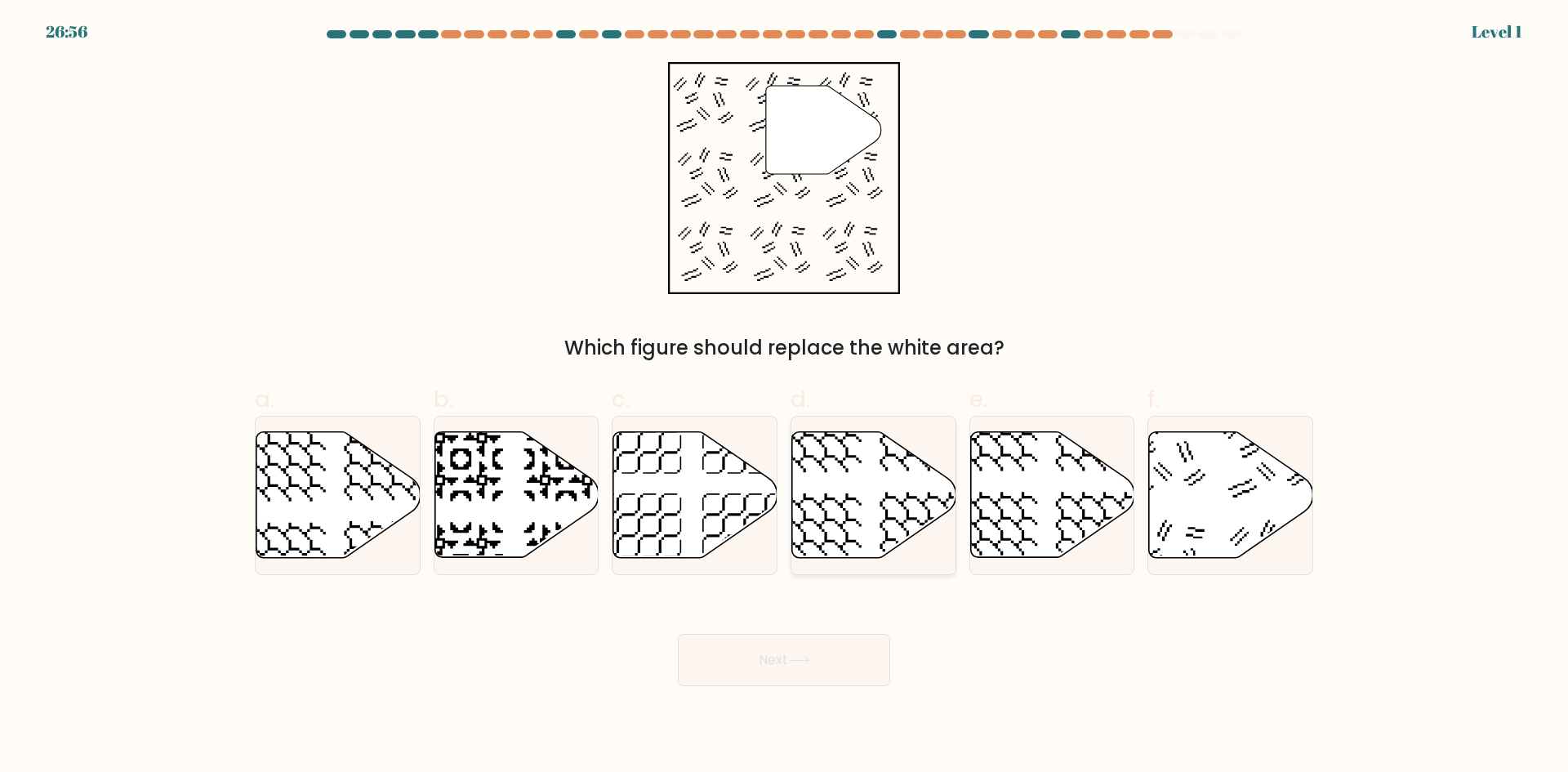 click 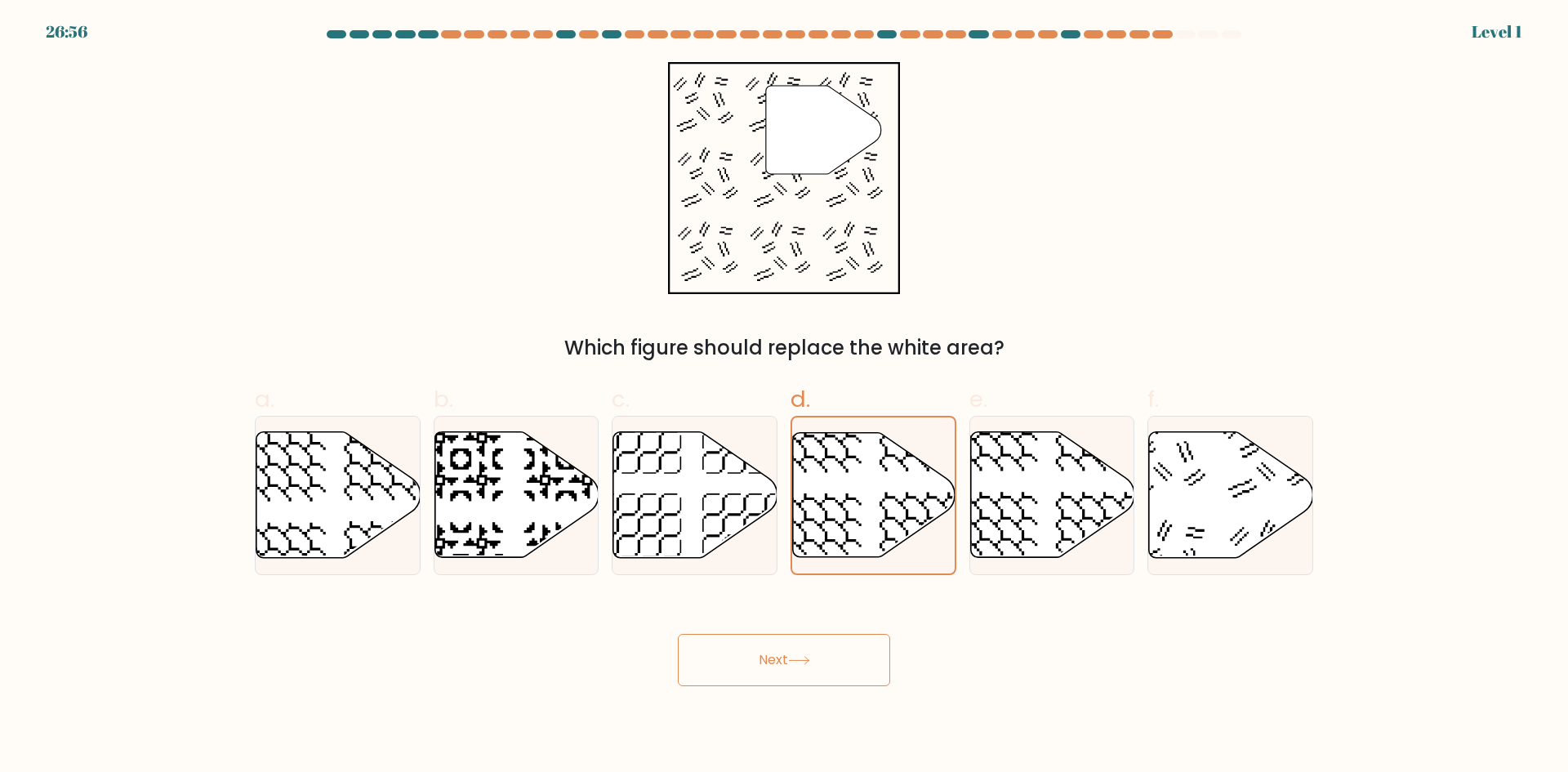 click on "Next" at bounding box center (784, 660) 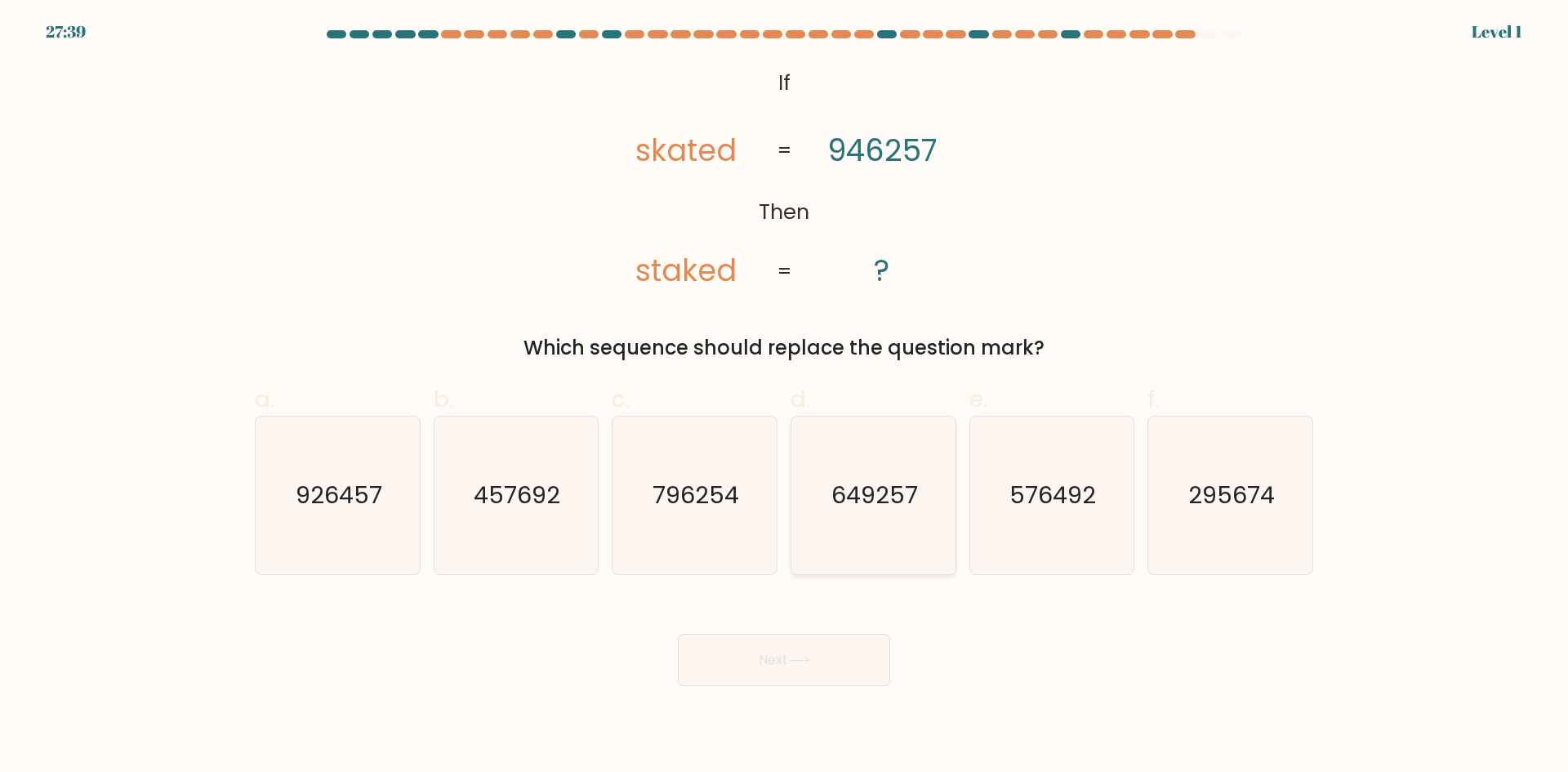 click on "649257" 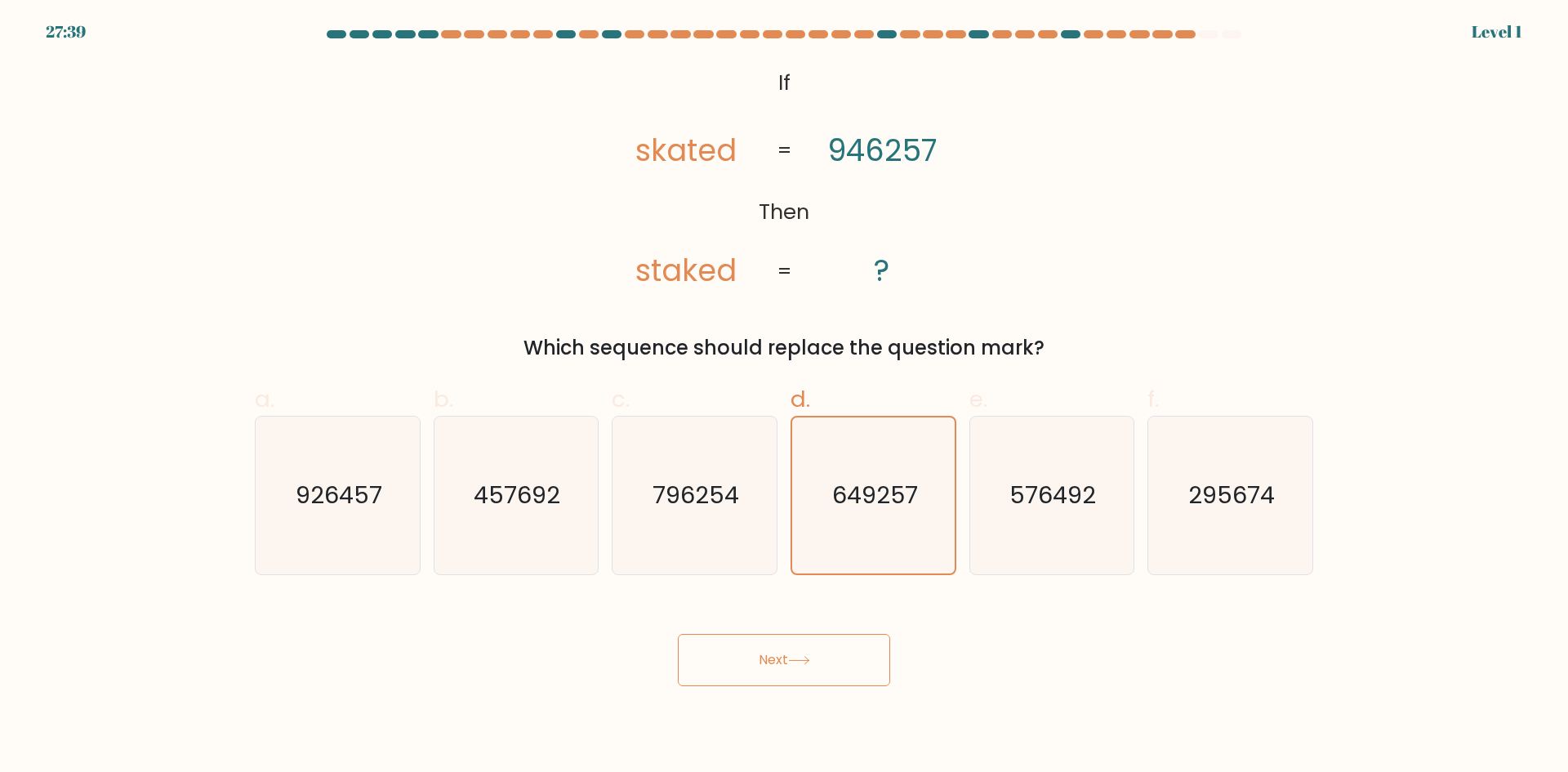 click on "27:39
Level 1
?" at bounding box center (784, 386) 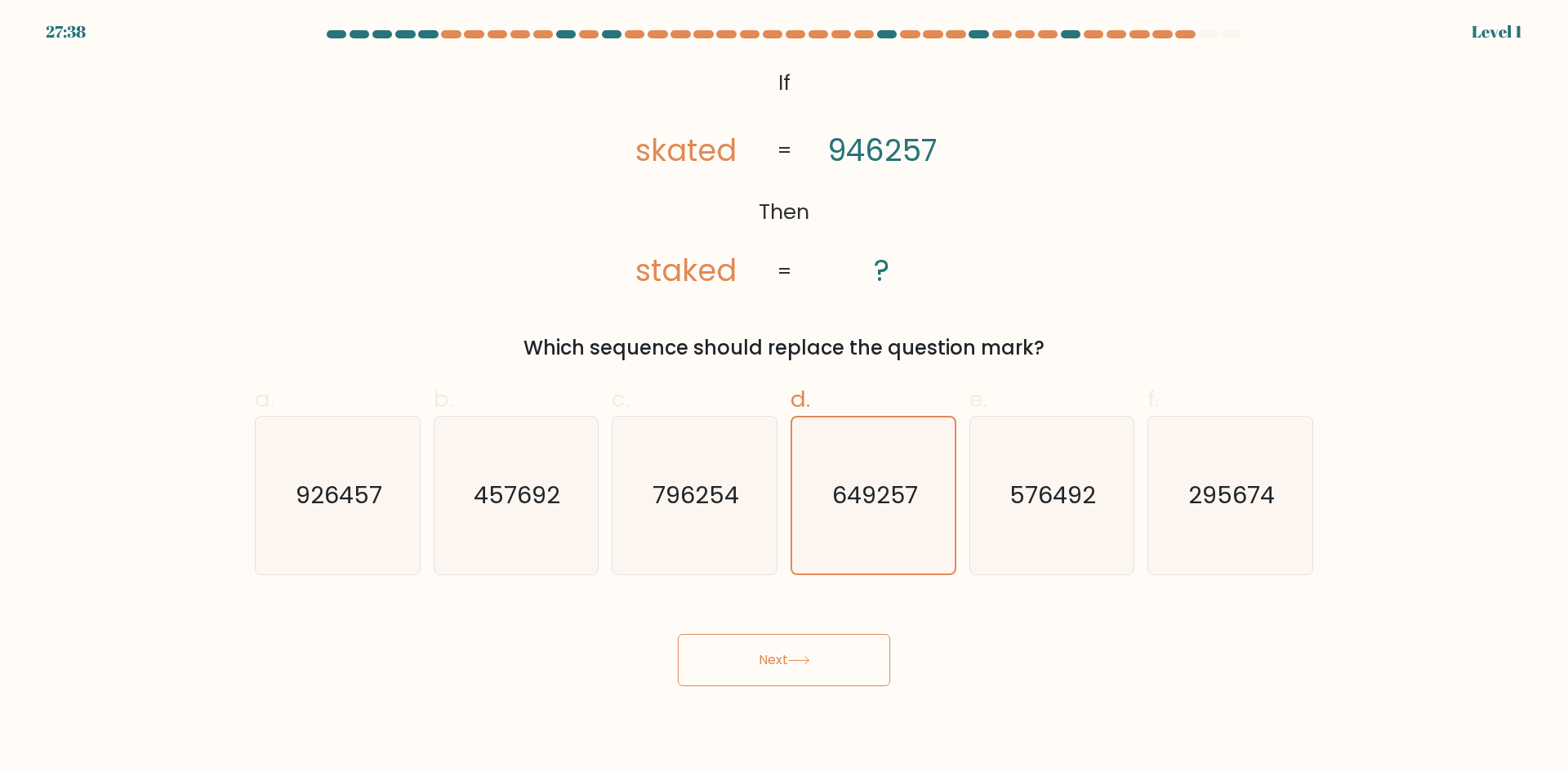 click on "Next" at bounding box center (784, 660) 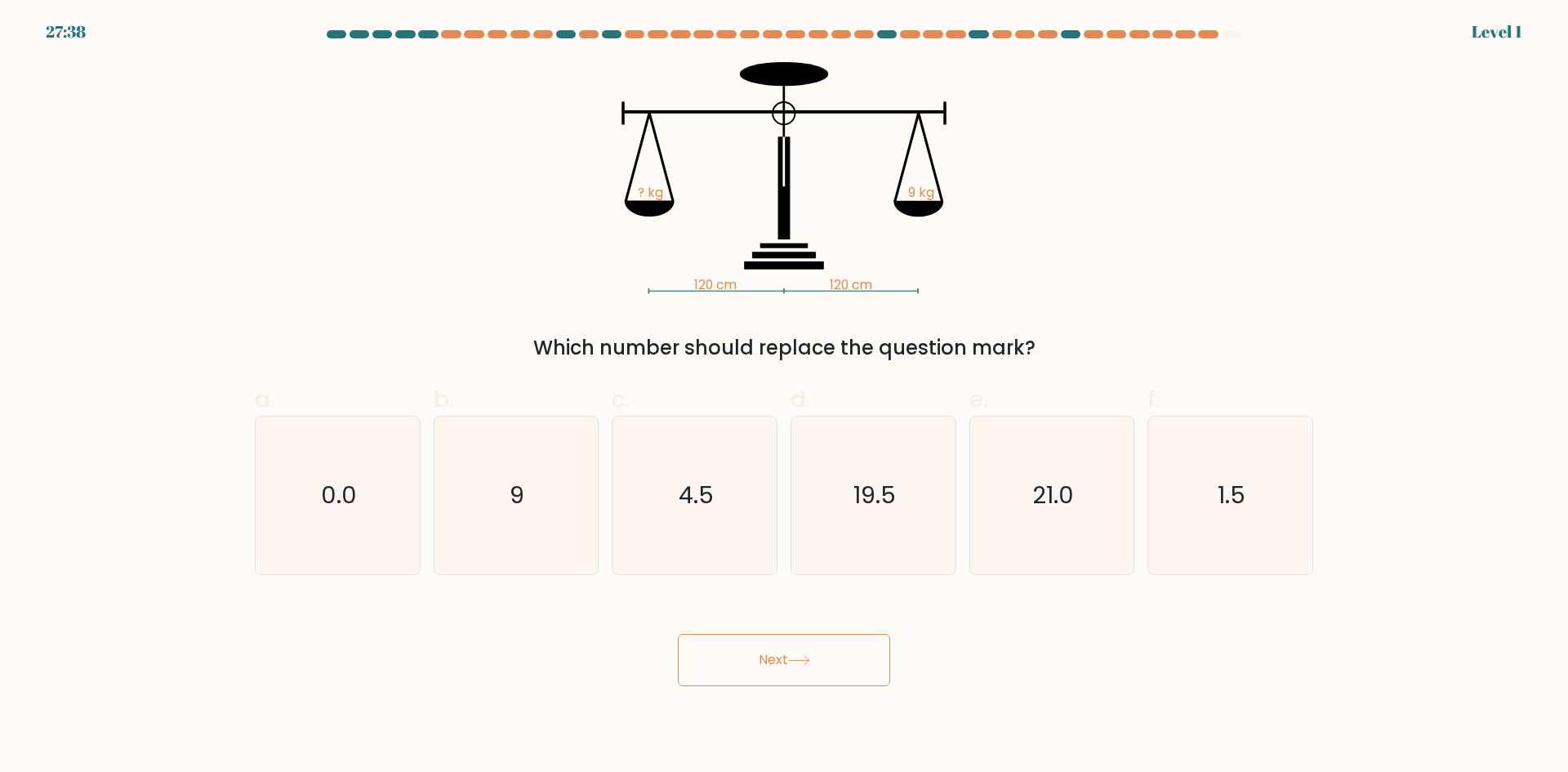 click on "19.5" 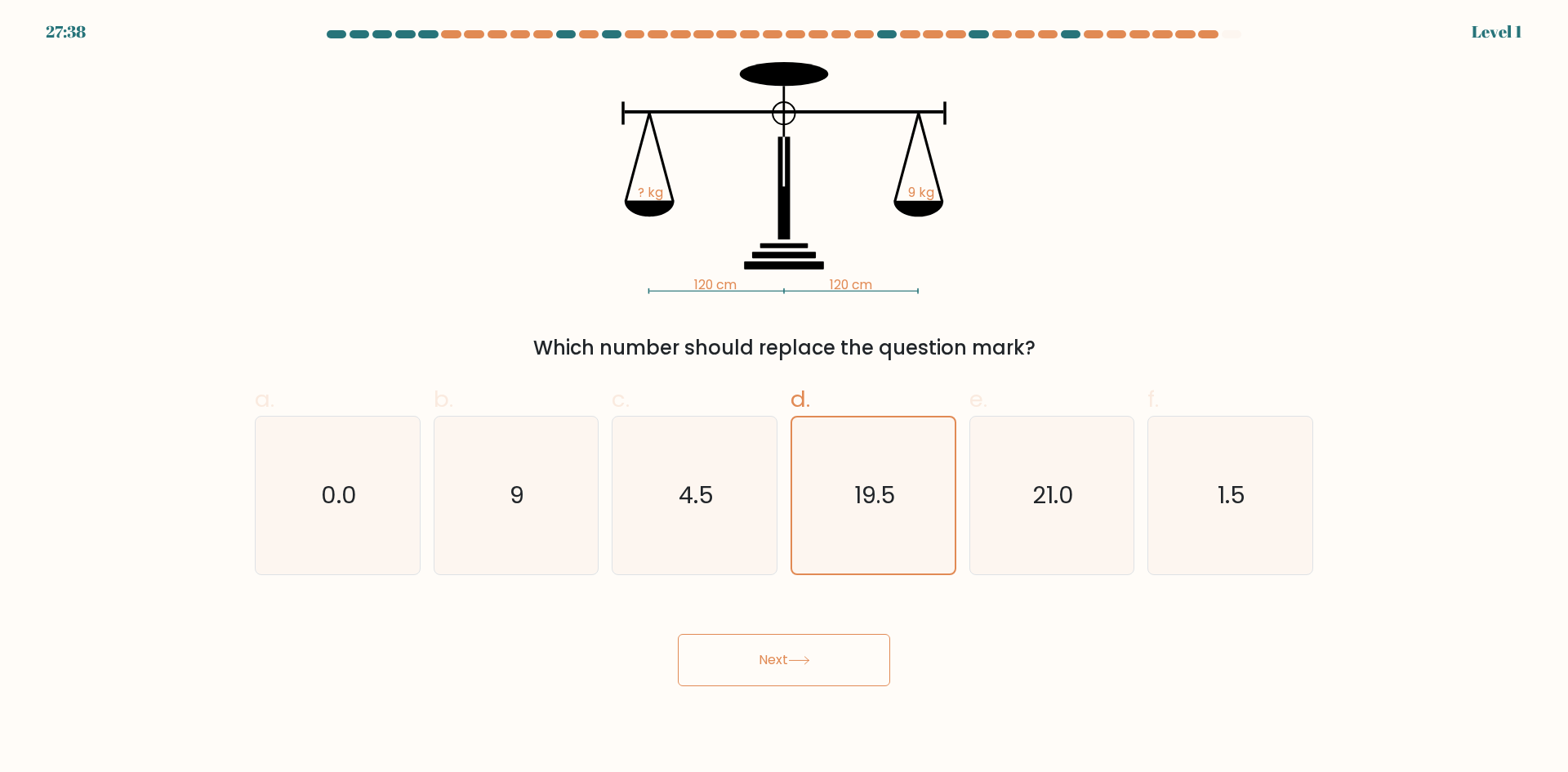 drag, startPoint x: 835, startPoint y: 682, endPoint x: 840, endPoint y: 663, distance: 19.6469 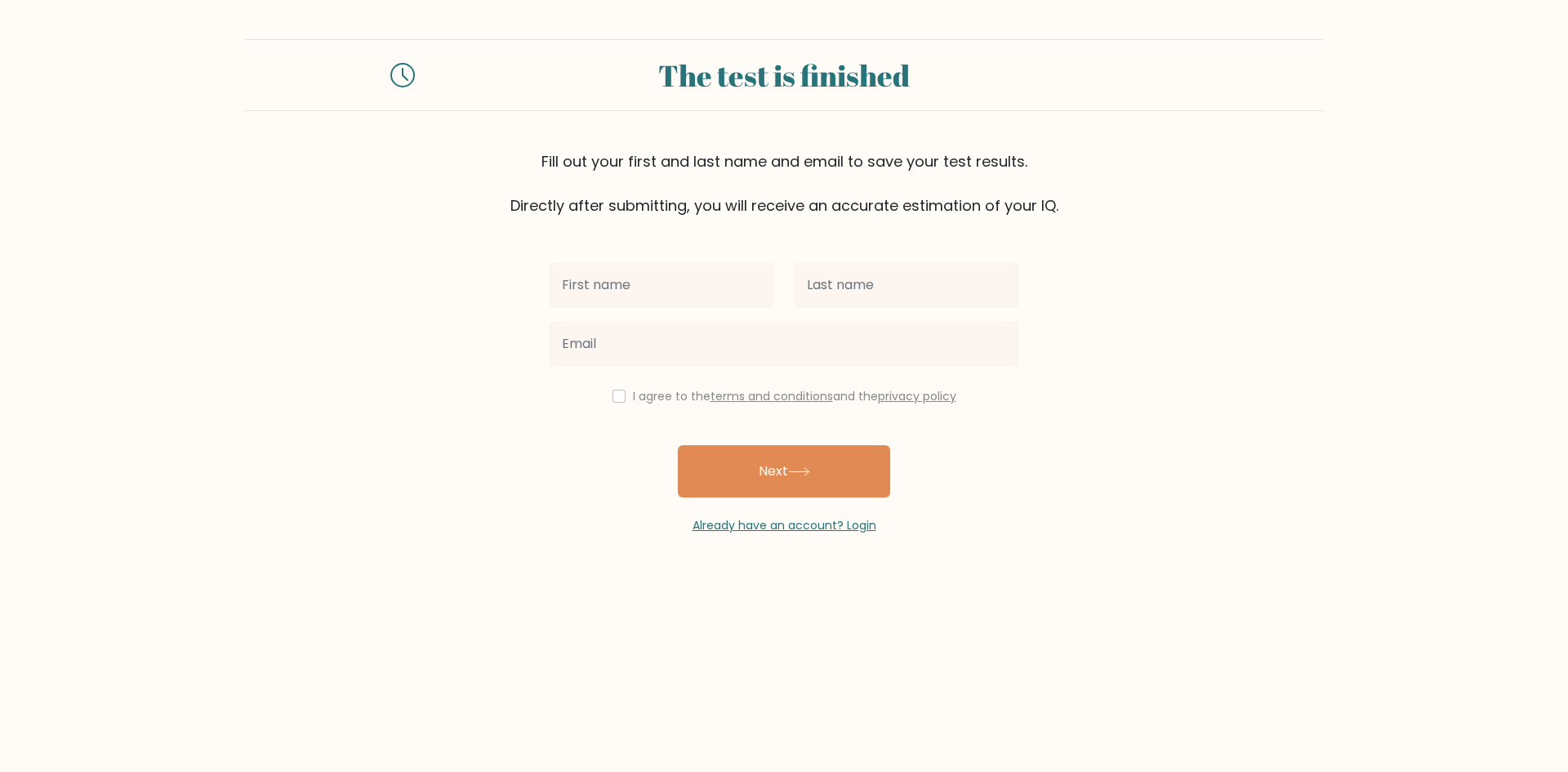 scroll, scrollTop: 0, scrollLeft: 0, axis: both 